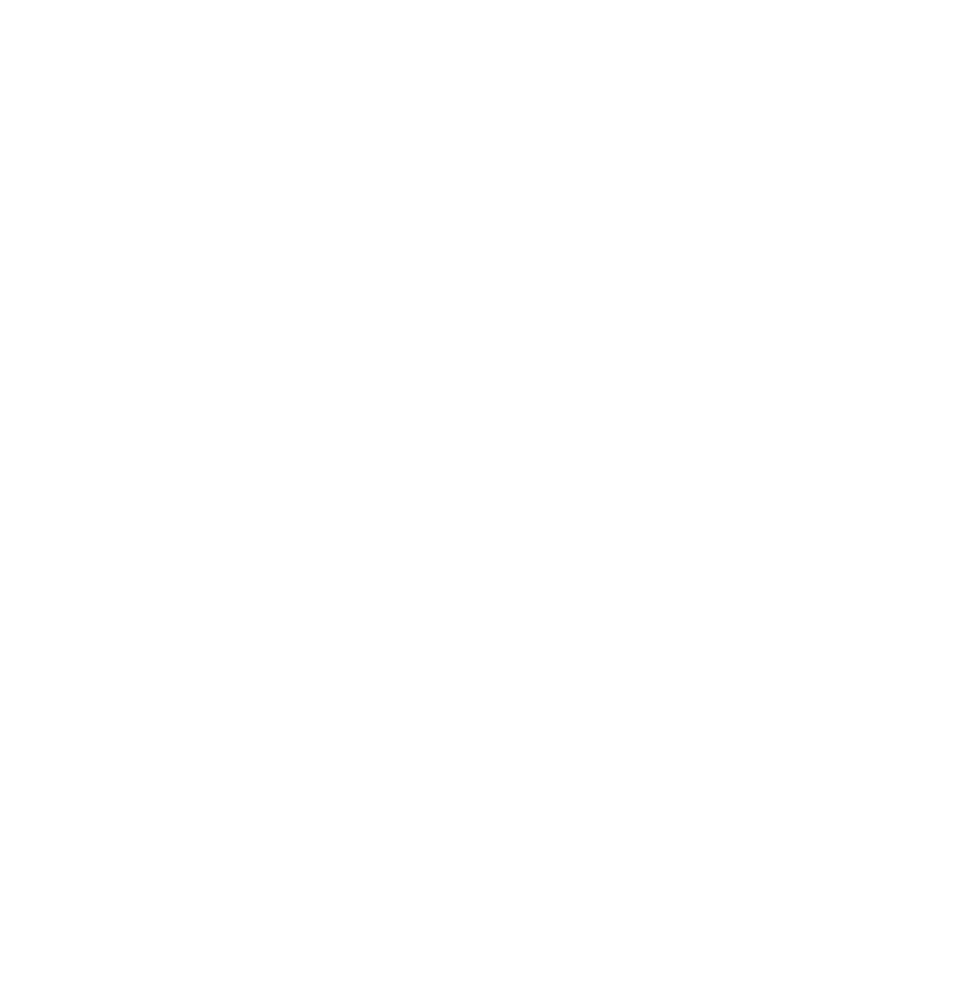 scroll, scrollTop: 0, scrollLeft: 0, axis: both 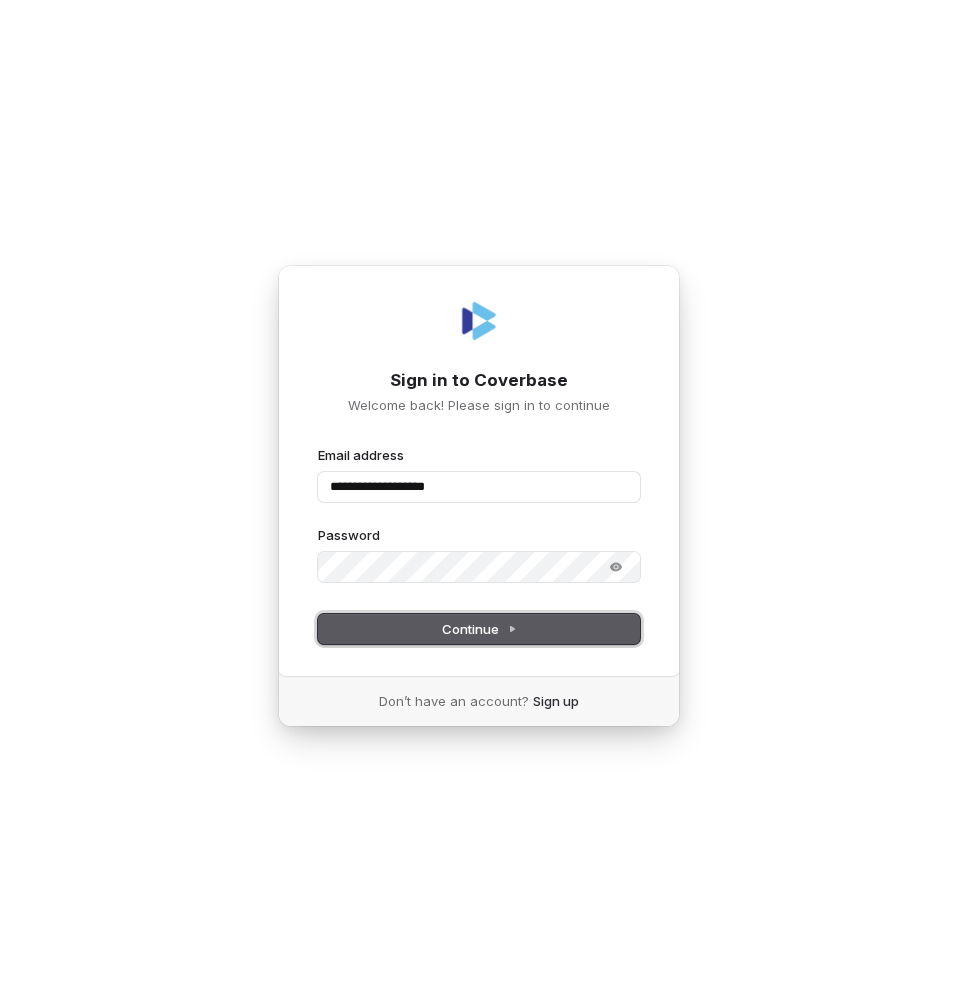 click on "Continue" at bounding box center (479, 629) 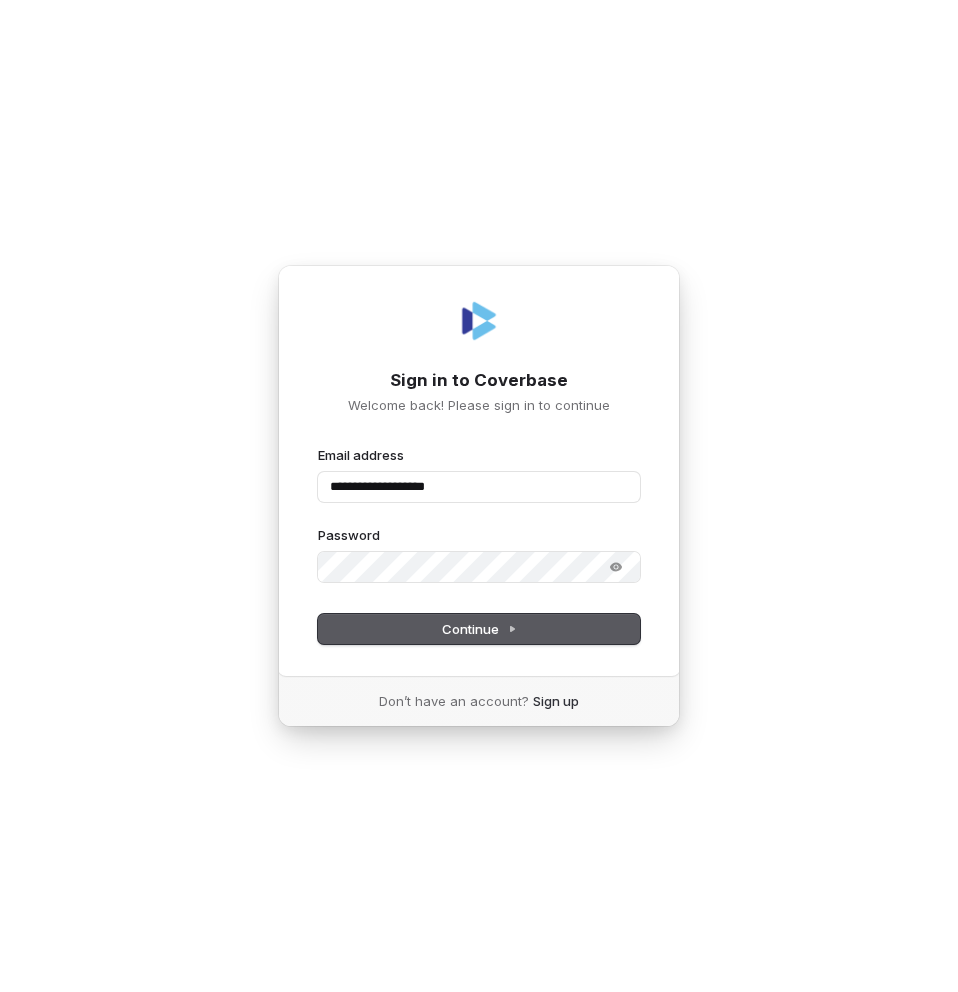 type on "**********" 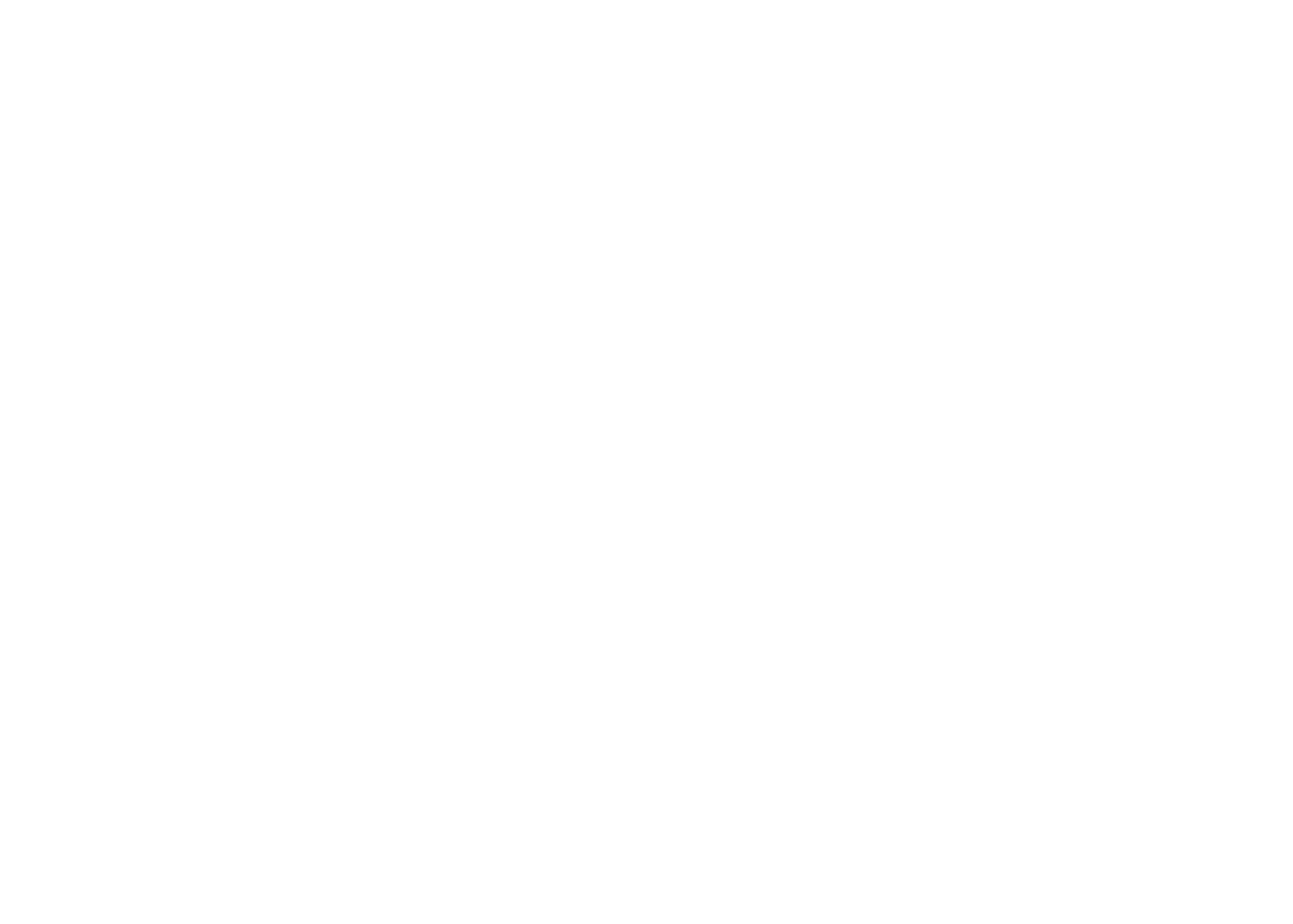 scroll, scrollTop: 0, scrollLeft: 0, axis: both 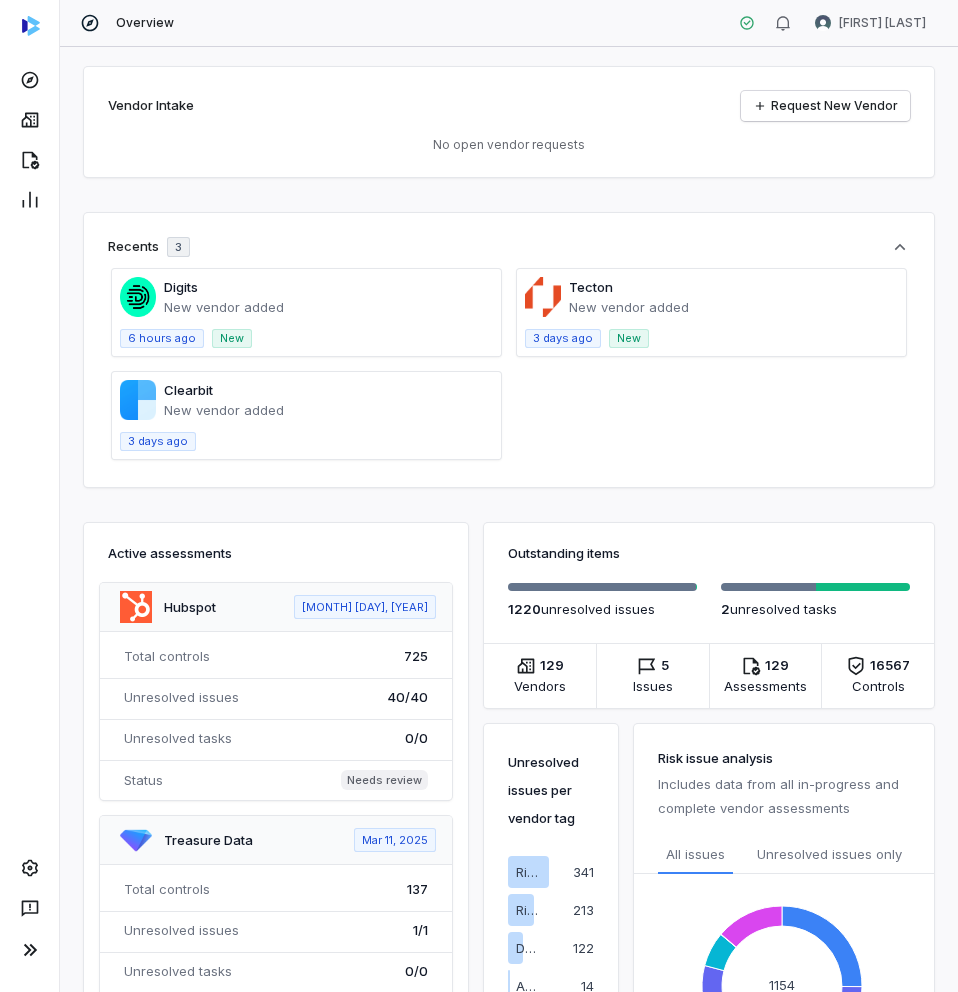 click on "Digits New vendor added 6 hours ago New Tecton New vendor added 3 days ago New Clearbit New vendor added 3 days ago" at bounding box center [509, 364] 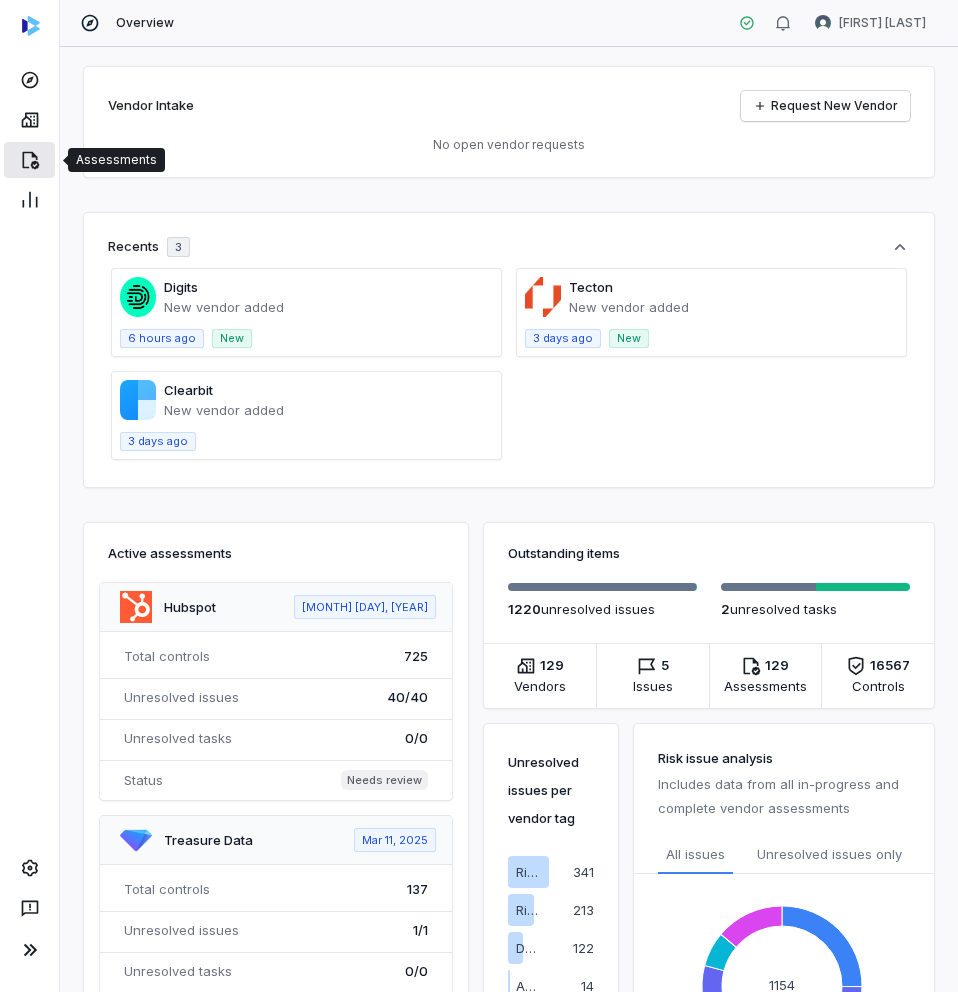 click 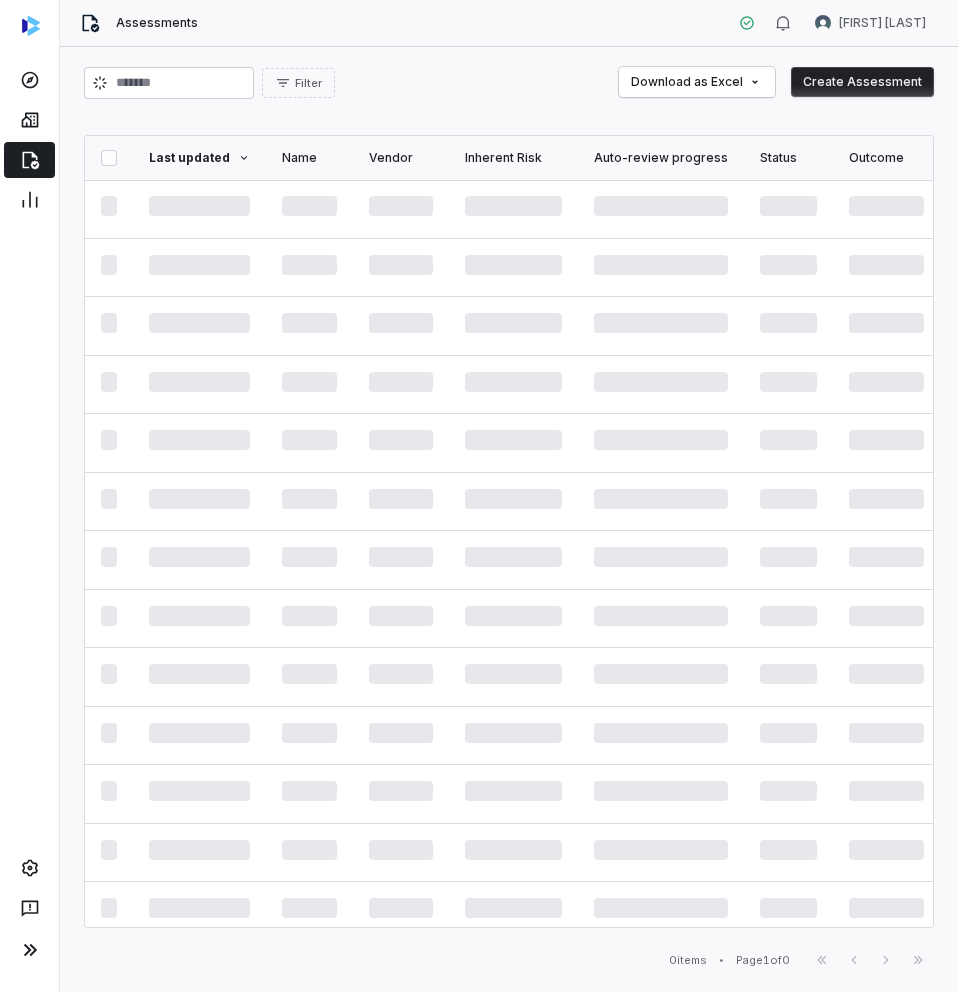 click on "Create Assessment" at bounding box center (862, 82) 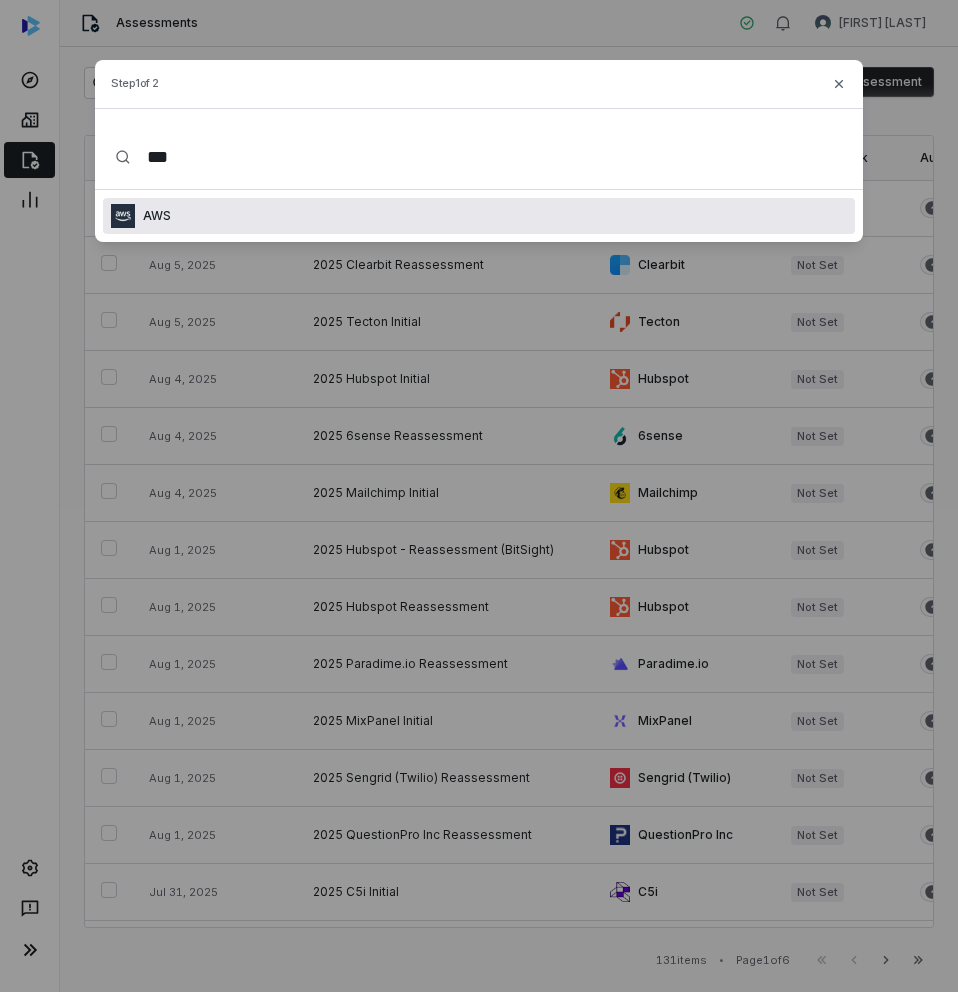 type on "***" 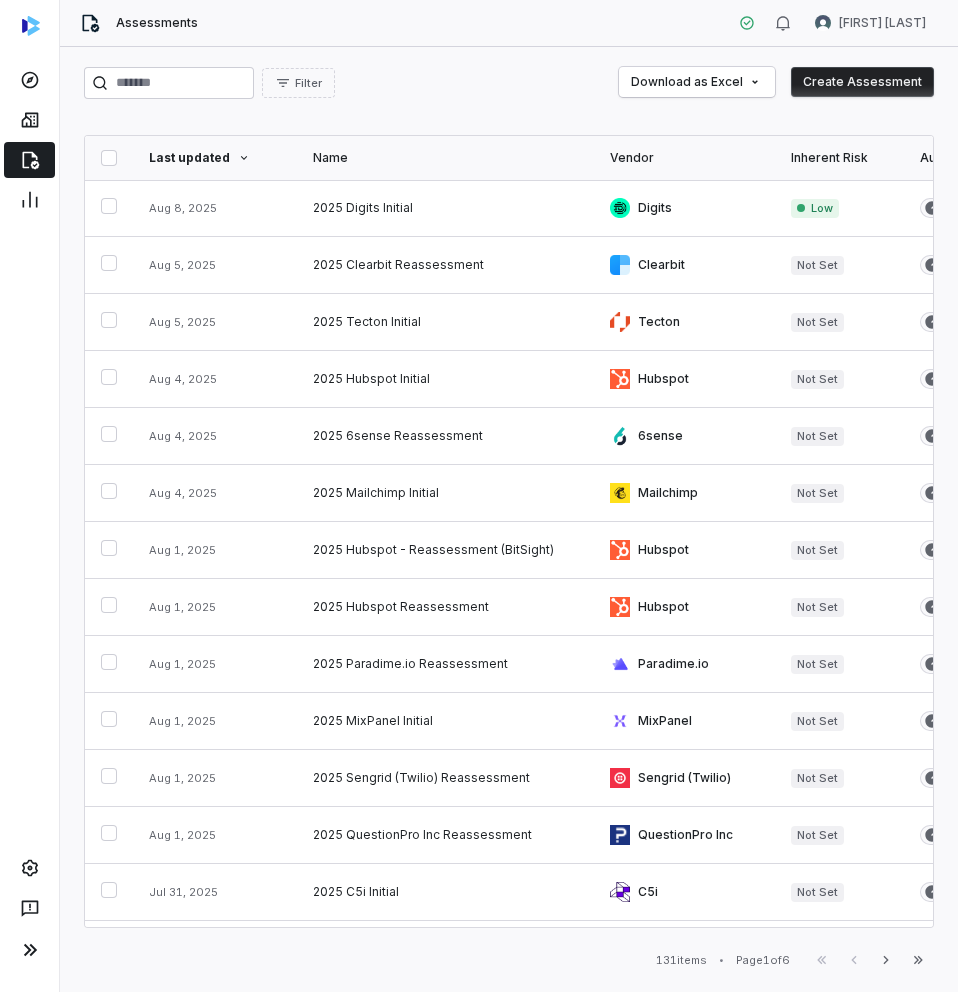 click on "Create Assessment" at bounding box center [862, 82] 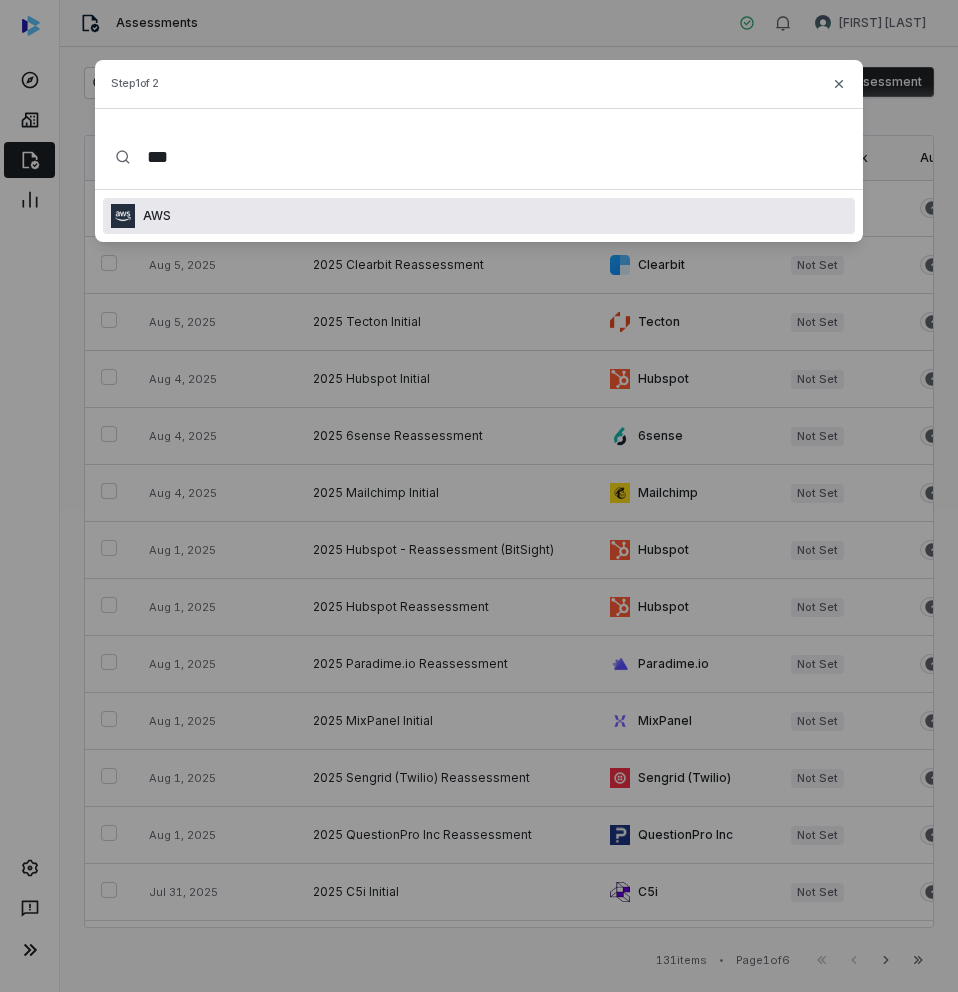 type on "***" 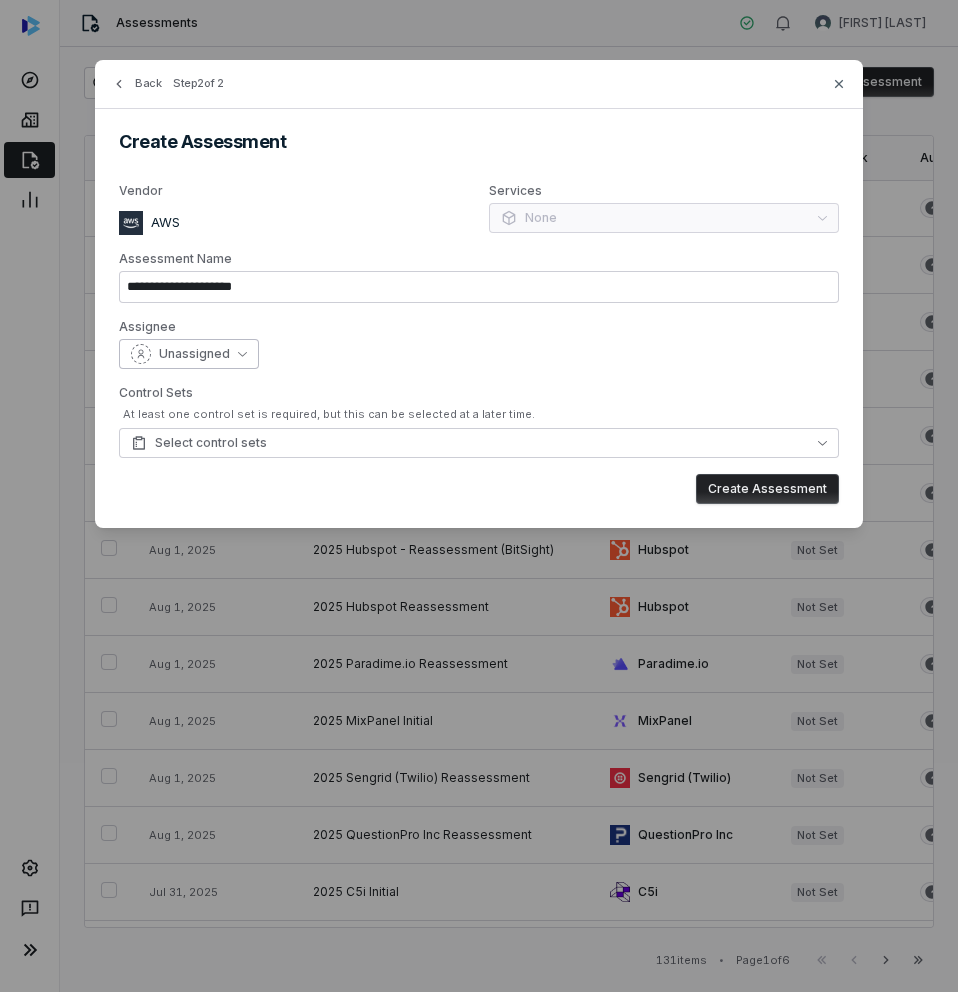 click on "Unassigned" at bounding box center (194, 354) 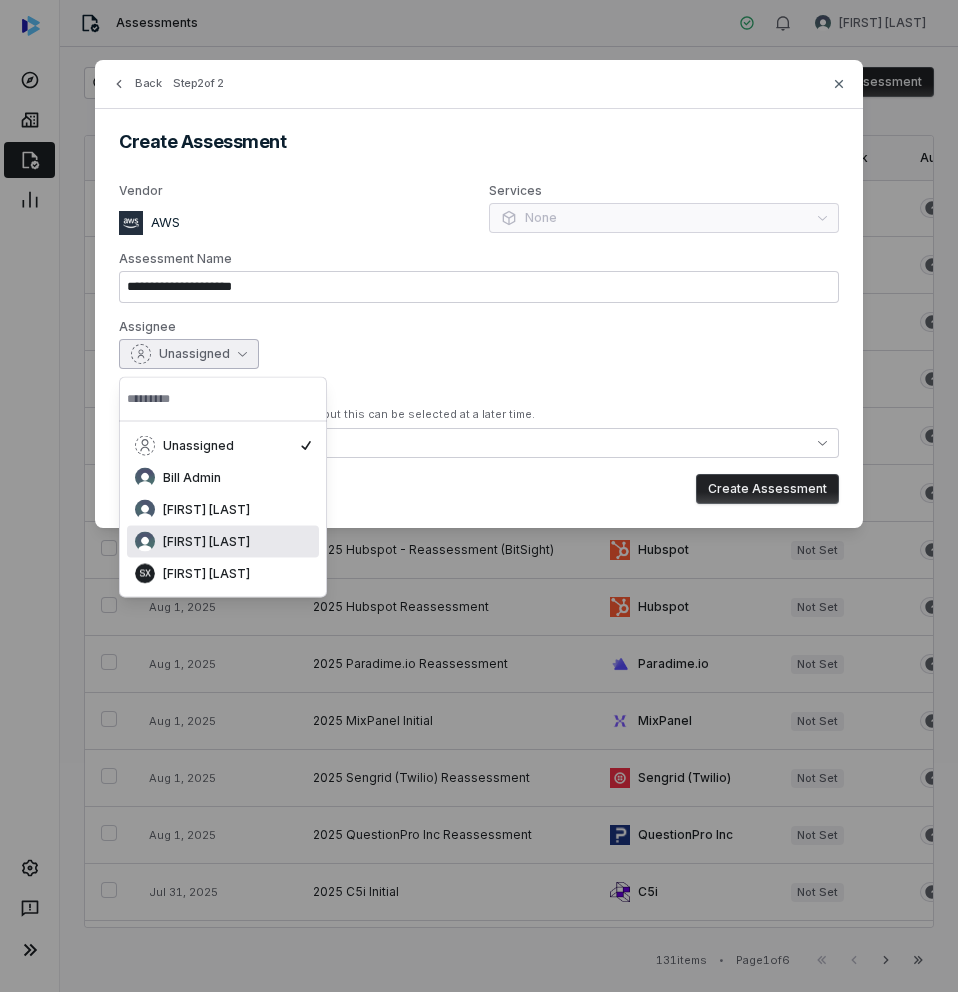 click on "[FIRST] [LAST]" at bounding box center (206, 542) 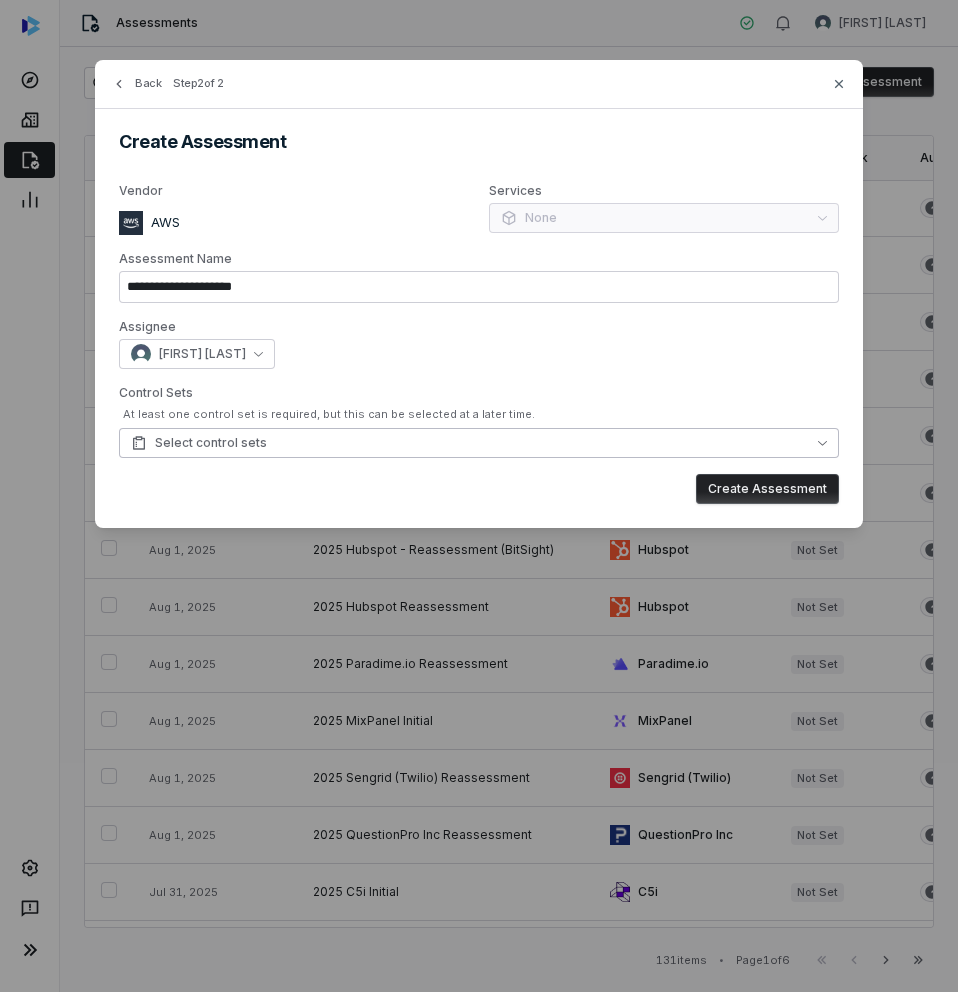 click on "Select control sets" at bounding box center [199, 443] 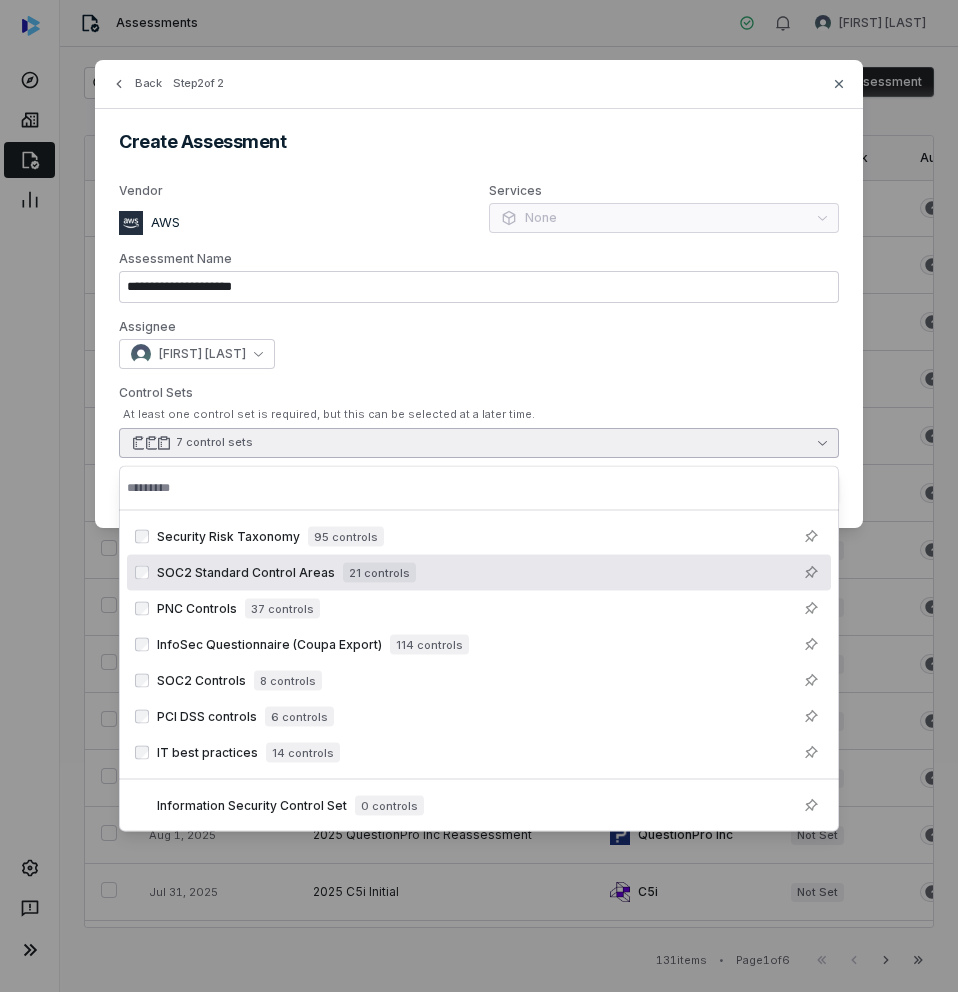 click on "[FIRST] [LAST]" at bounding box center [479, 354] 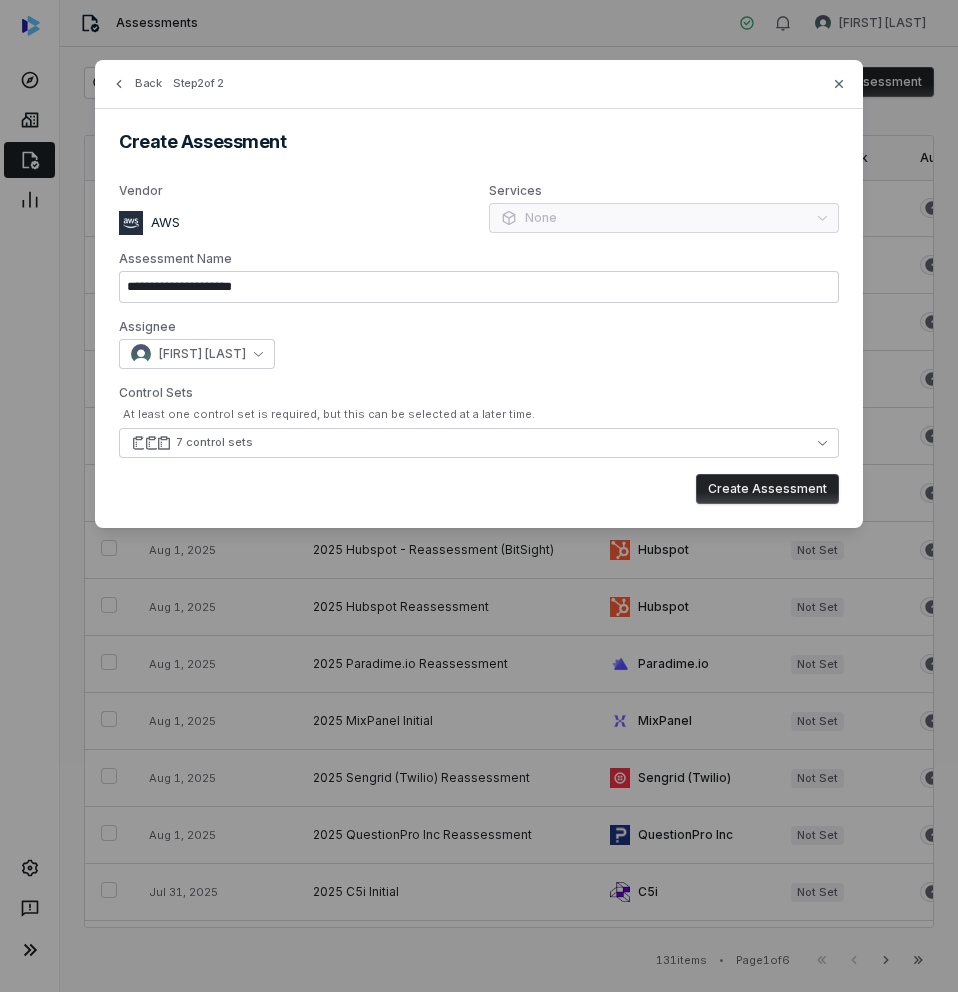 click on "Create Assessment" at bounding box center [767, 489] 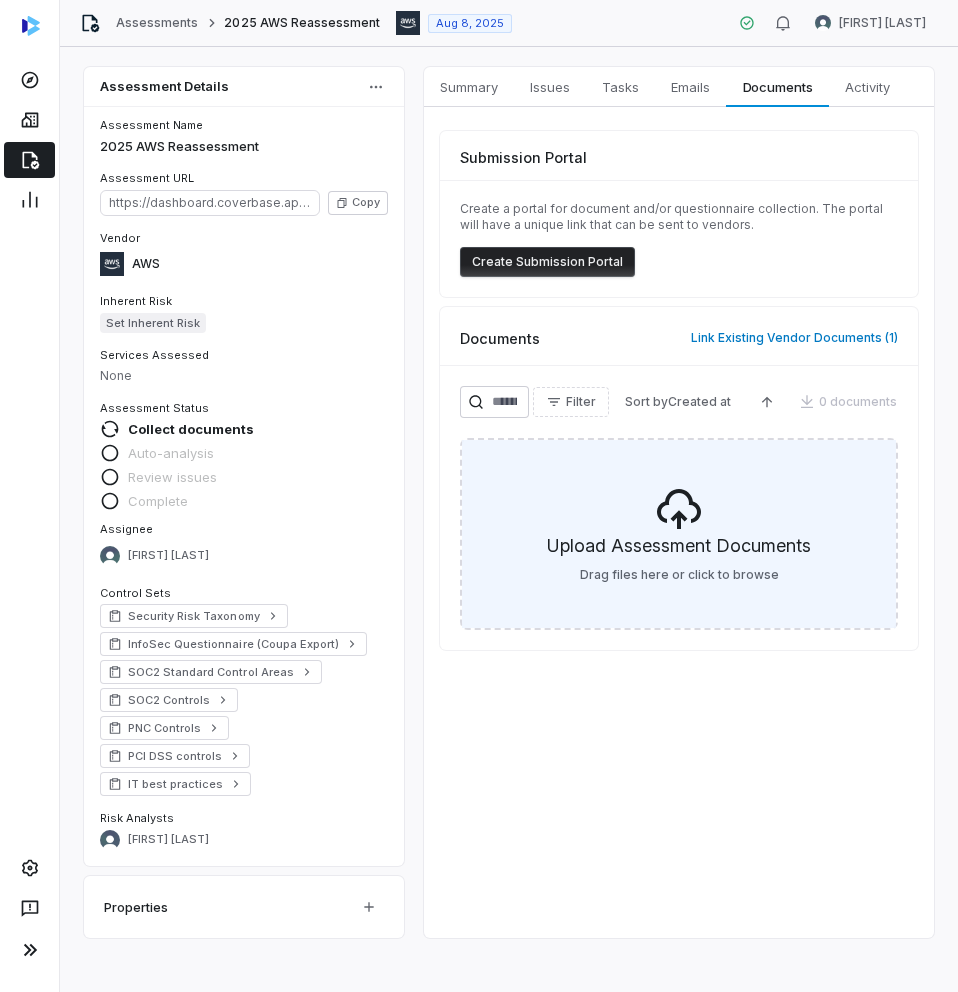 click 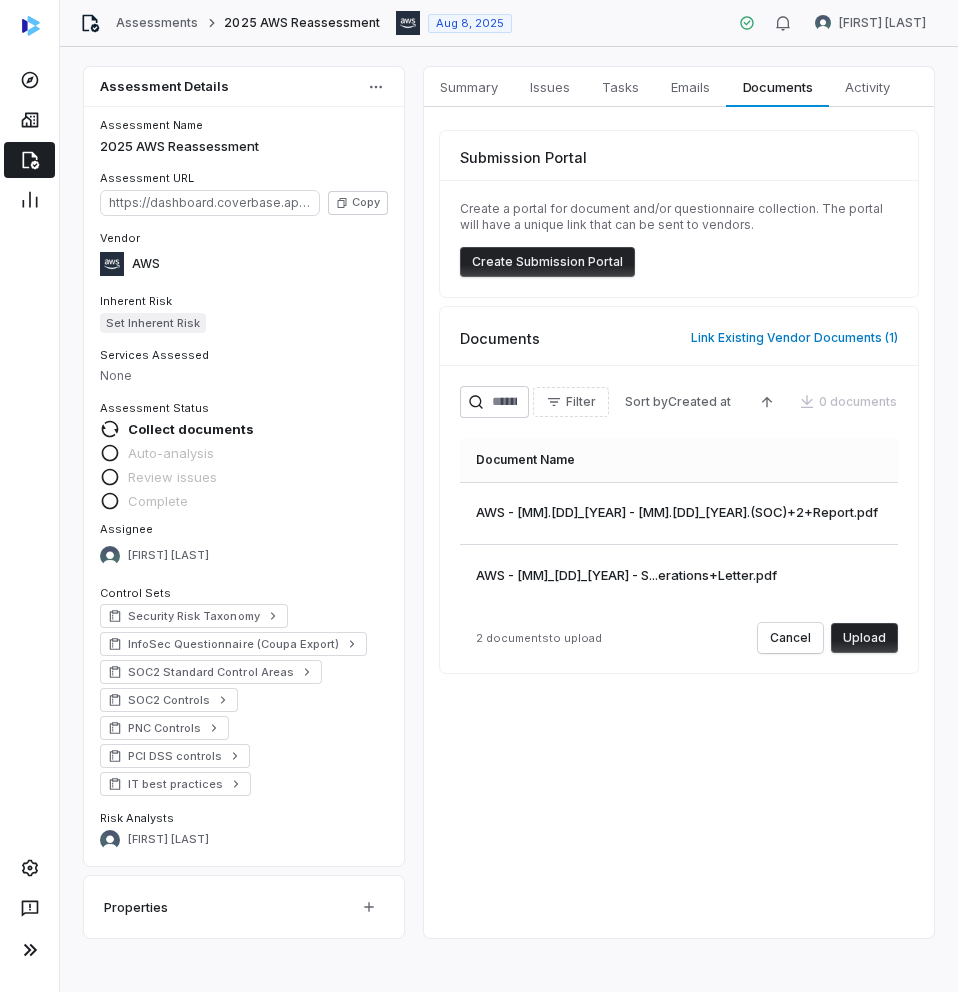 click on "Upload" at bounding box center (864, 638) 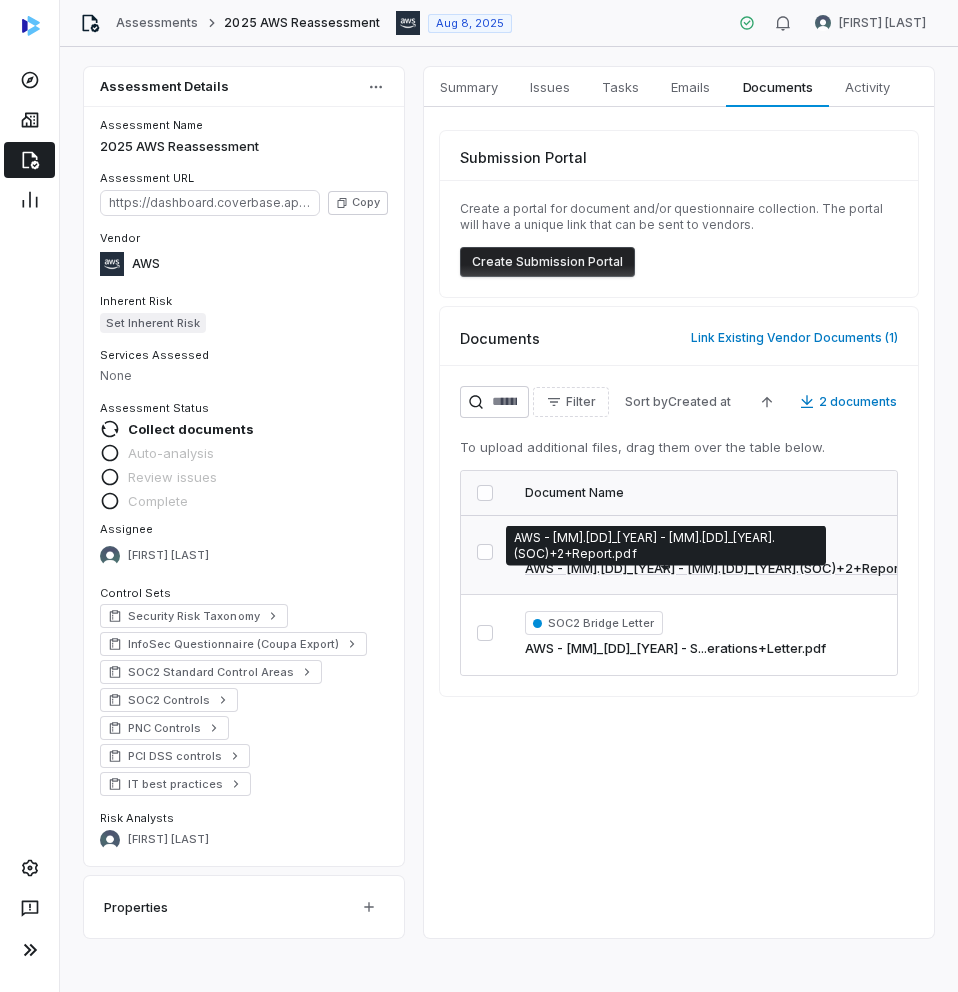 click on "AWS - [MM].[DD].[YYYY] - 0....(SOC)+2+Report.pdf" at bounding box center (726, 569) 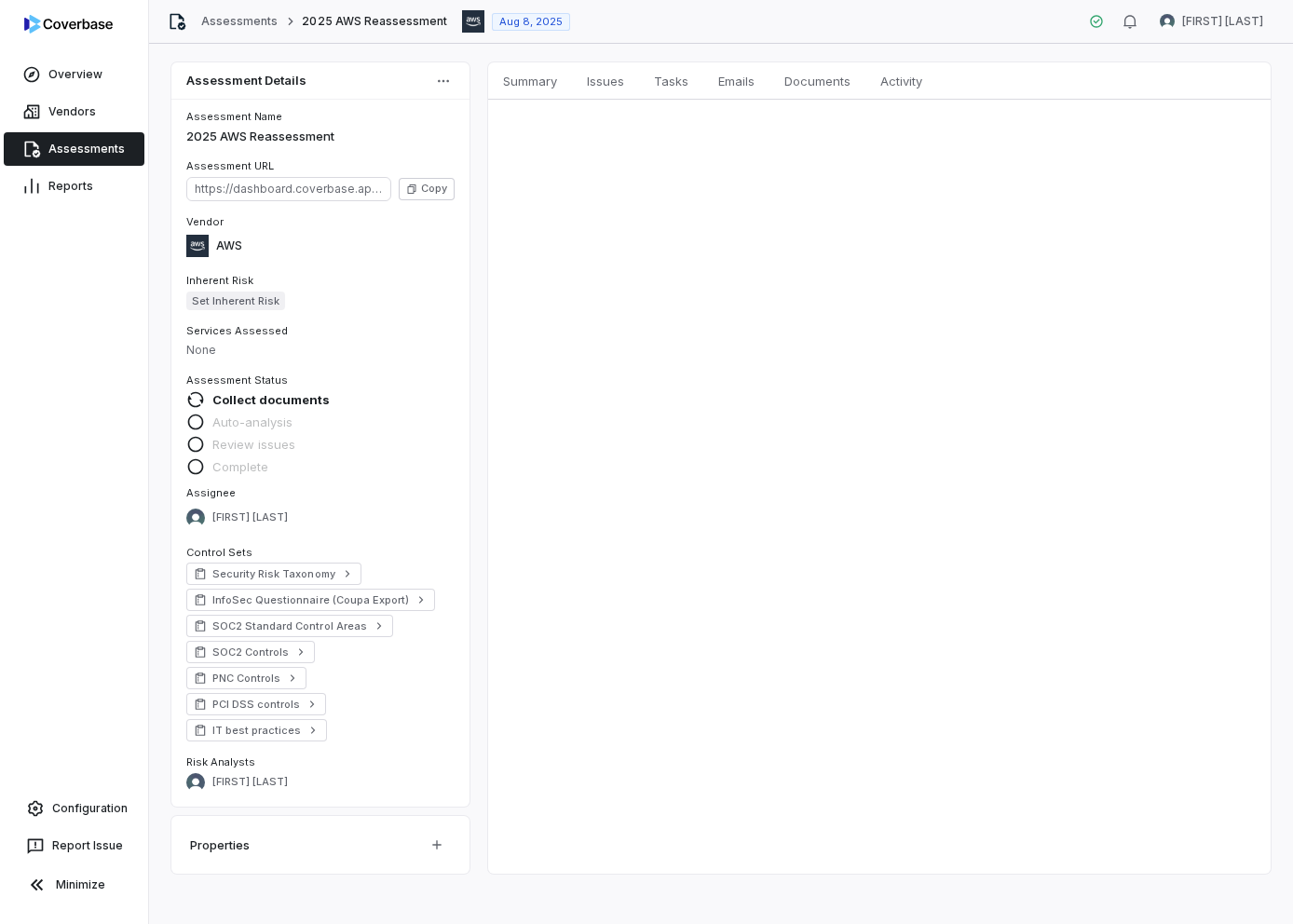 click on "Assessments" at bounding box center (74, 149) 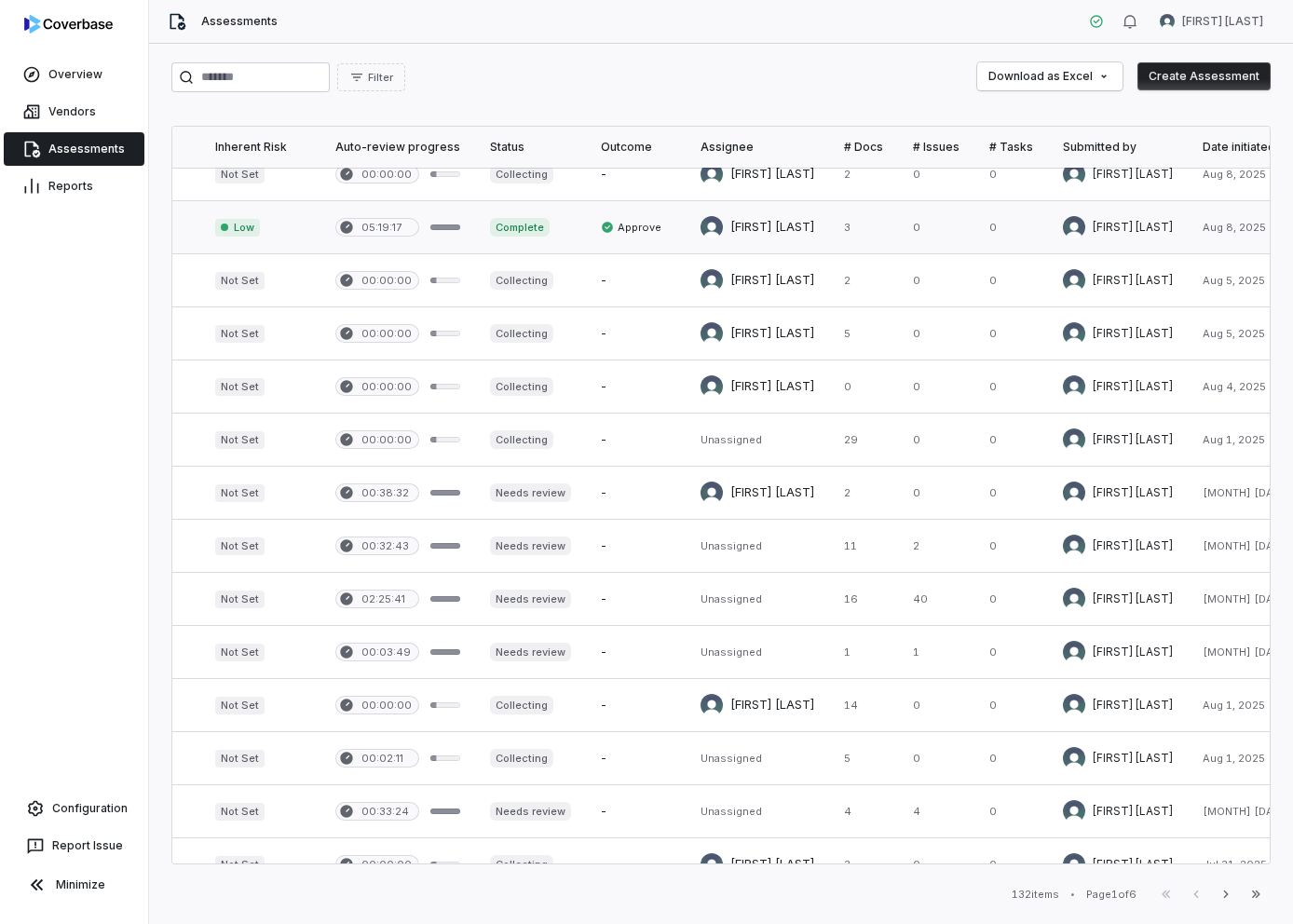 scroll, scrollTop: 20, scrollLeft: 606, axis: both 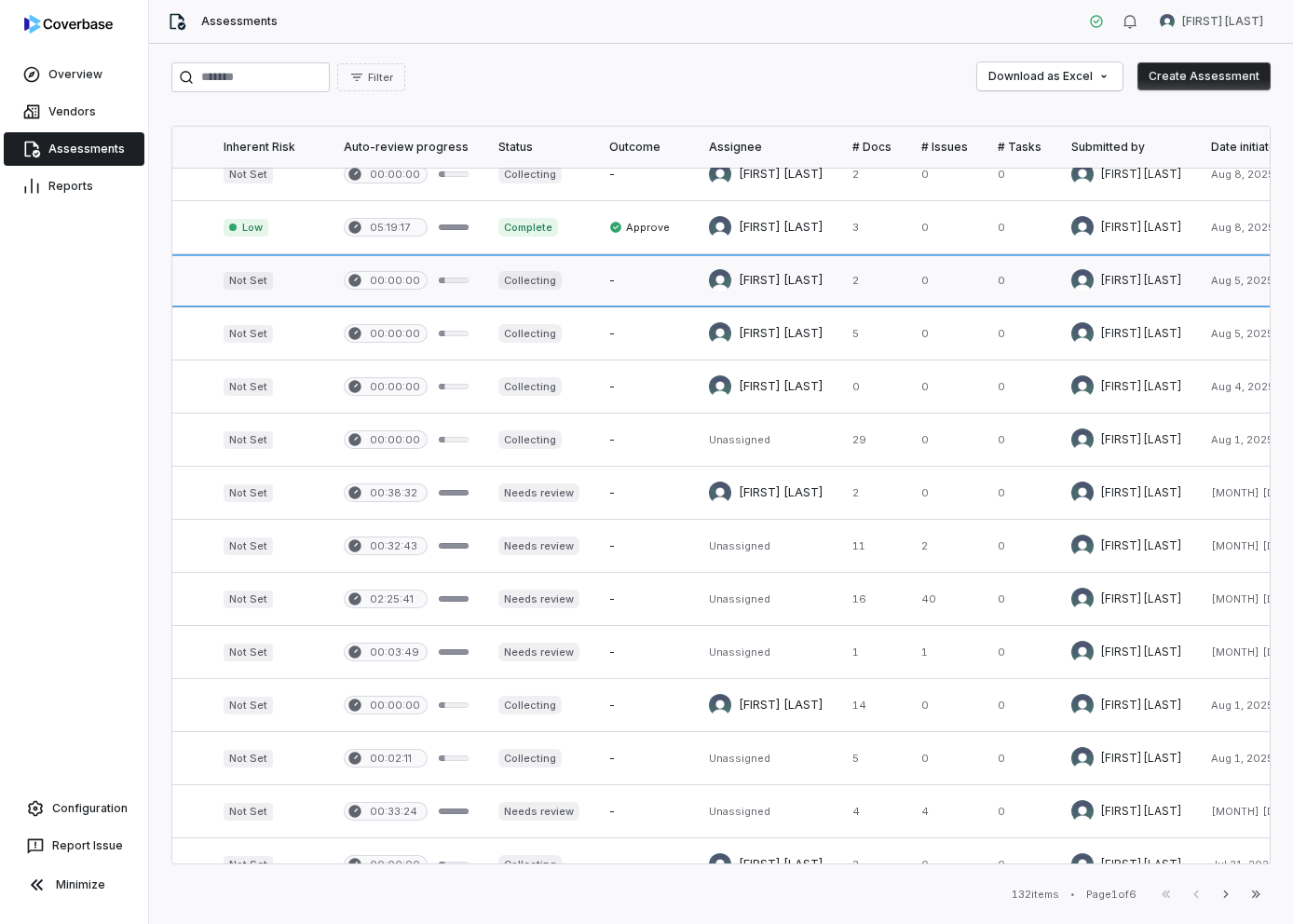 click at bounding box center (1019, 280) 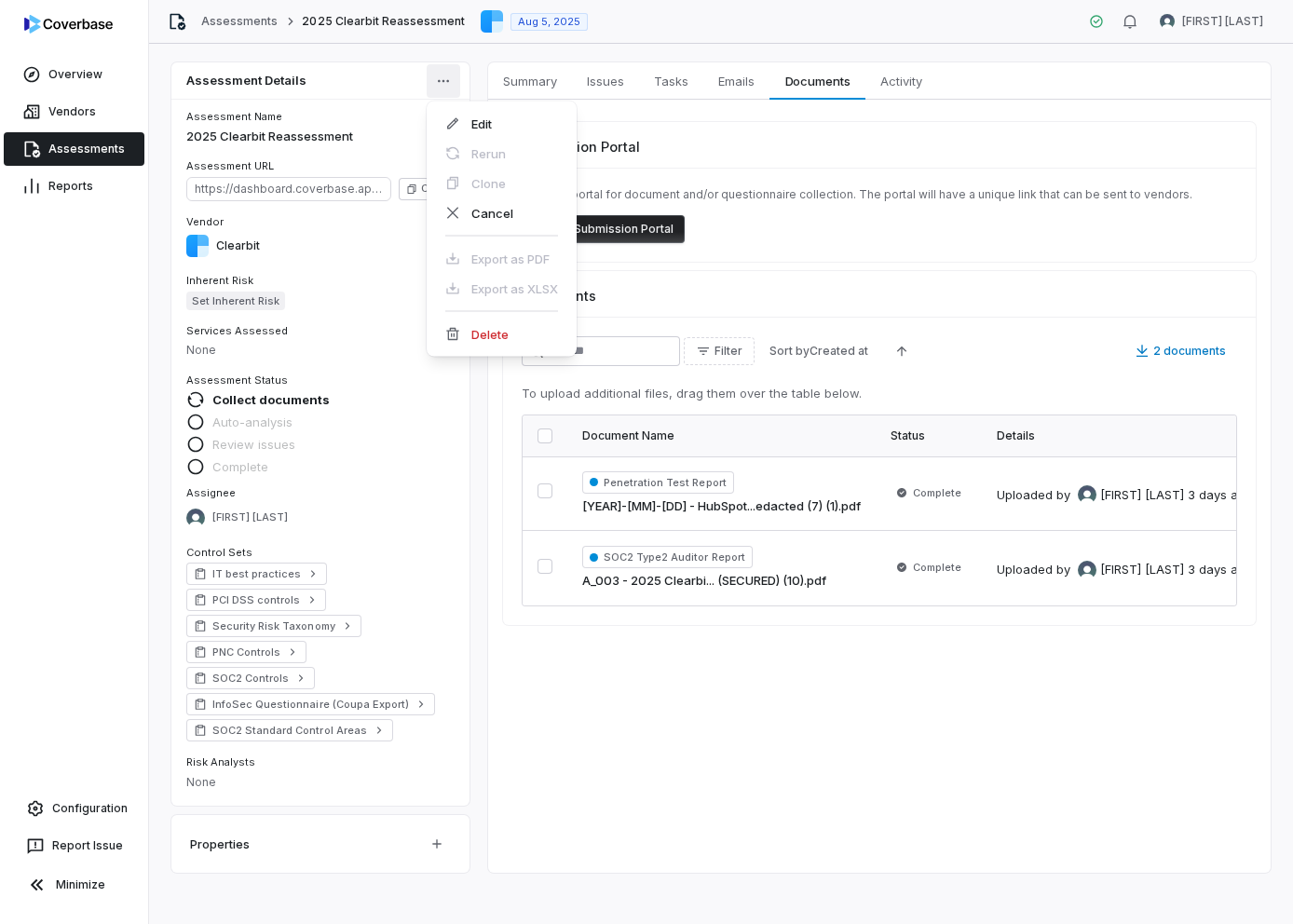 click on "Overview Vendors Assessments Reports Configuration Report Issue Minimize Assessments 2025 Clearbit Reassessment Aug 5, 2025 Hammed Bakare Assessment Details Assessment Name 2025 Clearbit Reassessment Assessment URL  https://dashboard.coverbase.app/assessments/cbqsrw_2d9e11578987451f8454b05523a3c106 Copy Vendor Clearbit Inherent Risk Set Inherent Risk Services Assessed None Assessment Status Collect documents Auto-analysis Review issues Complete Assignee Hammed Bakare Control Sets IT best practices PCI DSS controls Security Risk Taxonomy PNC Controls SOC2 Controls InfoSec Questionnaire (Coupa Export) SOC2 Standard Control Areas Risk Analysts None Properties Summary Summary Issues Issues Tasks Tasks Emails Emails Documents Documents Activity Activity Submission Portal Create a portal for document and/or questionnaire collection. The portal will have a unique link that can be sent to vendors. Create Submission Portal Documents Filter Sort by  Created at 2 documents Document Name Status Details by" at bounding box center [646, 462] 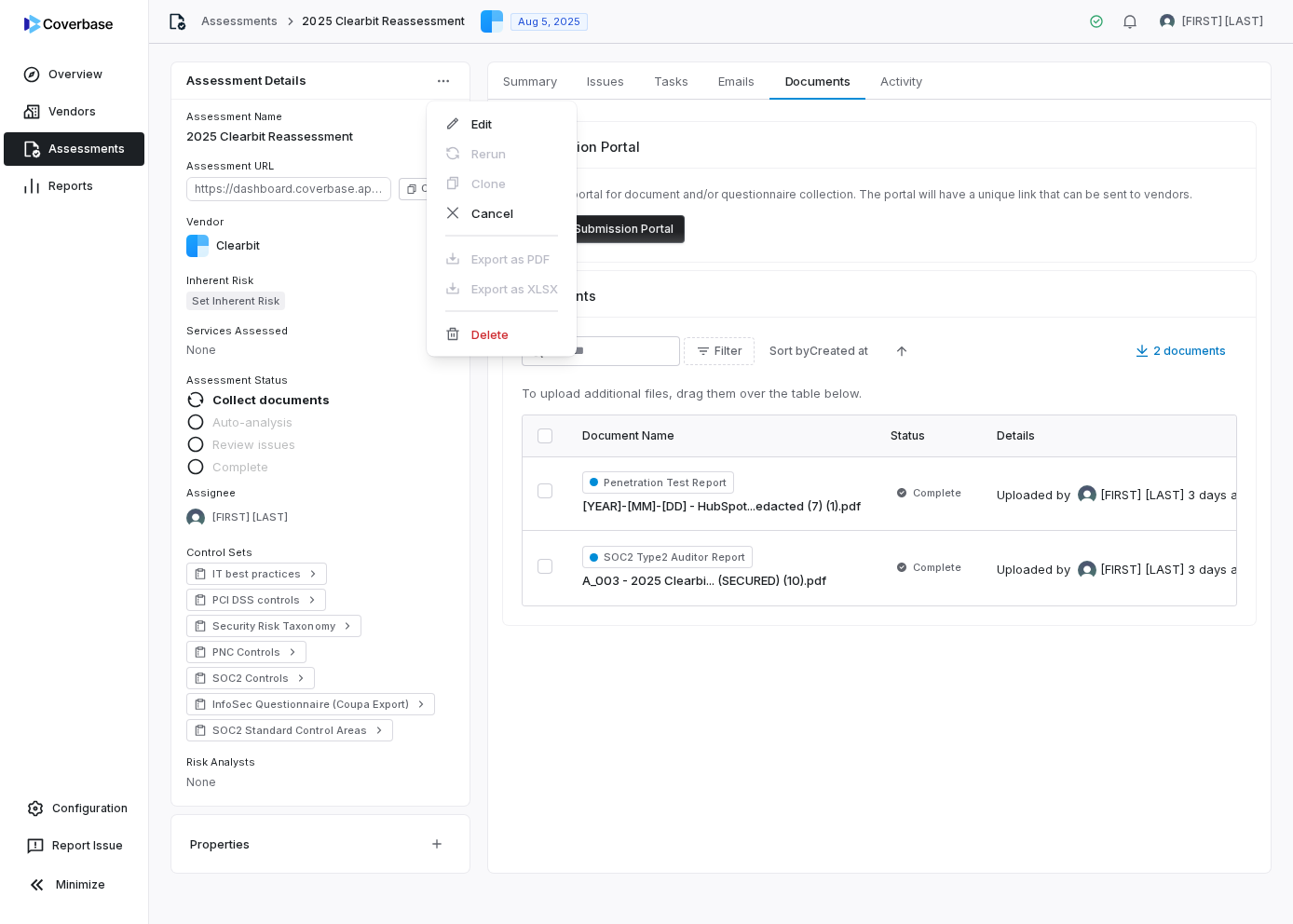 click on "Overview Vendors Assessments Reports Configuration Report Issue Minimize Assessments 2025 Clearbit Reassessment Aug 5, 2025 Hammed Bakare Assessment Details Assessment Name 2025 Clearbit Reassessment Assessment URL  https://dashboard.coverbase.app/assessments/cbqsrw_2d9e11578987451f8454b05523a3c106 Copy Vendor Clearbit Inherent Risk Set Inherent Risk Services Assessed None Assessment Status Collect documents Auto-analysis Review issues Complete Assignee Hammed Bakare Control Sets IT best practices PCI DSS controls Security Risk Taxonomy PNC Controls SOC2 Controls InfoSec Questionnaire (Coupa Export) SOC2 Standard Control Areas Risk Analysts None Properties Summary Summary Issues Issues Tasks Tasks Emails Emails Documents Documents Activity Activity Submission Portal Create a portal for document and/or questionnaire collection. The portal will have a unique link that can be sent to vendors. Create Submission Portal Documents Filter Sort by  Created at 2 documents Document Name Status Details by" at bounding box center [646, 462] 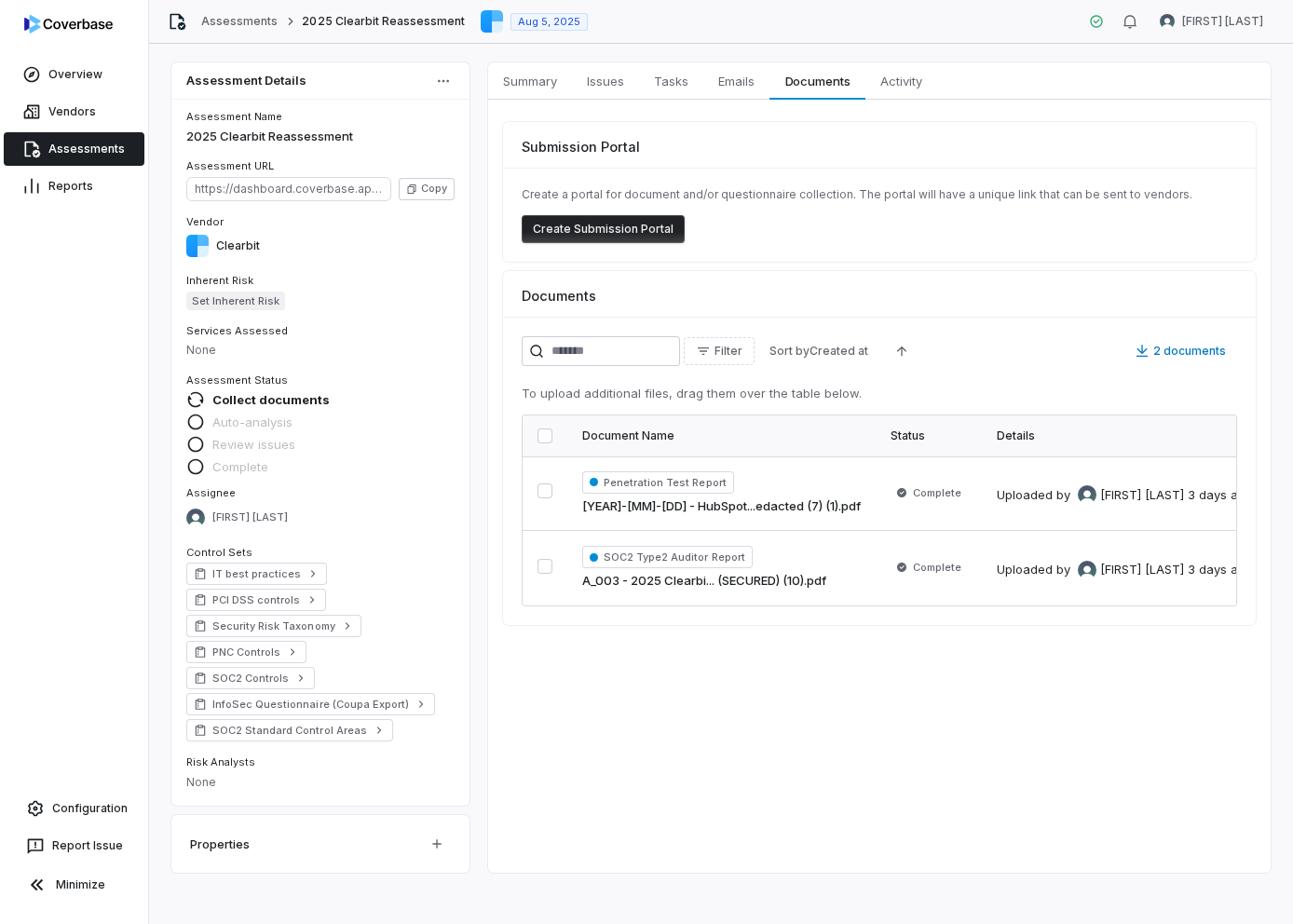 click on "2025 Clearbit Reassessment" at bounding box center [383, 21] 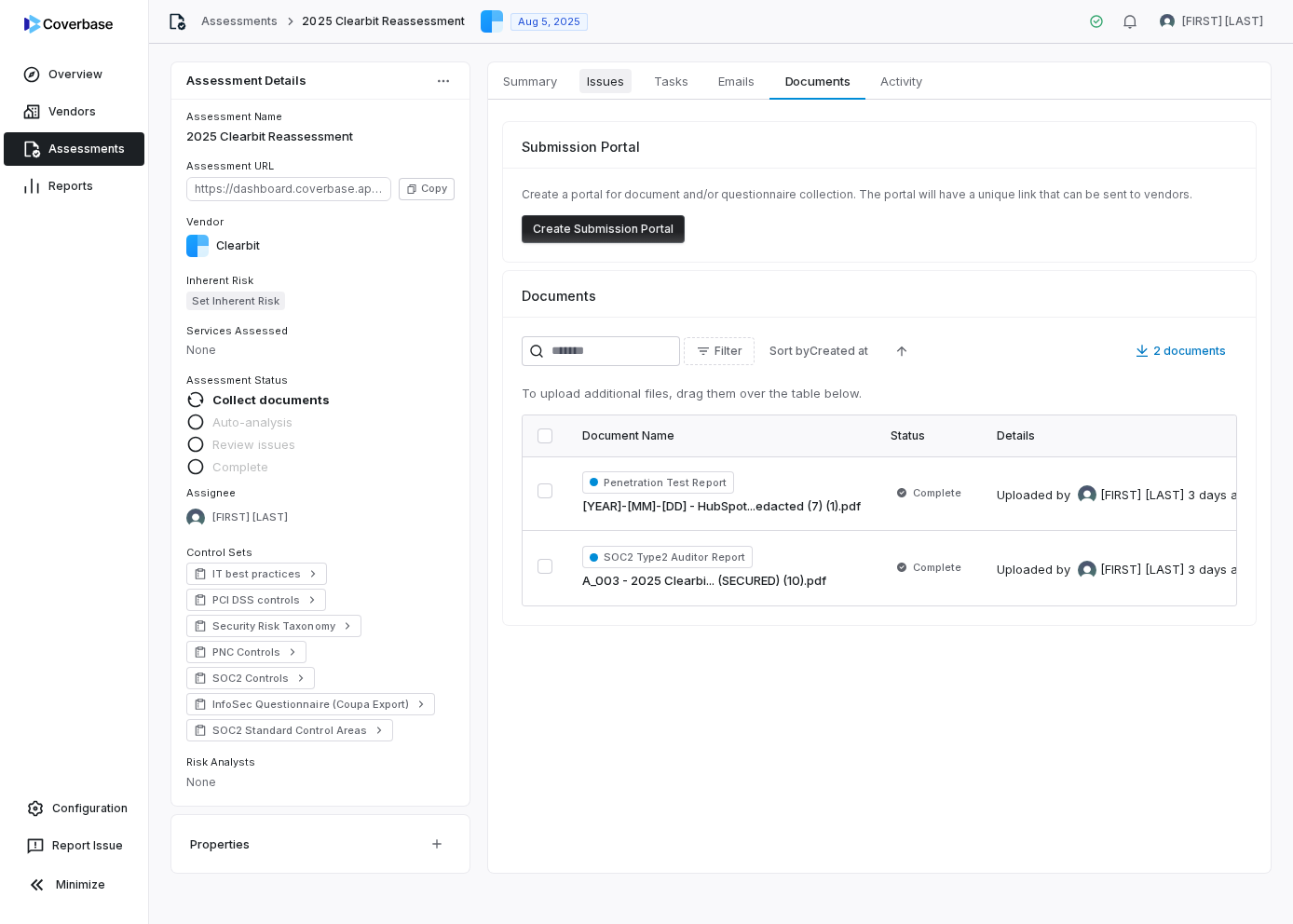 click on "Issues" at bounding box center (606, 81) 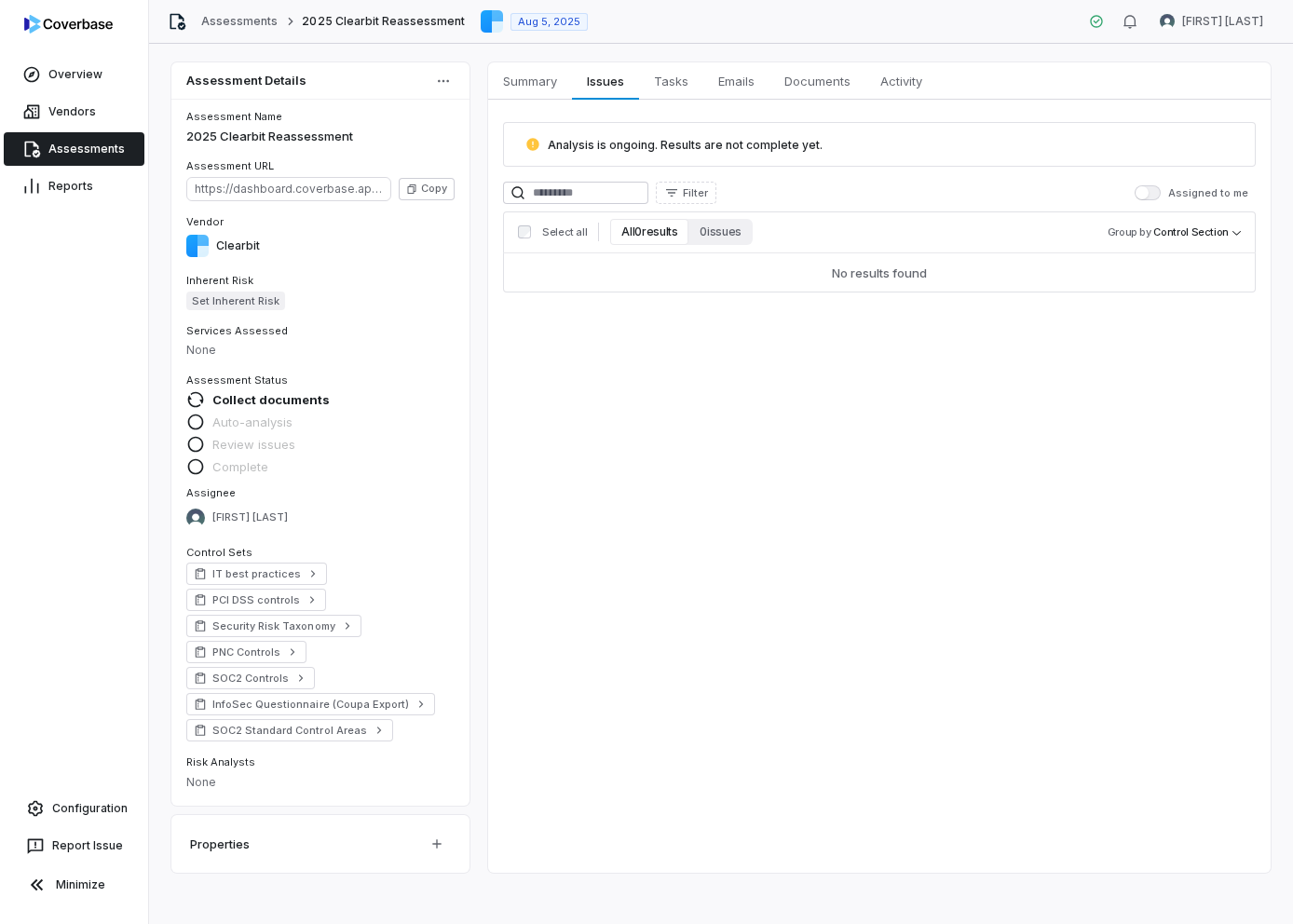 click on "Assessments" at bounding box center (74, 149) 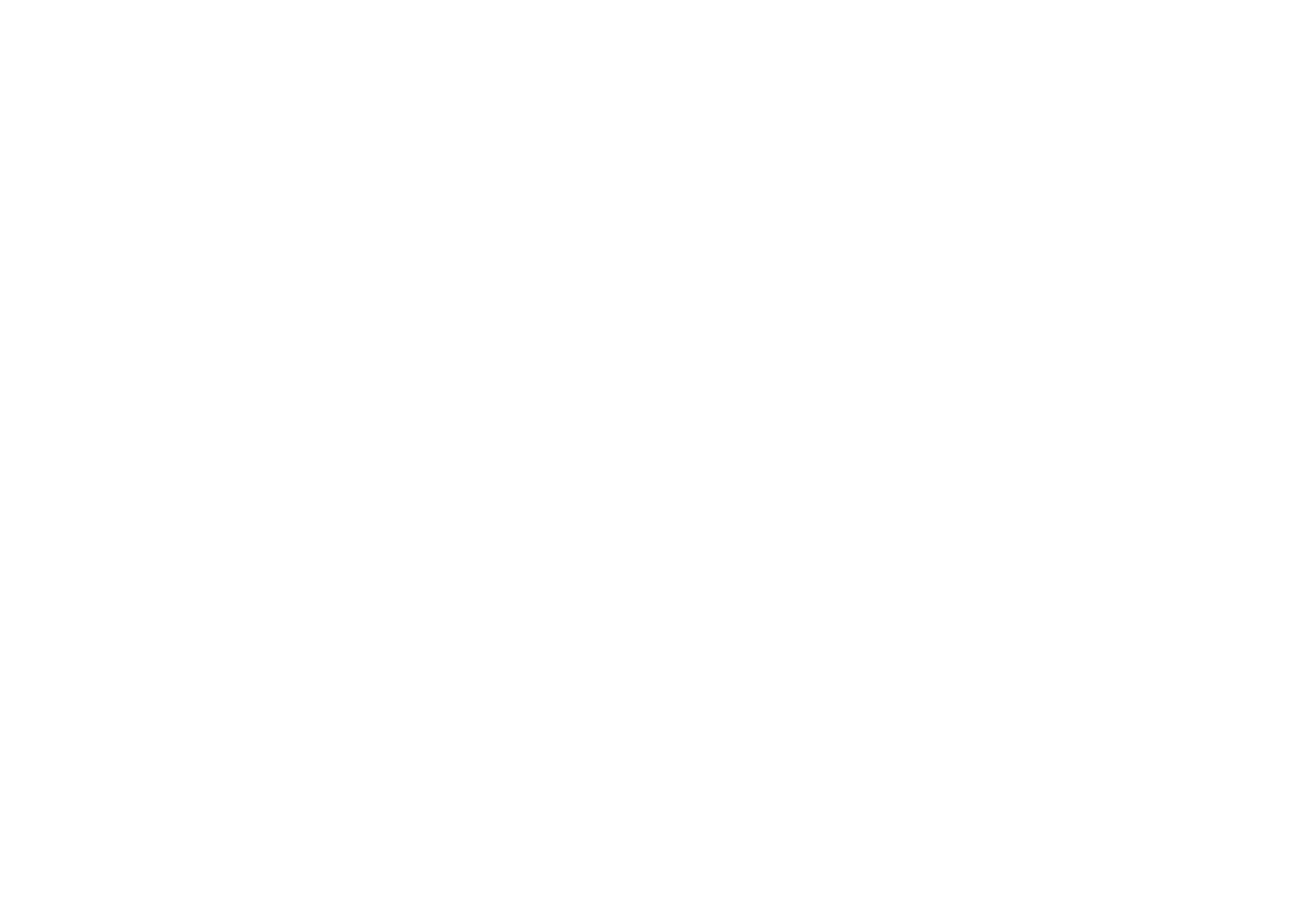 scroll, scrollTop: 0, scrollLeft: 0, axis: both 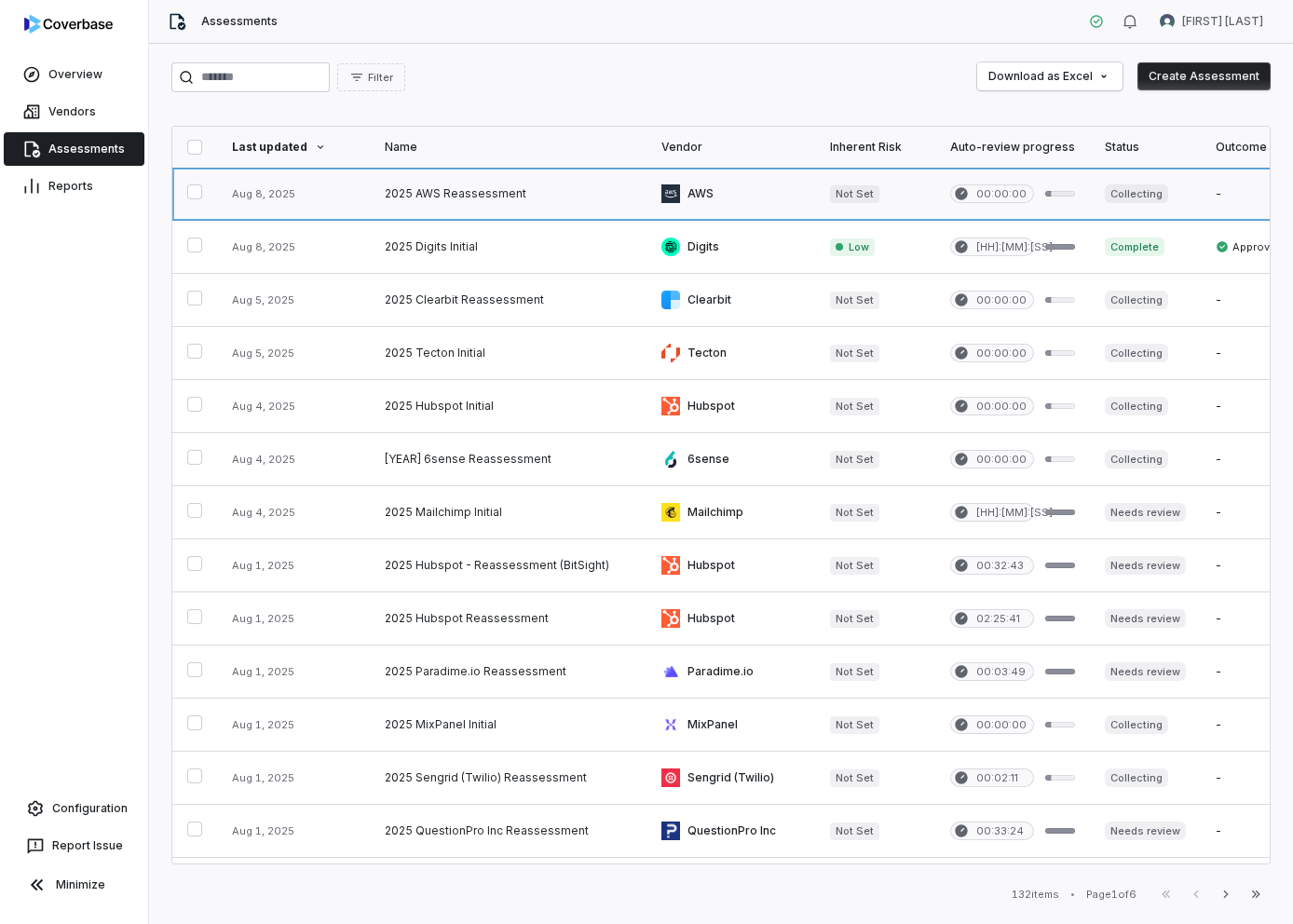 click at bounding box center [508, 194] 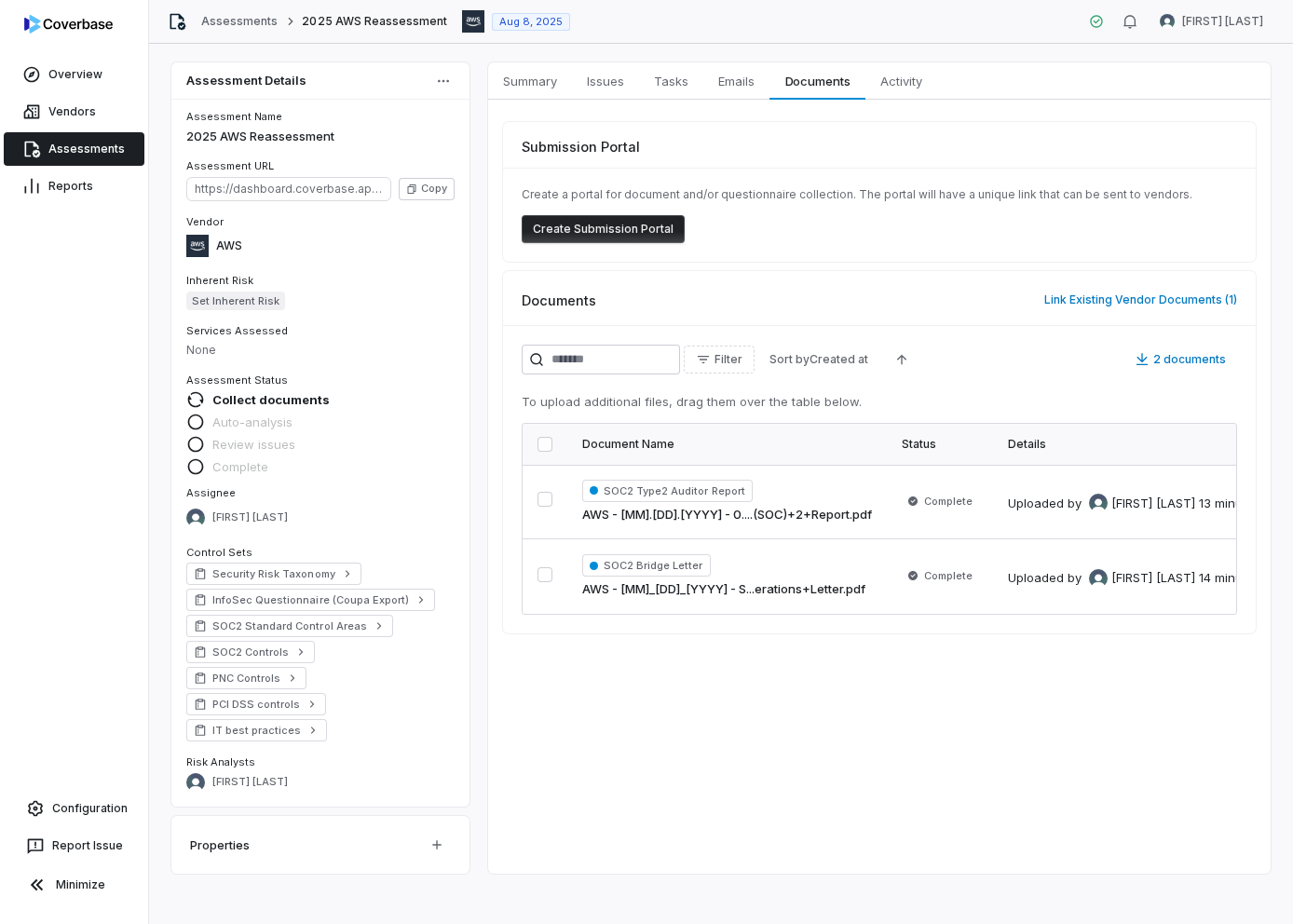 click on "AWS - [MM].[DD].[YYYY] - 0....(SOC)+2+Report.pdf" at bounding box center (727, 515) 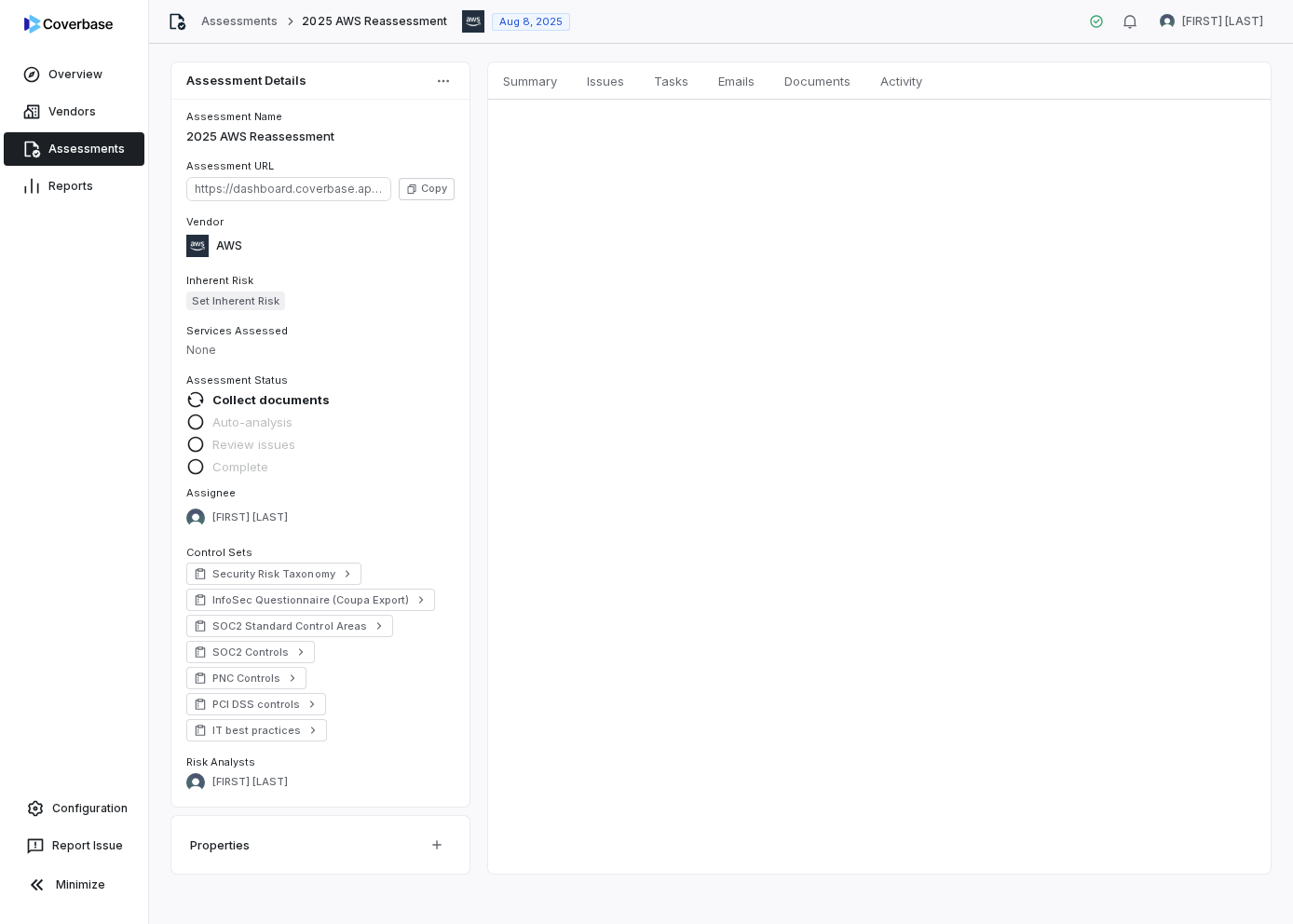 click on "Assessments" at bounding box center [74, 149] 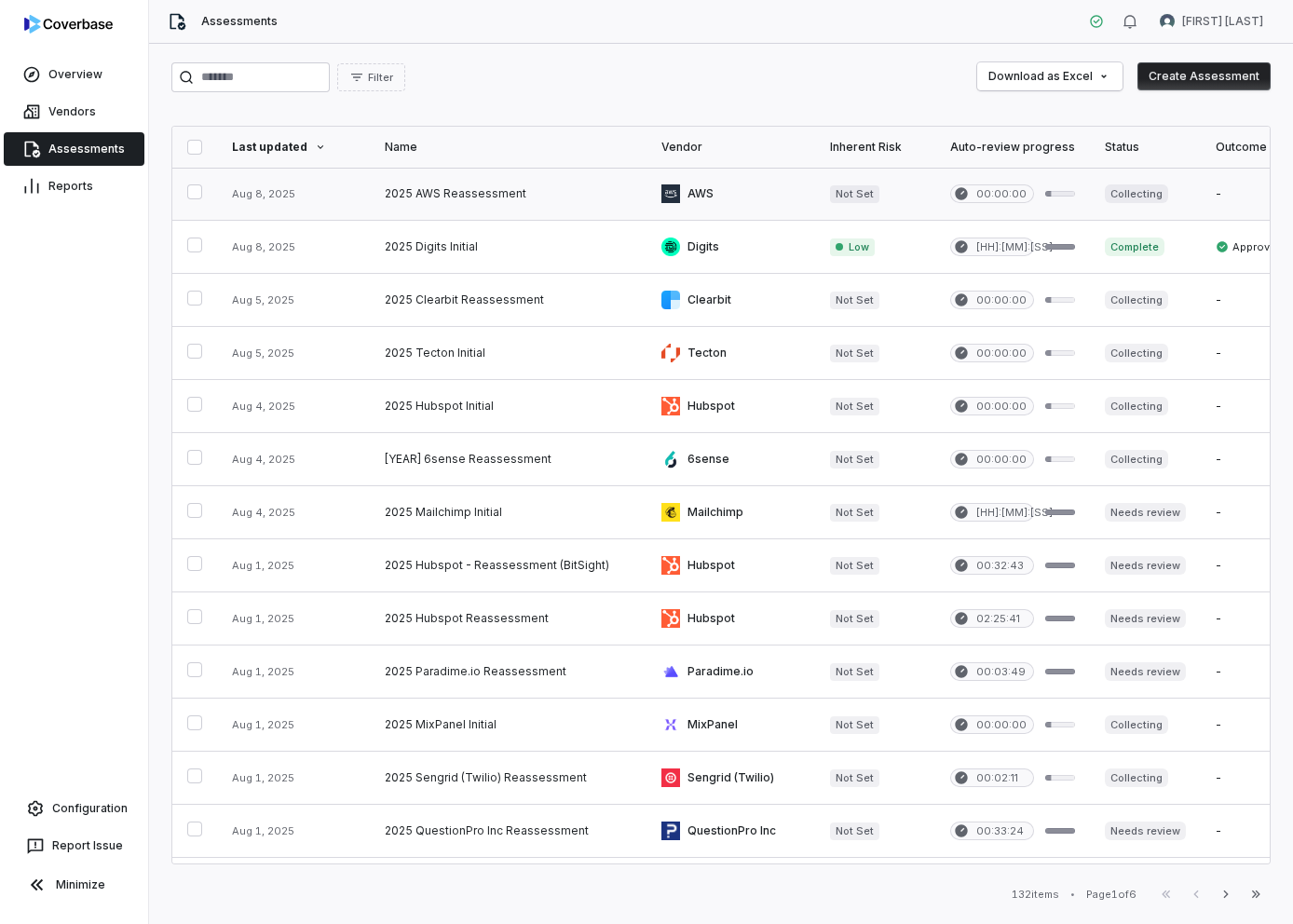 click at bounding box center [195, 192] 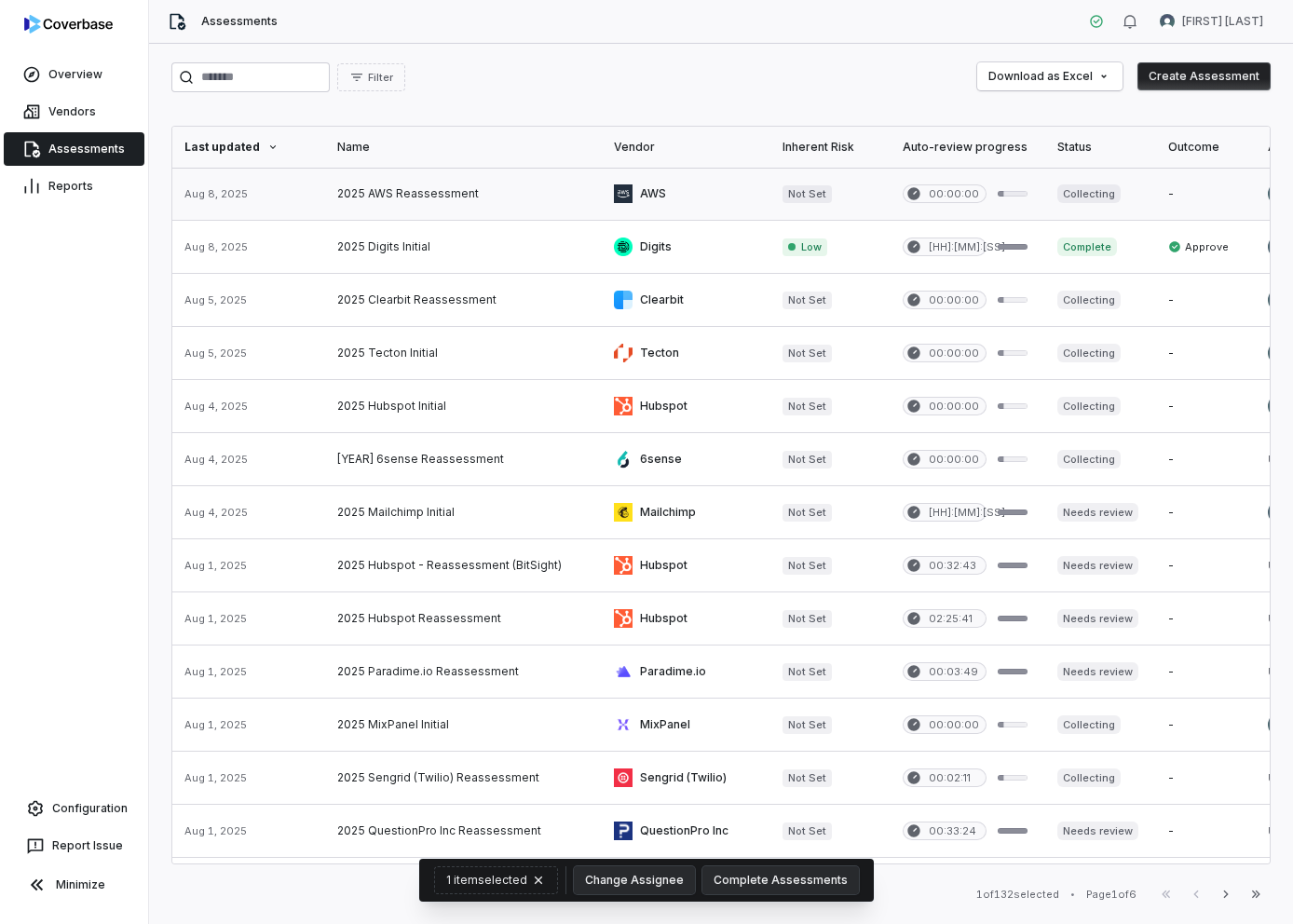 scroll, scrollTop: 0, scrollLeft: 0, axis: both 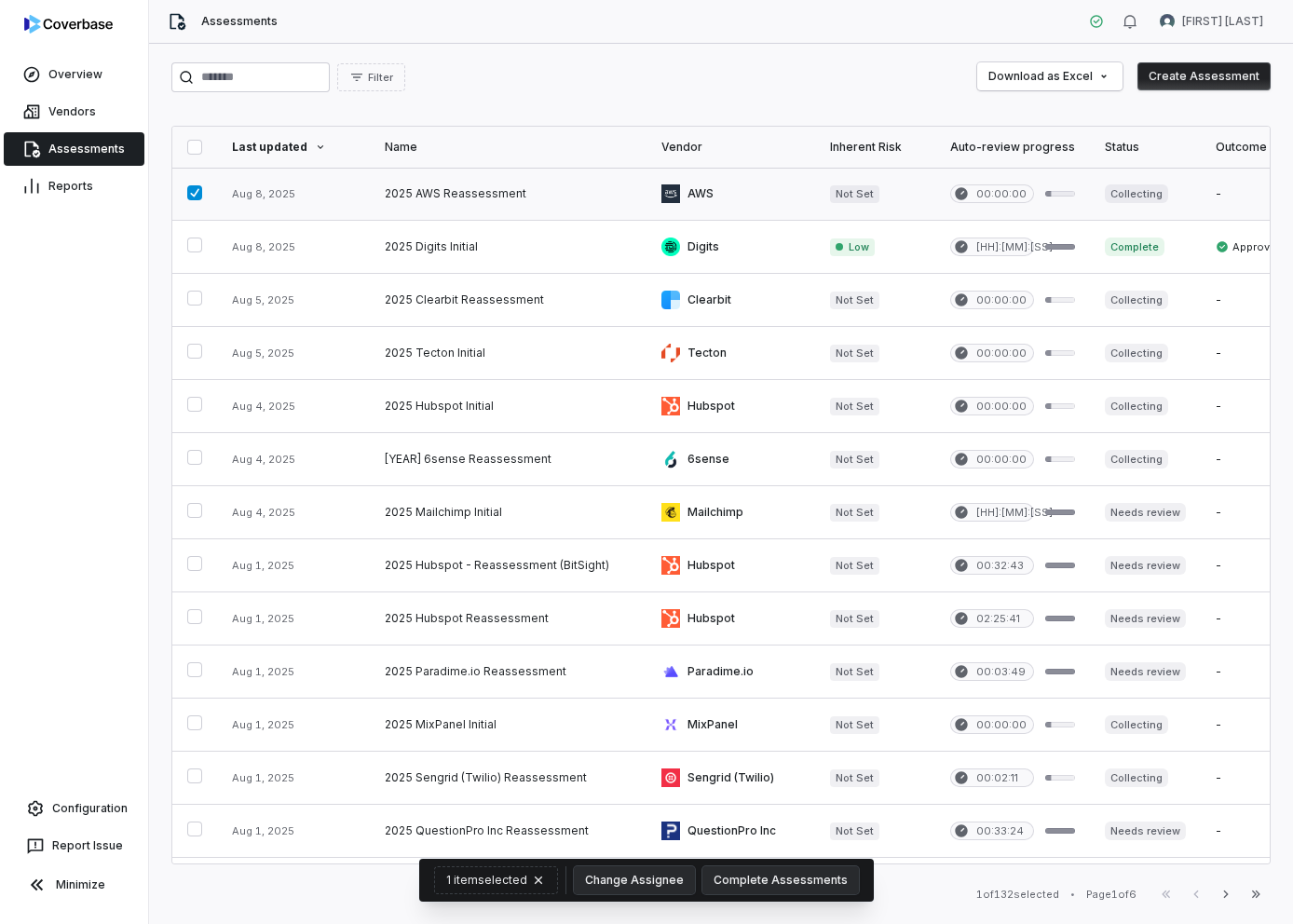 click at bounding box center [195, 193] 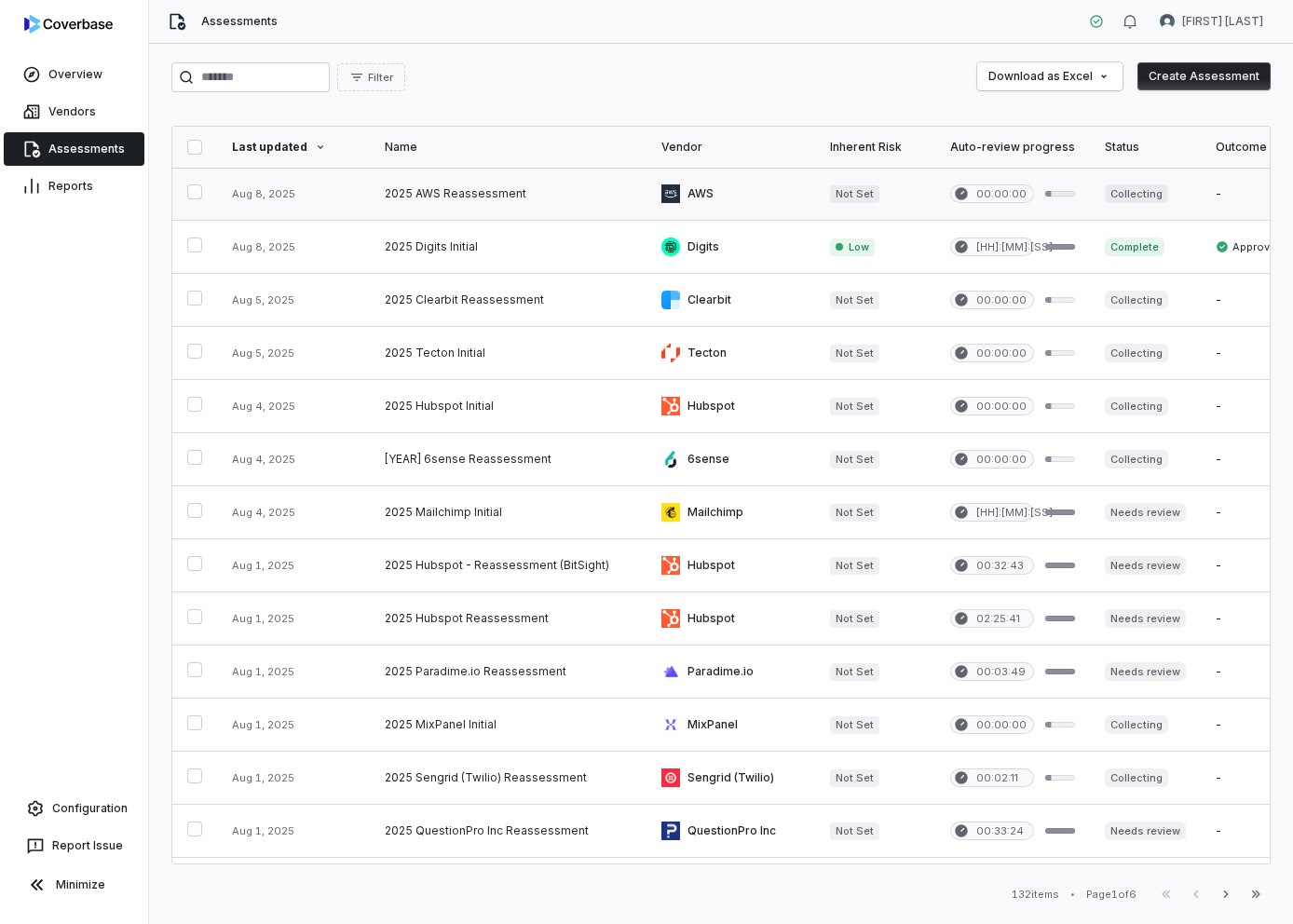 scroll, scrollTop: 0, scrollLeft: 1, axis: horizontal 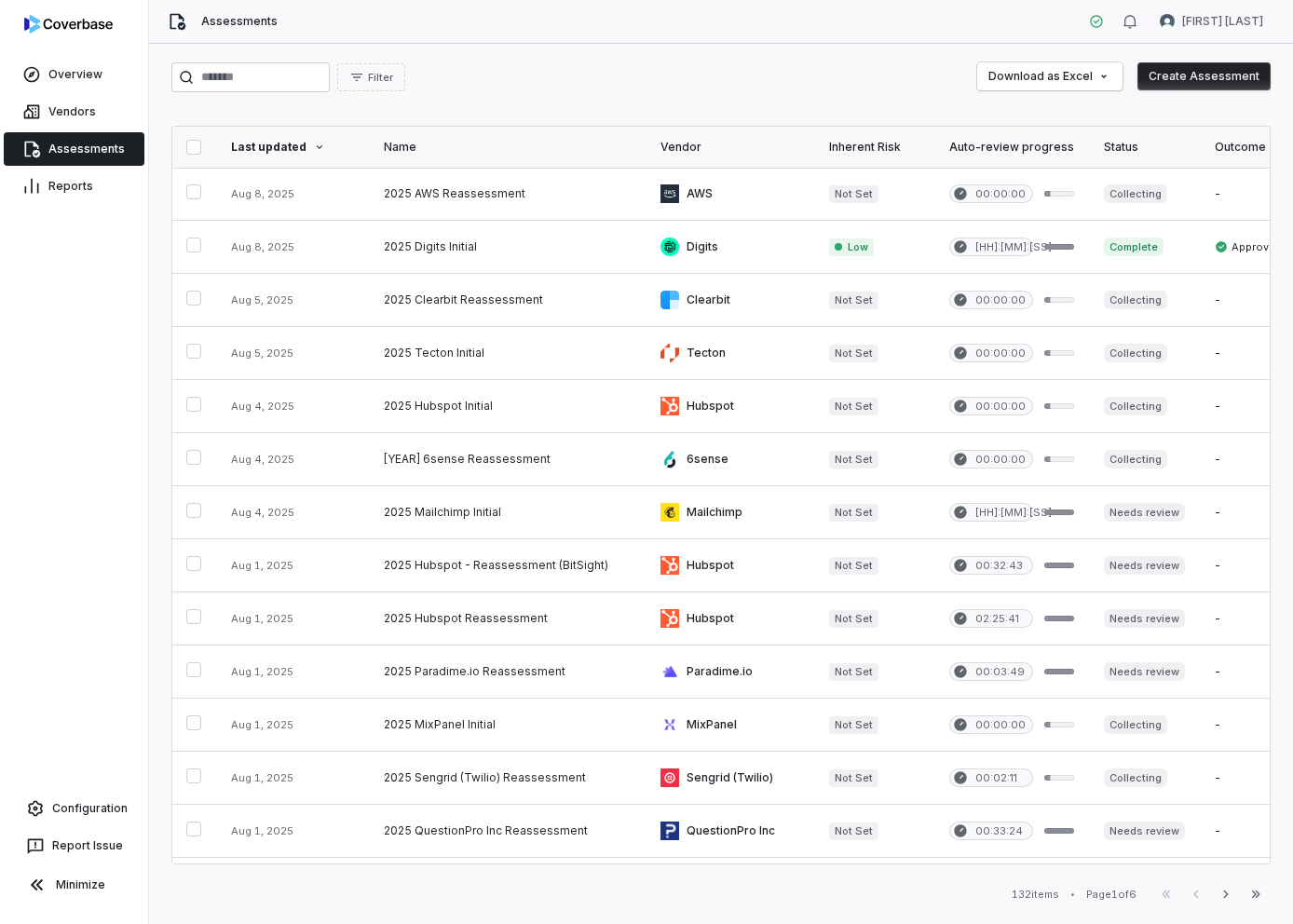 click on "Create Assessment" at bounding box center [1204, 76] 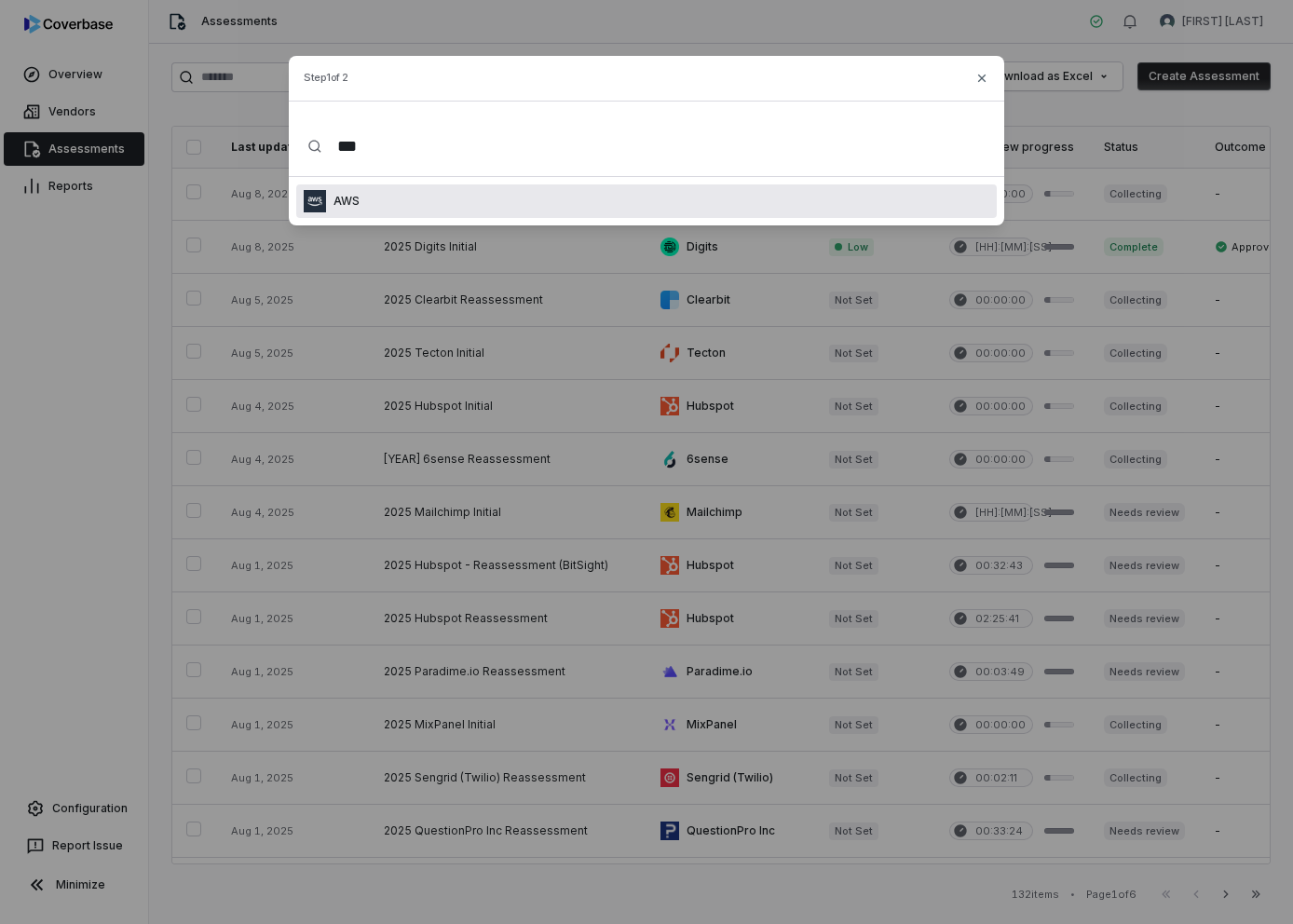 type on "***" 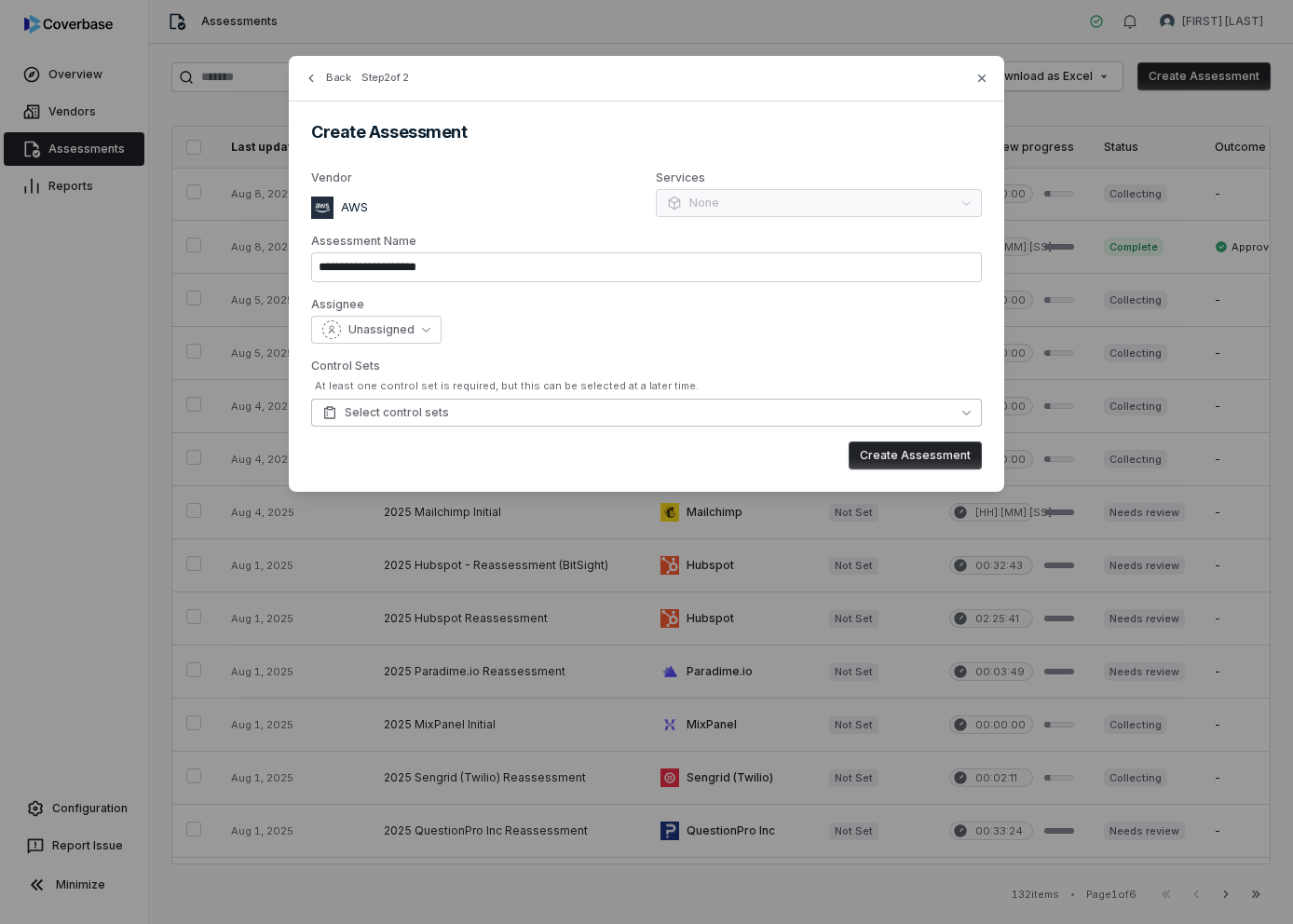 click on "Select control sets" at bounding box center [646, 413] 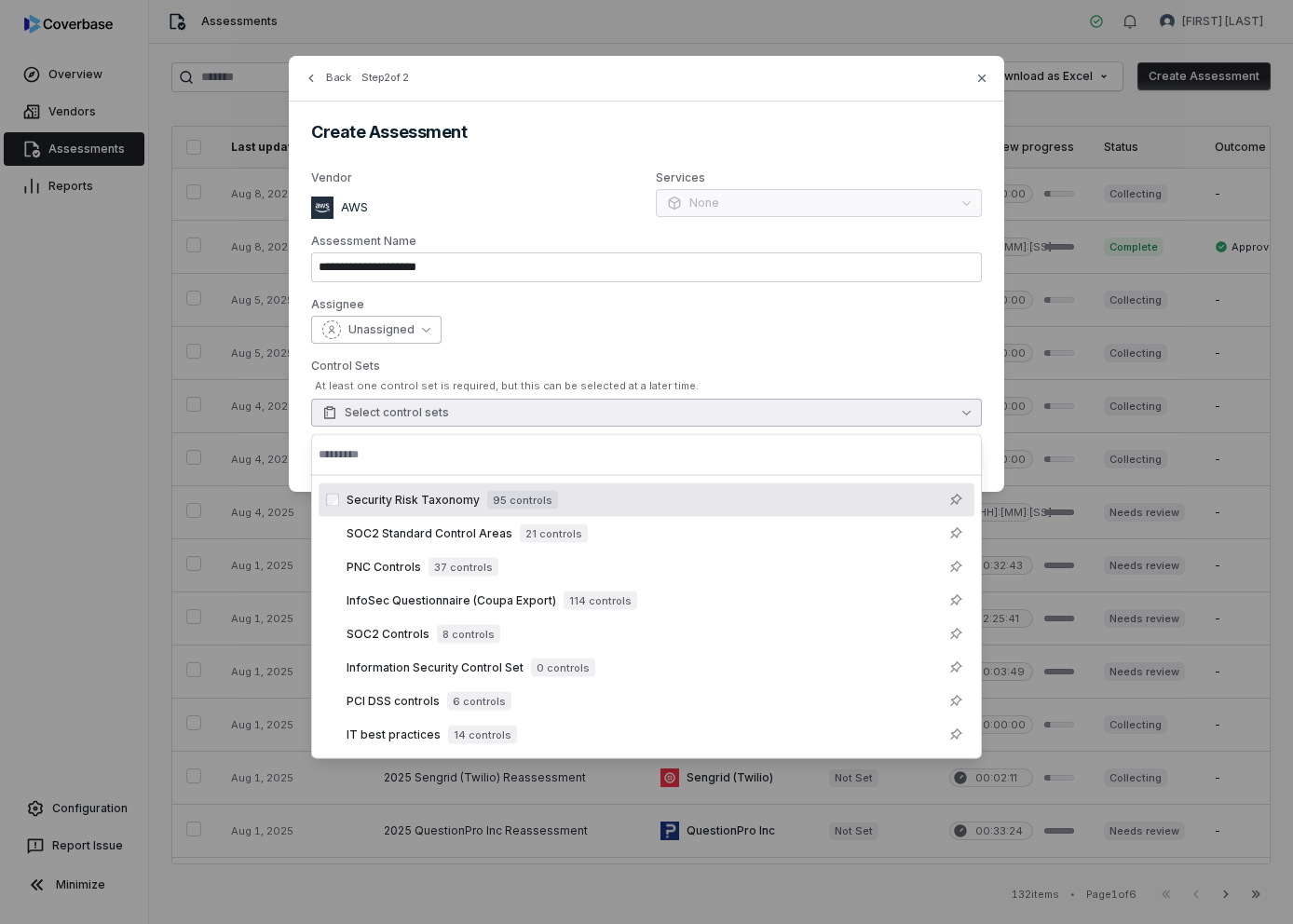 click on "Unassigned" at bounding box center (381, 330) 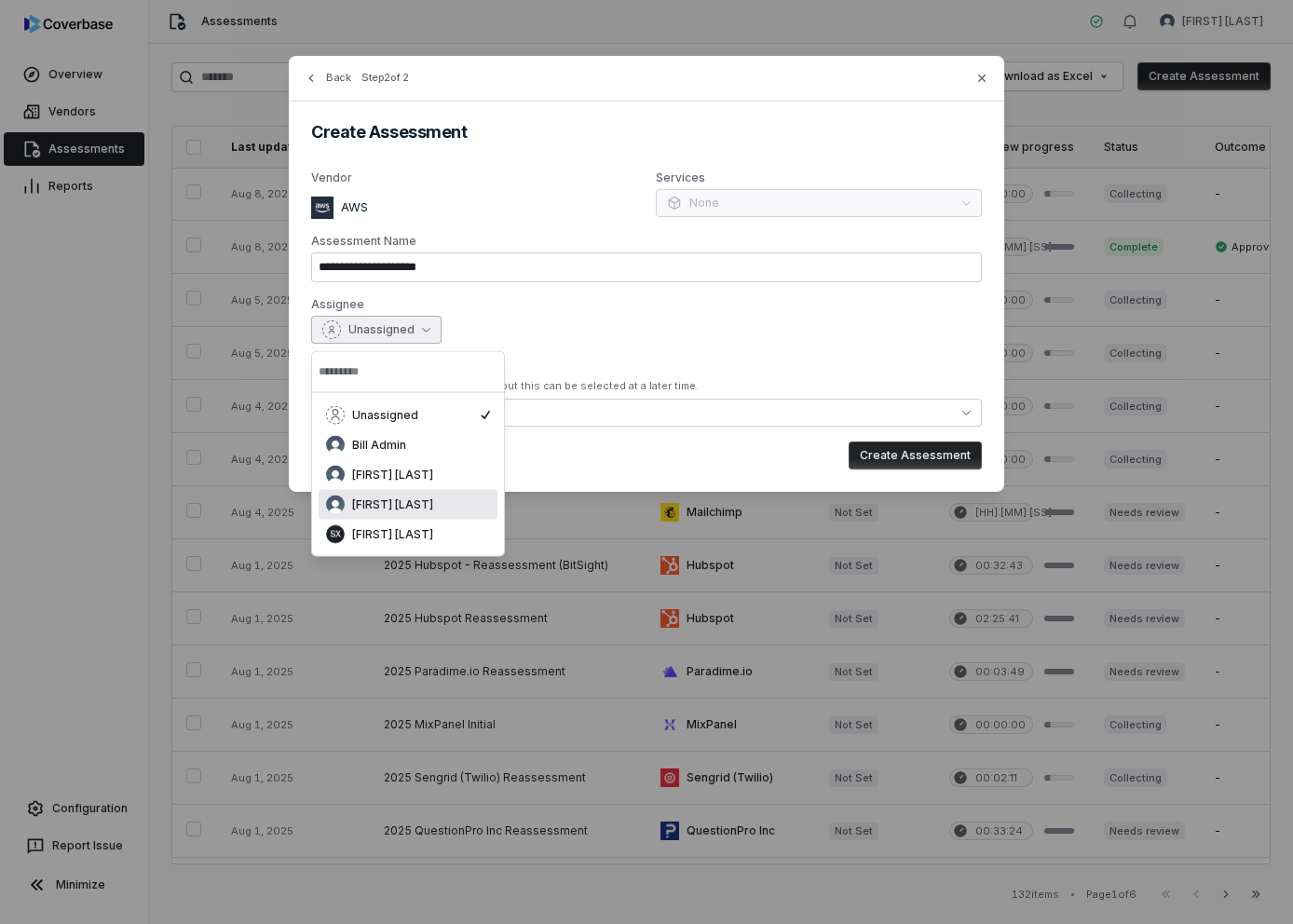 drag, startPoint x: 383, startPoint y: 501, endPoint x: 386, endPoint y: 492, distance: 9.486833 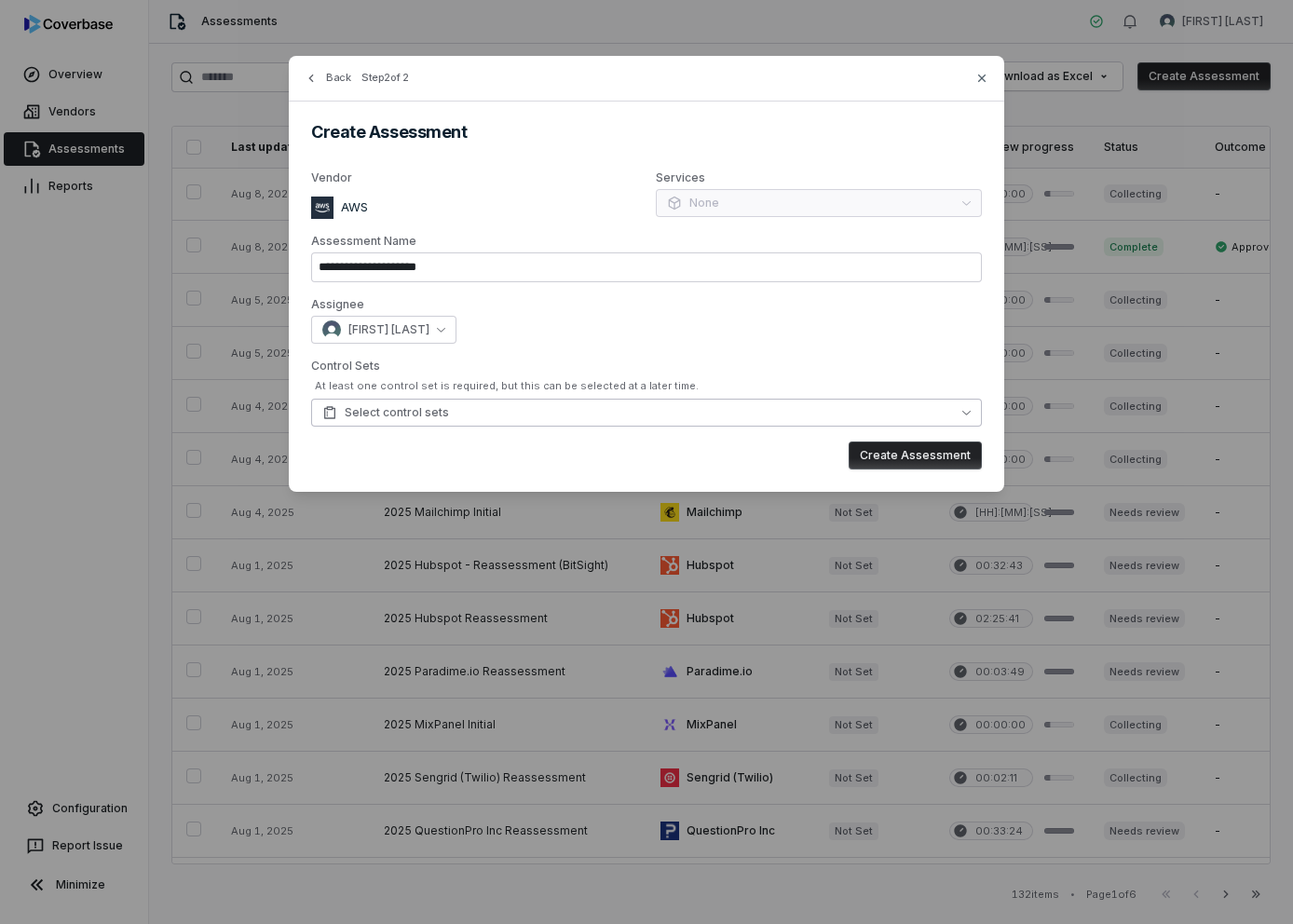 click on "Select control sets" at bounding box center [386, 413] 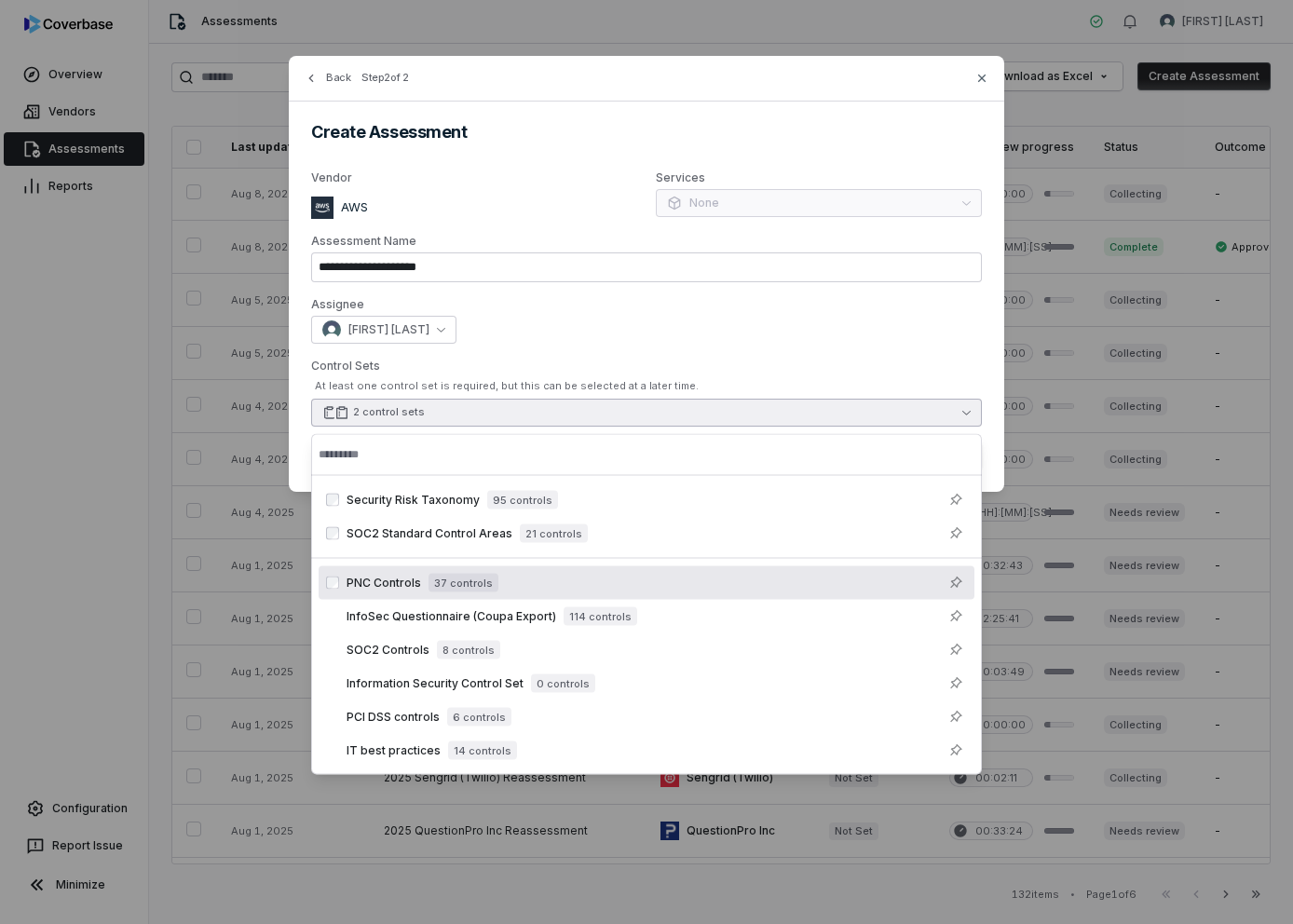 click on "[FIRST] [LAST]" at bounding box center [646, 330] 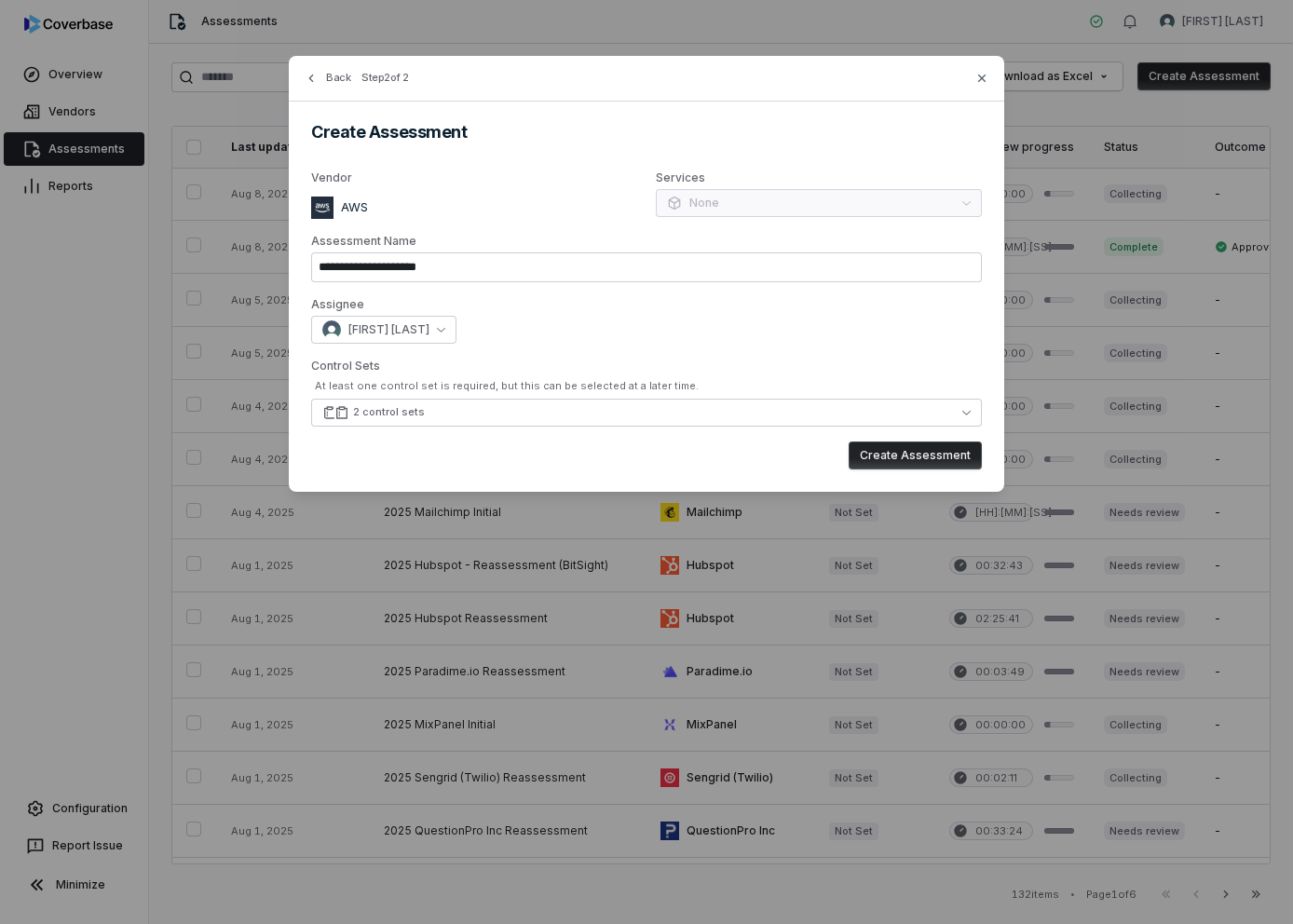click on "Create Assessment" at bounding box center (915, 455) 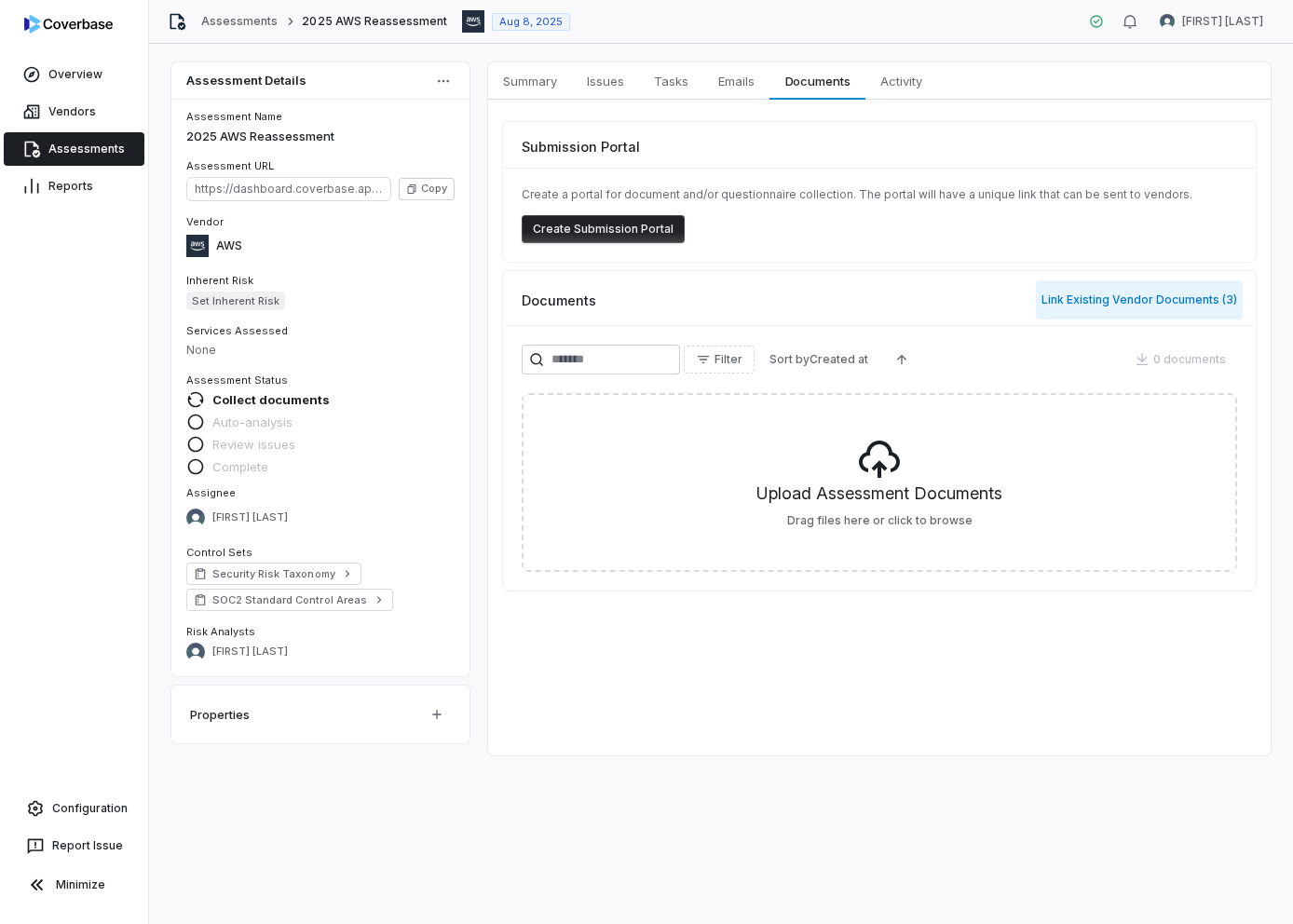 click on "Link Existing Vendor Documents ( 3 )" at bounding box center (1139, 300) 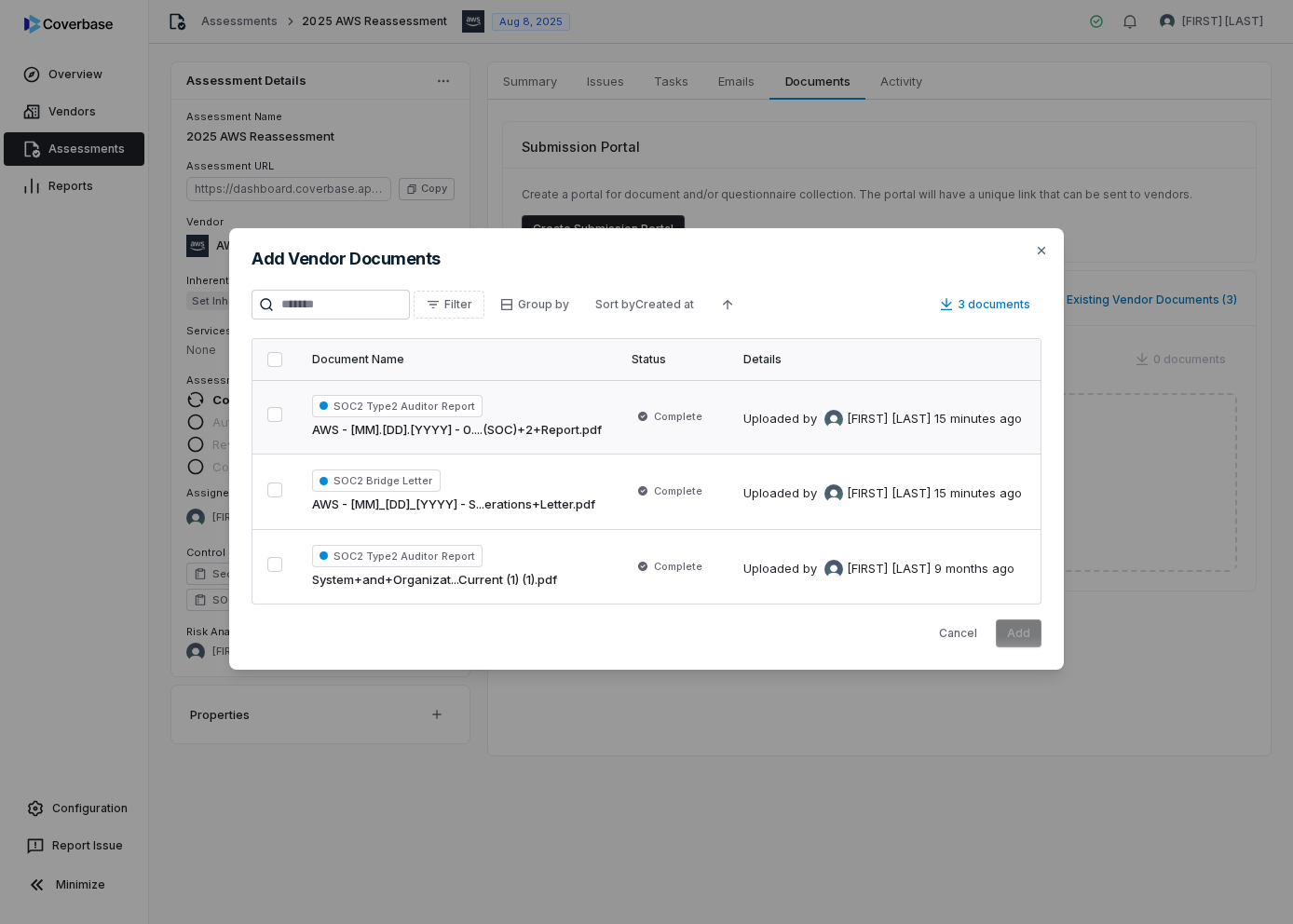 click at bounding box center (275, 414) 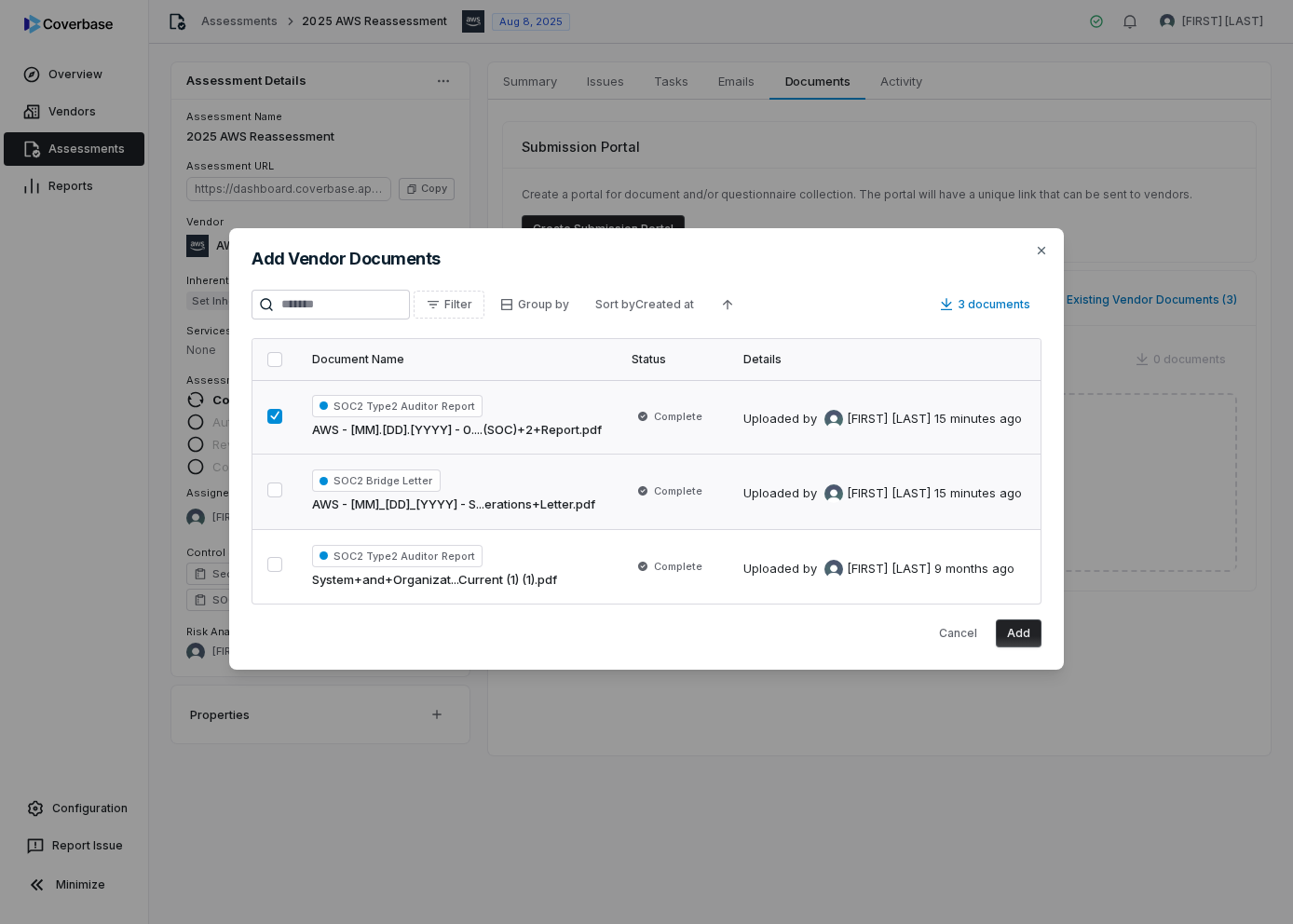 click at bounding box center (275, 490) 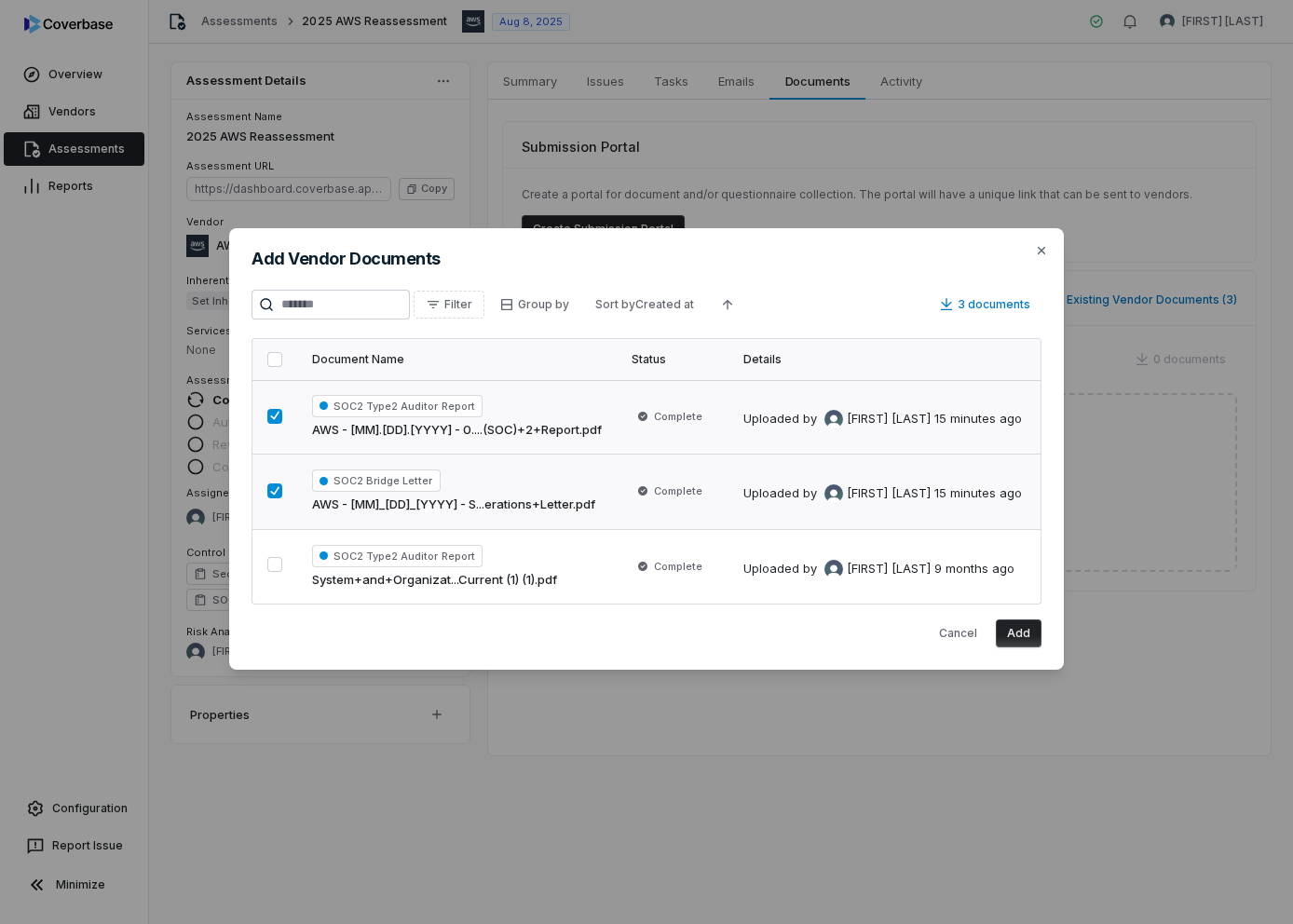 click on "Add" at bounding box center (1018, 633) 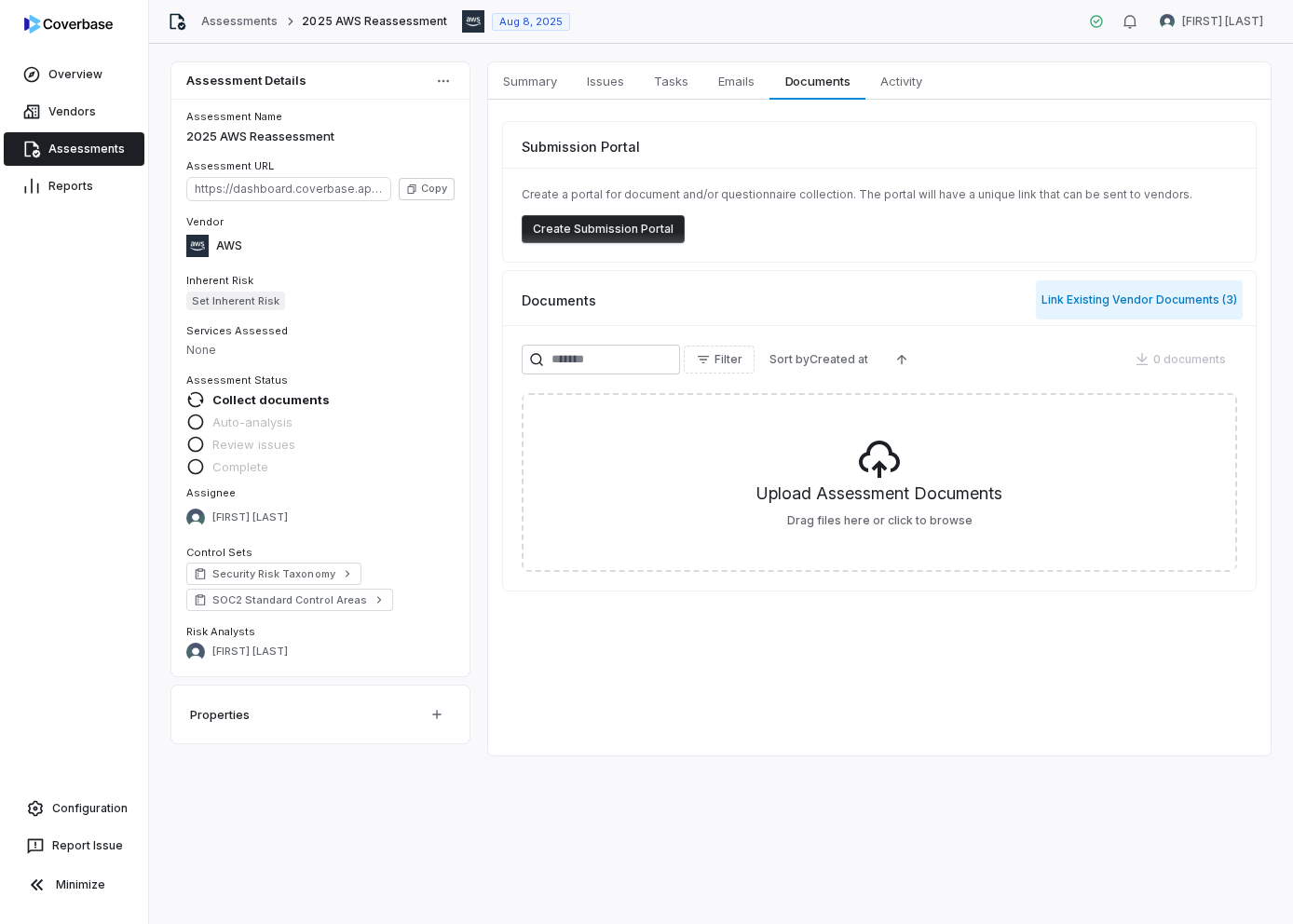 click on "Link Existing Vendor Documents ( 3 )" at bounding box center (1139, 300) 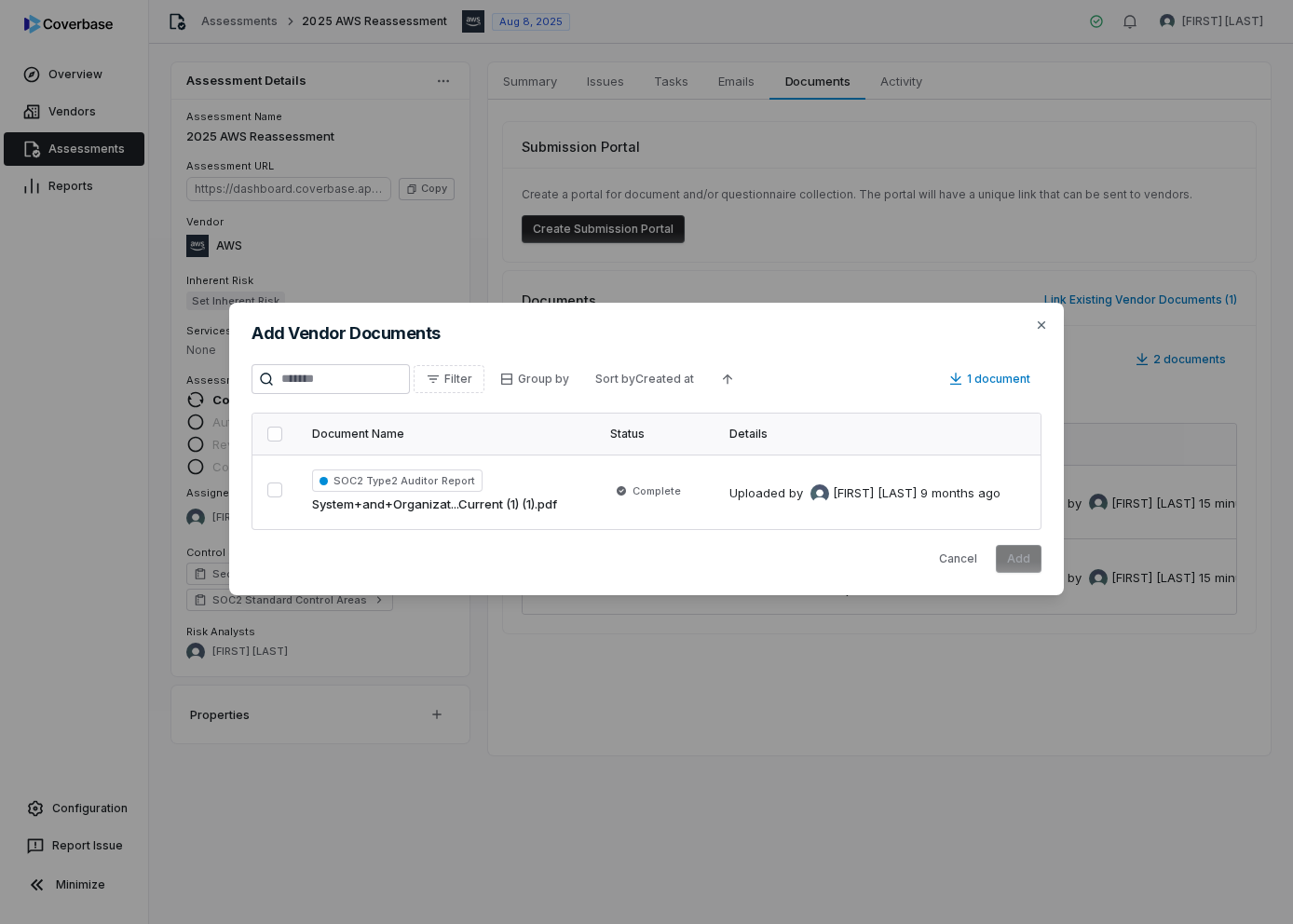 click on "Add Vendor Documents Filter Group by Sort by Created at 1 document Document Name Status Details SOC2 Type2 Auditor Report AWS - [MM].[DD].[YYYY] - [MM].[DD].[YYYY].(SOC)+2+Report.pdf Complete Uploaded by [FIRST] [LAST] 9 months ago Cancel Add Close" at bounding box center [646, 462] 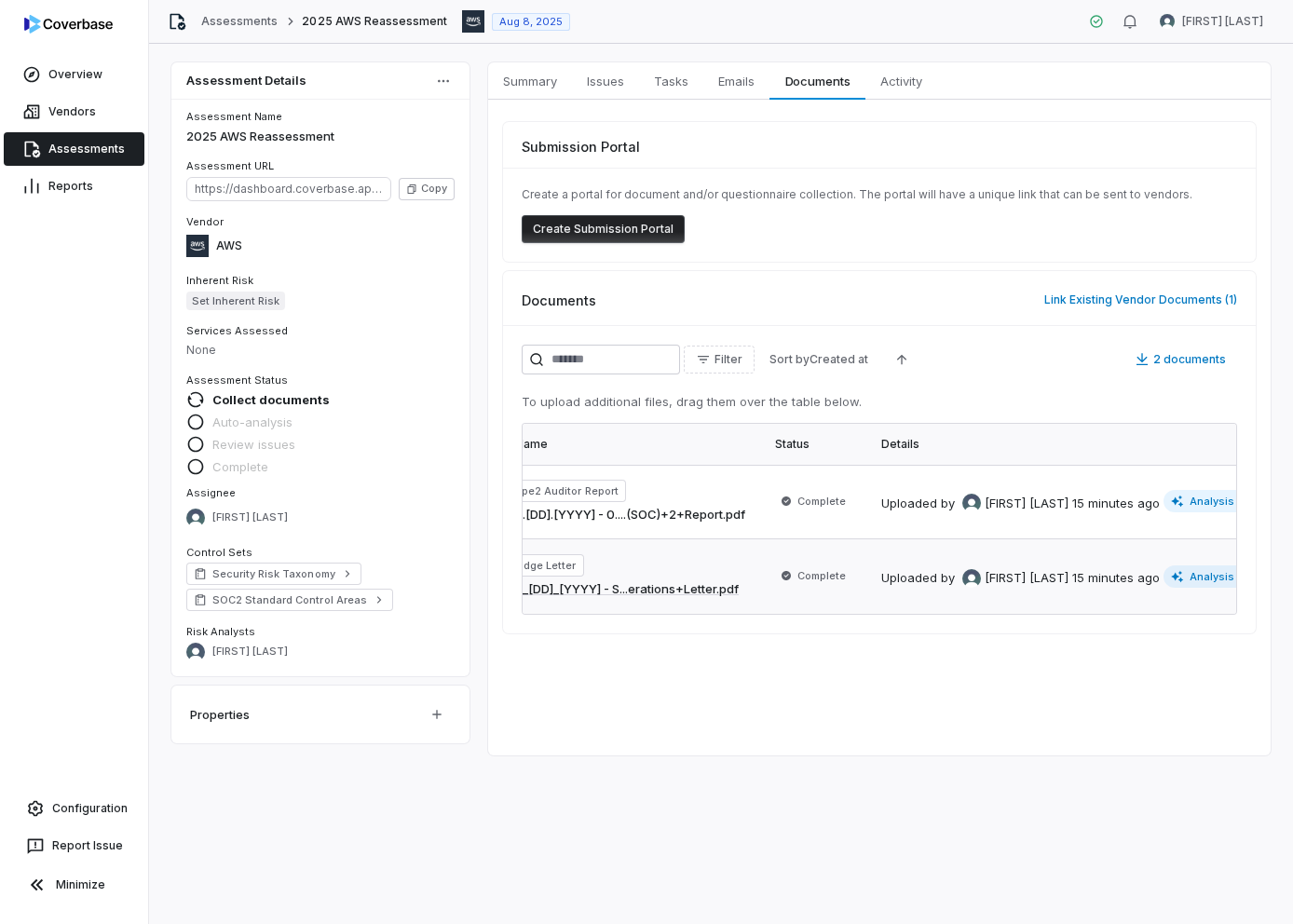 scroll, scrollTop: 0, scrollLeft: 234, axis: horizontal 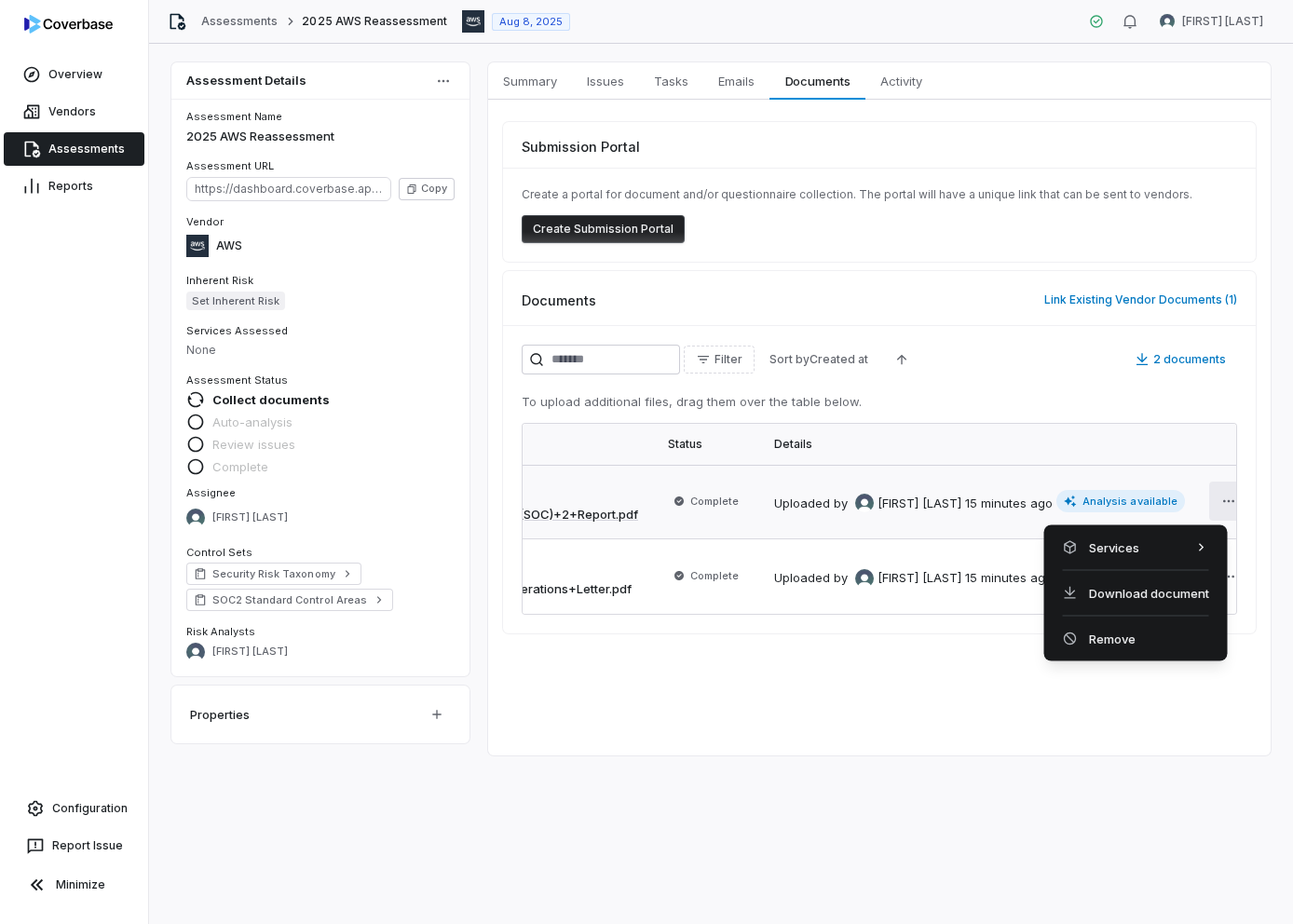 click on "Program through which AWS pursues FIPS certification for KMS Hardware Security Modules. Customers are responsible for managing disclosure and notice requirements for data stored in AWS services, when applicable, because AWS is not responsible for providing notice, obtaining consent, or having knowledge of what individuals have been provided notice or consented to. Amazon EKS runs this container orchestration system for deploying and managing applications. 2025 QuestionPro Inc Reassessment Provides Cryptographic Module Validation Program (CMVP) for AWS KMS HSM certification. Amazon ElastiCache runs this in-memory caching system for improving application performance. 2025 Moveworks Initial Knapsack [FIRST] [LAST] System+and+Organization+Controls+(SOC)+2+Report+-+Current (1) (1).pdf 37 controls InfoSec Questionnaire (Coupa Export) Dialpad Apache Cassandra Cyera RSM Customers are responsible for managing and reviewing users' access to their instance of AWS services in accordance with their access management policies. EC2-Specific – Customers are responsible for configuring the Time Sync functionality and monitoring the synchronization for accuracy across their EC2 instances, as published by AWS in user guide documentation - https://docs.aws.amazon.com/AWSEC2/latest/UserGuide/set-time.html#configure-amazon-time-service-amazon-linux. Amazon Managed Grafana provides this service for interactive data visualization and monitoring. Customers are responsible for complying with any regulations or laws that require a rationale of the purposes for which personal information is collected, used, retained, and disclosed. 2025 Mailchimp Initial Customers should check the Customer Agreement and Privacy Notice website frequently for any changes. [MONTH] [DAY], [YEAR] Customers should enable and configure service-specific logging features where available for all services and implement appropriate monitoring and incident response processes. Apache ActiveMQ Chef Automate AWS OpsWorks hosts this set of automation tools for infrastructure and application management. [HH]:[MM]:[SS] EBS-Specific – Amazon EBS replication is stored within the same AZ, not across multiple zones, and therefore customers should conduct regular snapshots to Amazon S3 in order to provide long-term data durability. Customers should ensure appropriate logging of events is in place to support monitoring and incident response processes. Customers should log events that include but are not limited to administrator activity, system errors, authentication checks, and data deletions. Kubernetes" at bounding box center [646, 462] 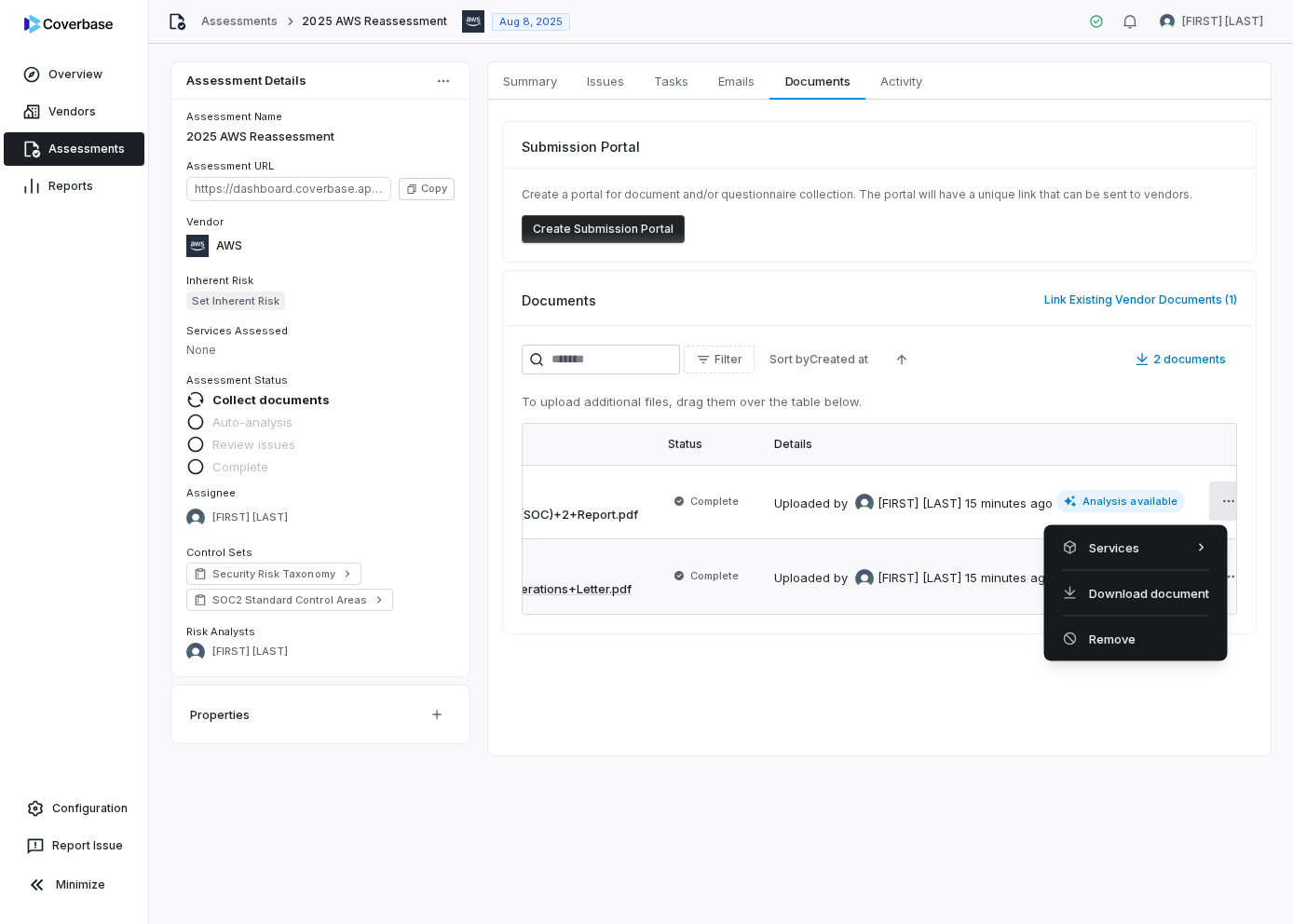 drag, startPoint x: 896, startPoint y: 624, endPoint x: 837, endPoint y: 604, distance: 62.2977 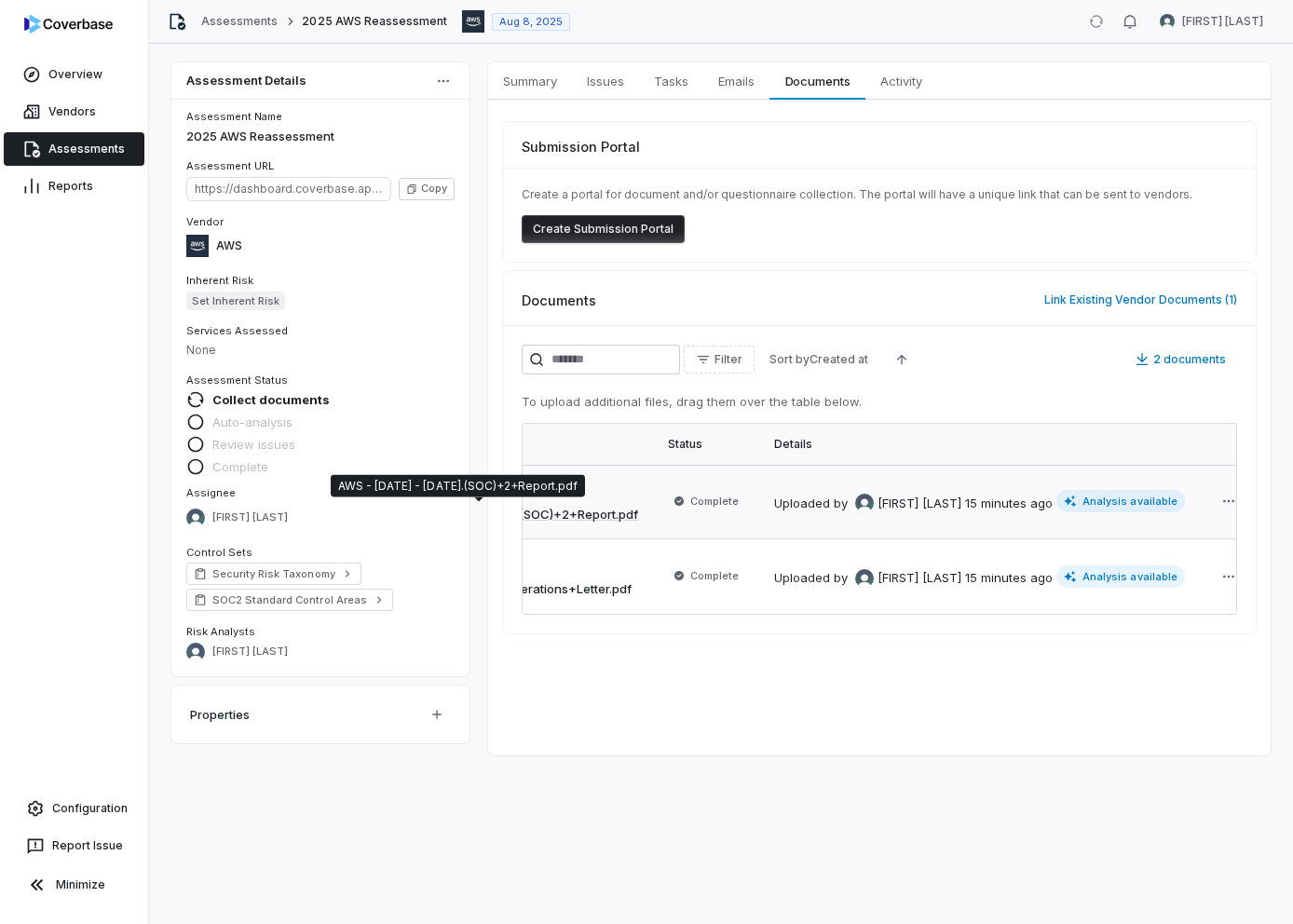 click on "AWS - [MM].[DD].[YYYY] - 0....(SOC)+2+Report.pdf" at bounding box center [493, 515] 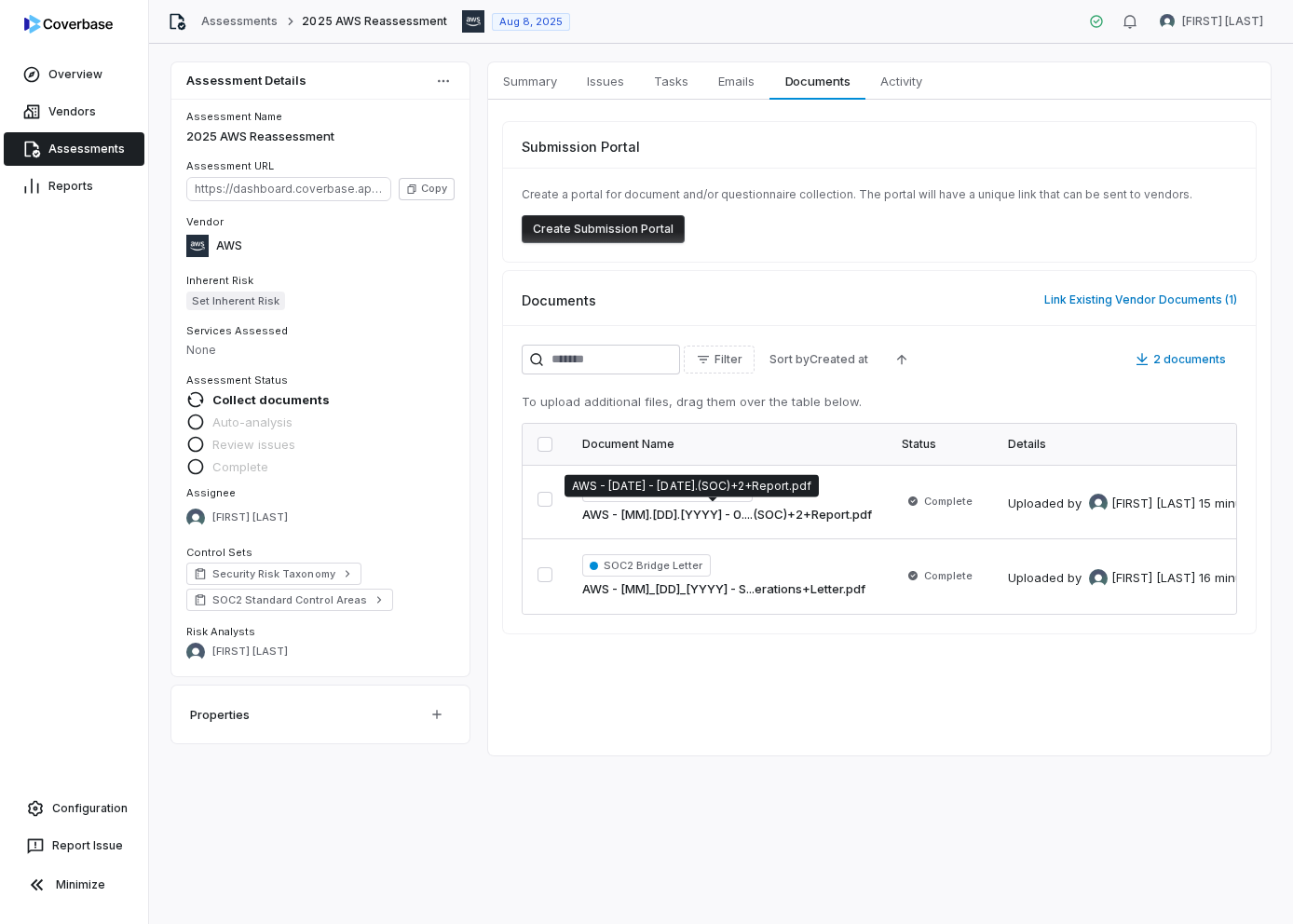 click on "AWS - [MM].[DD].[YYYY] - 0....(SOC)+2+Report.pdf" at bounding box center [727, 515] 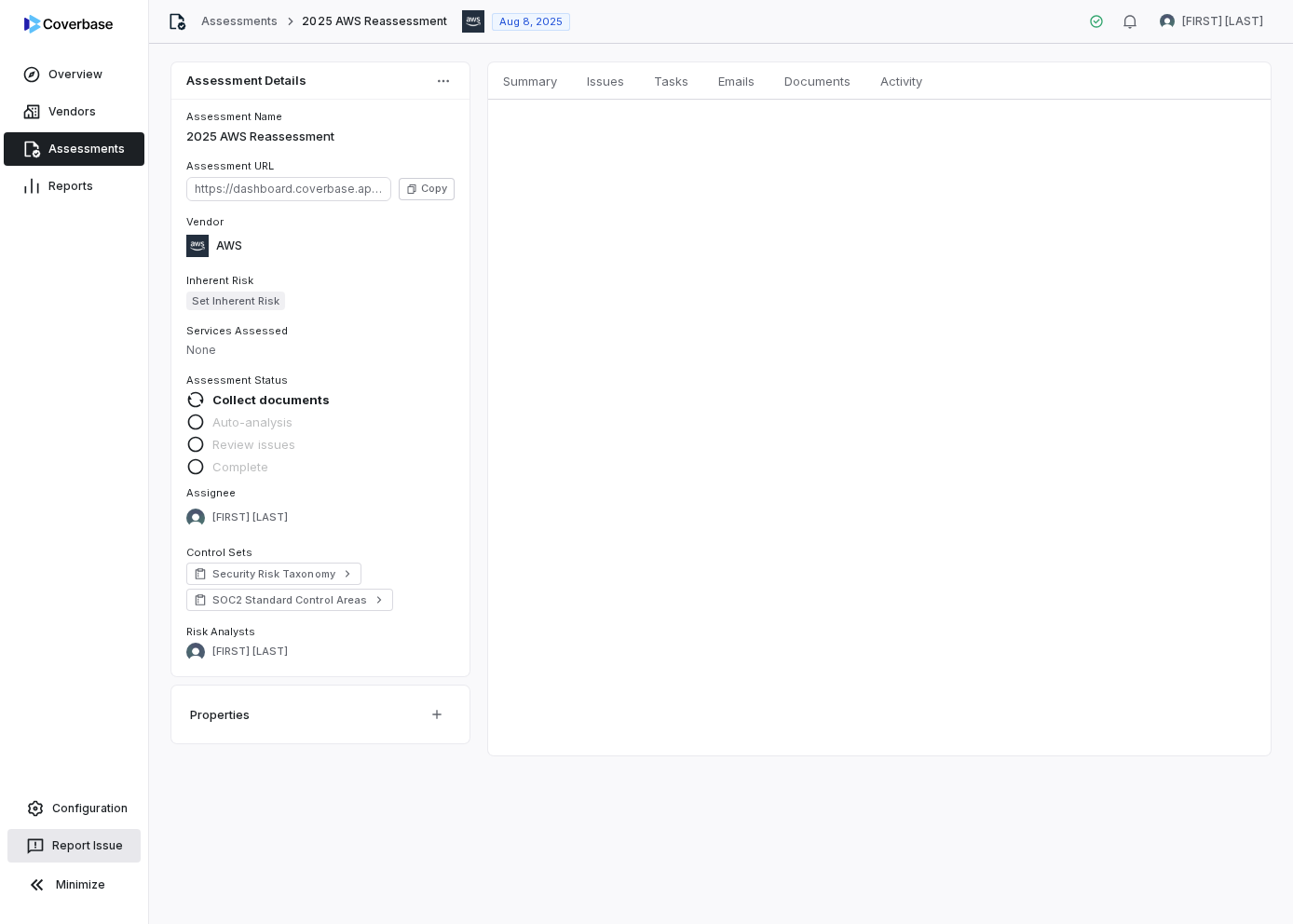 click on "Report Issue" at bounding box center (74, 846) 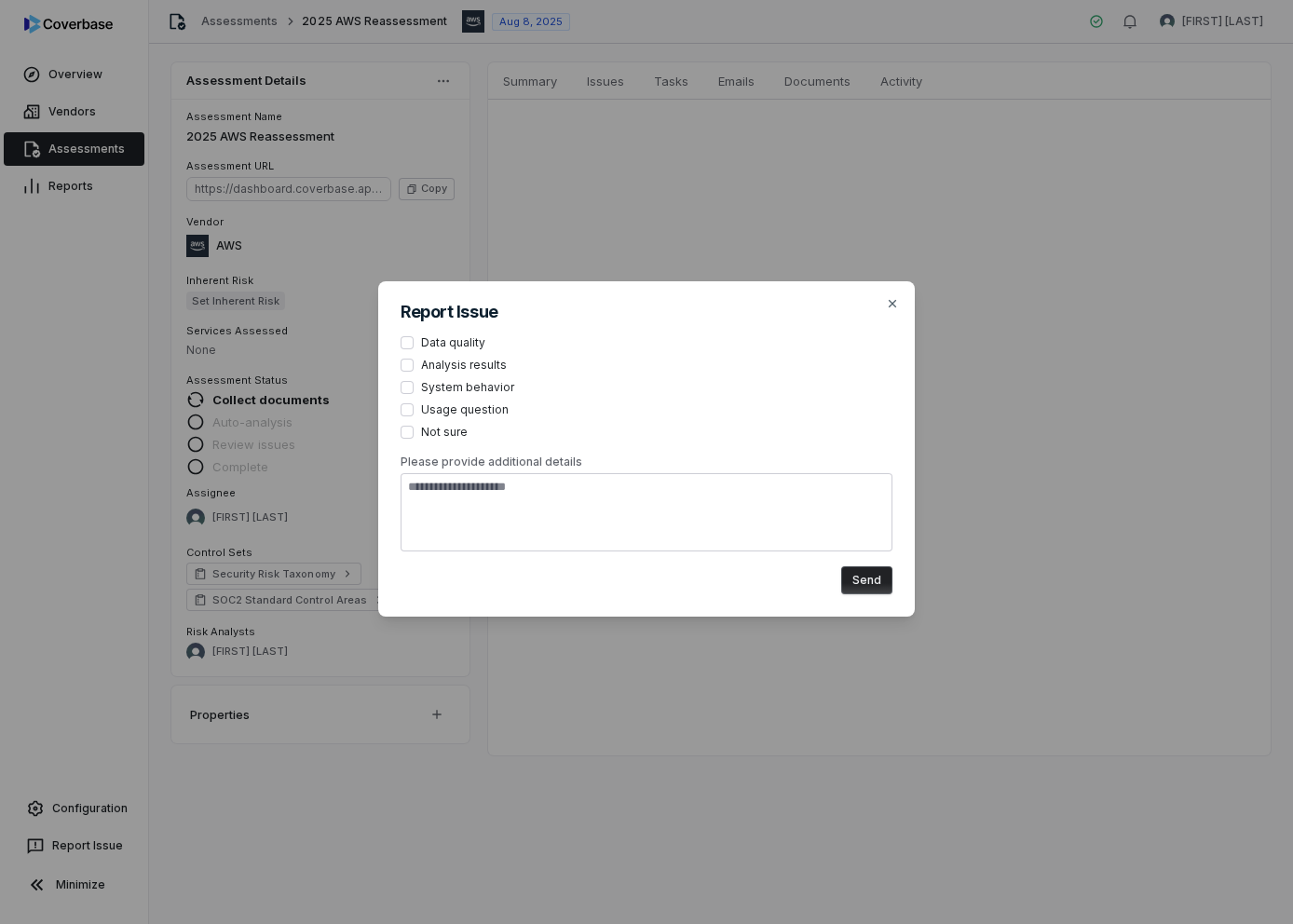 click on "Analysis results" at bounding box center (407, 365) 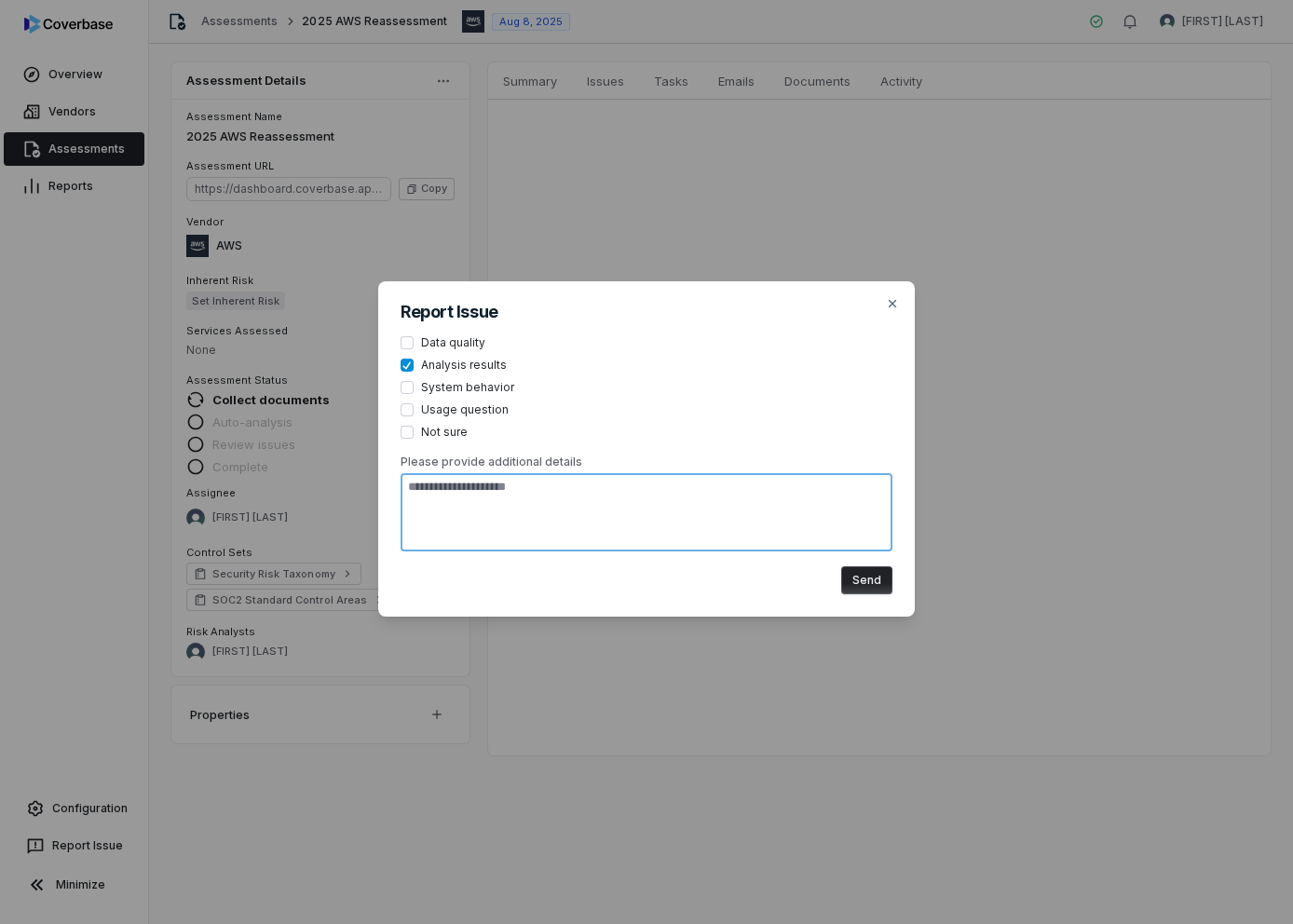 click at bounding box center [646, 512] 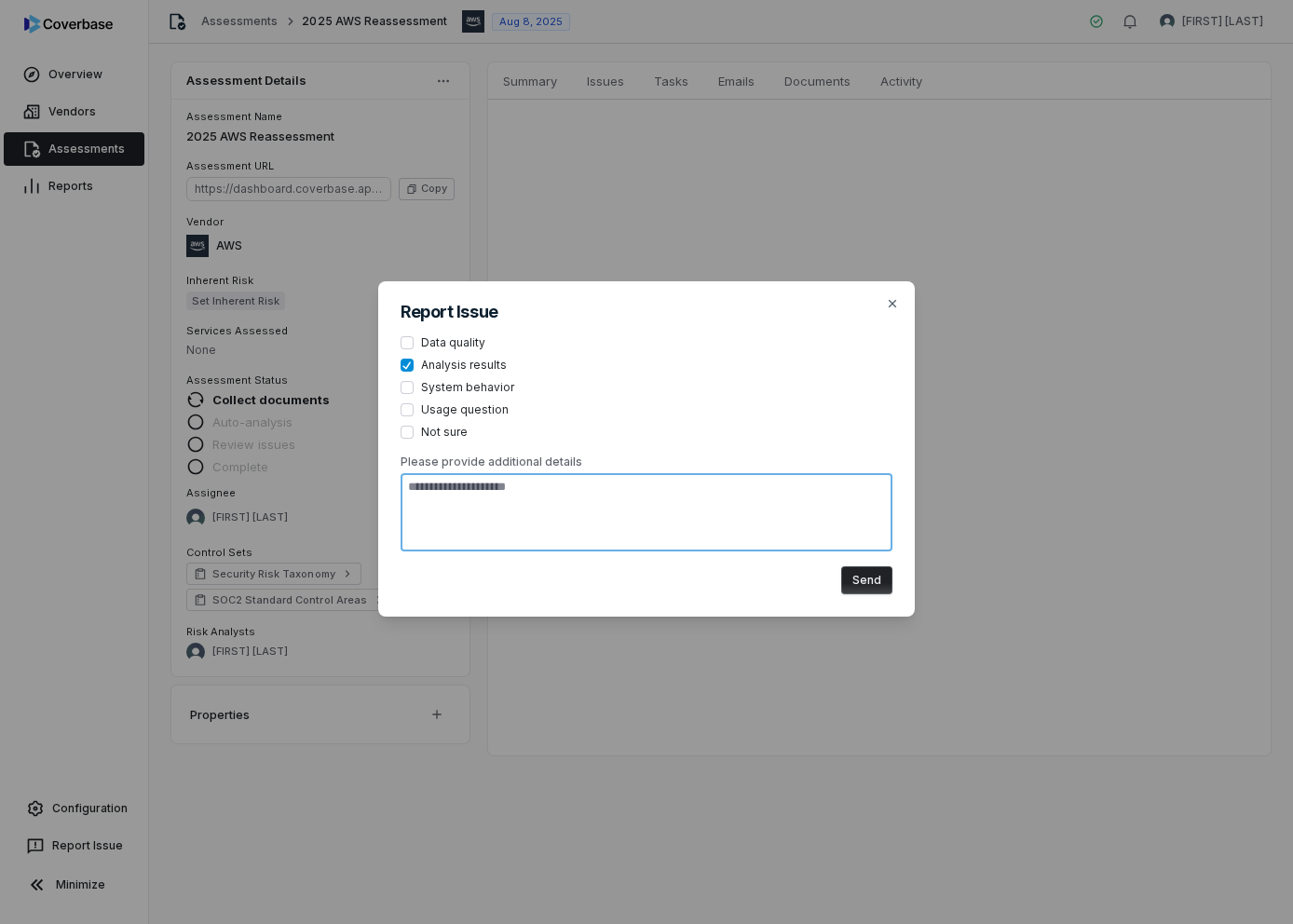 type on "*" 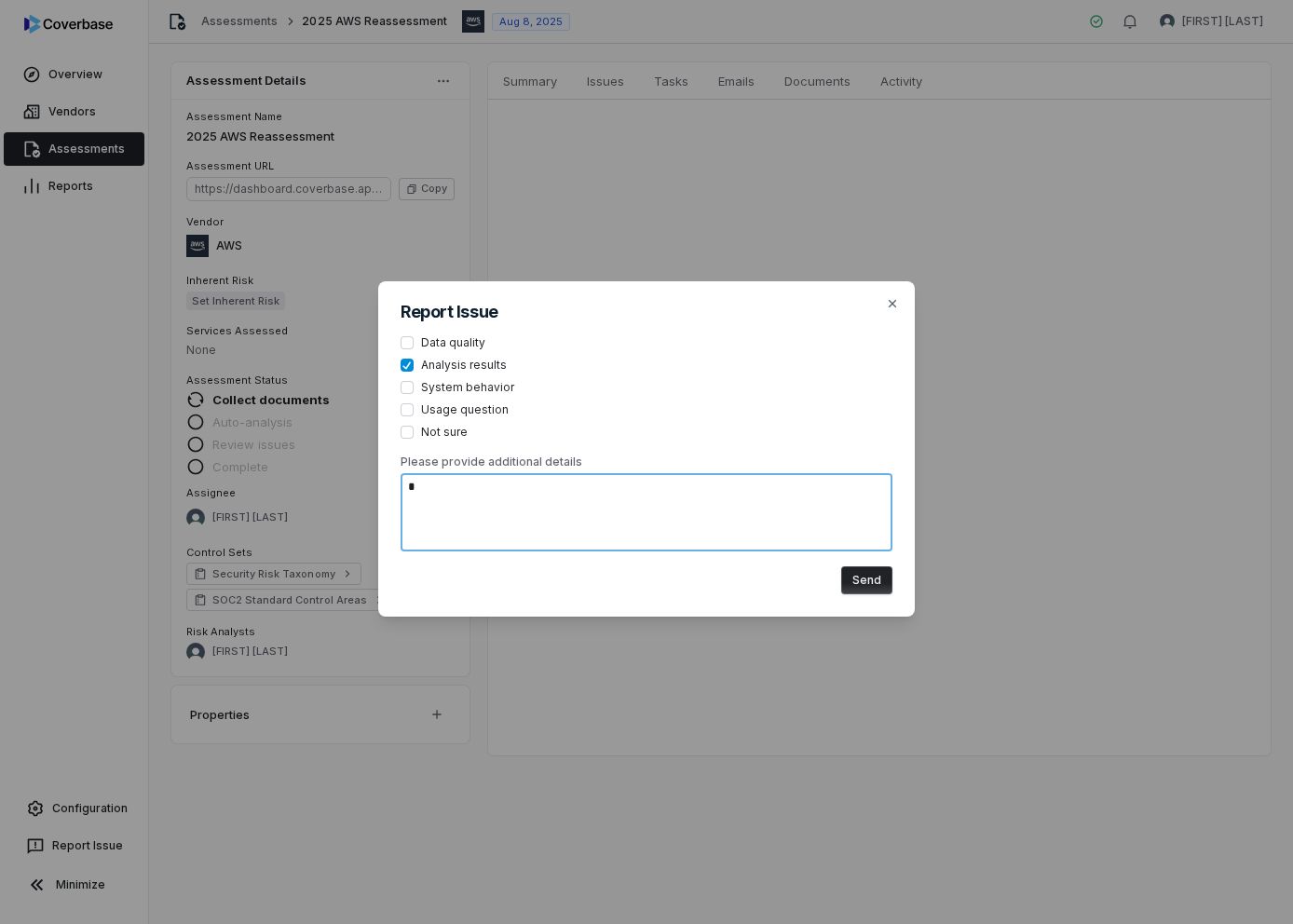 type on "*" 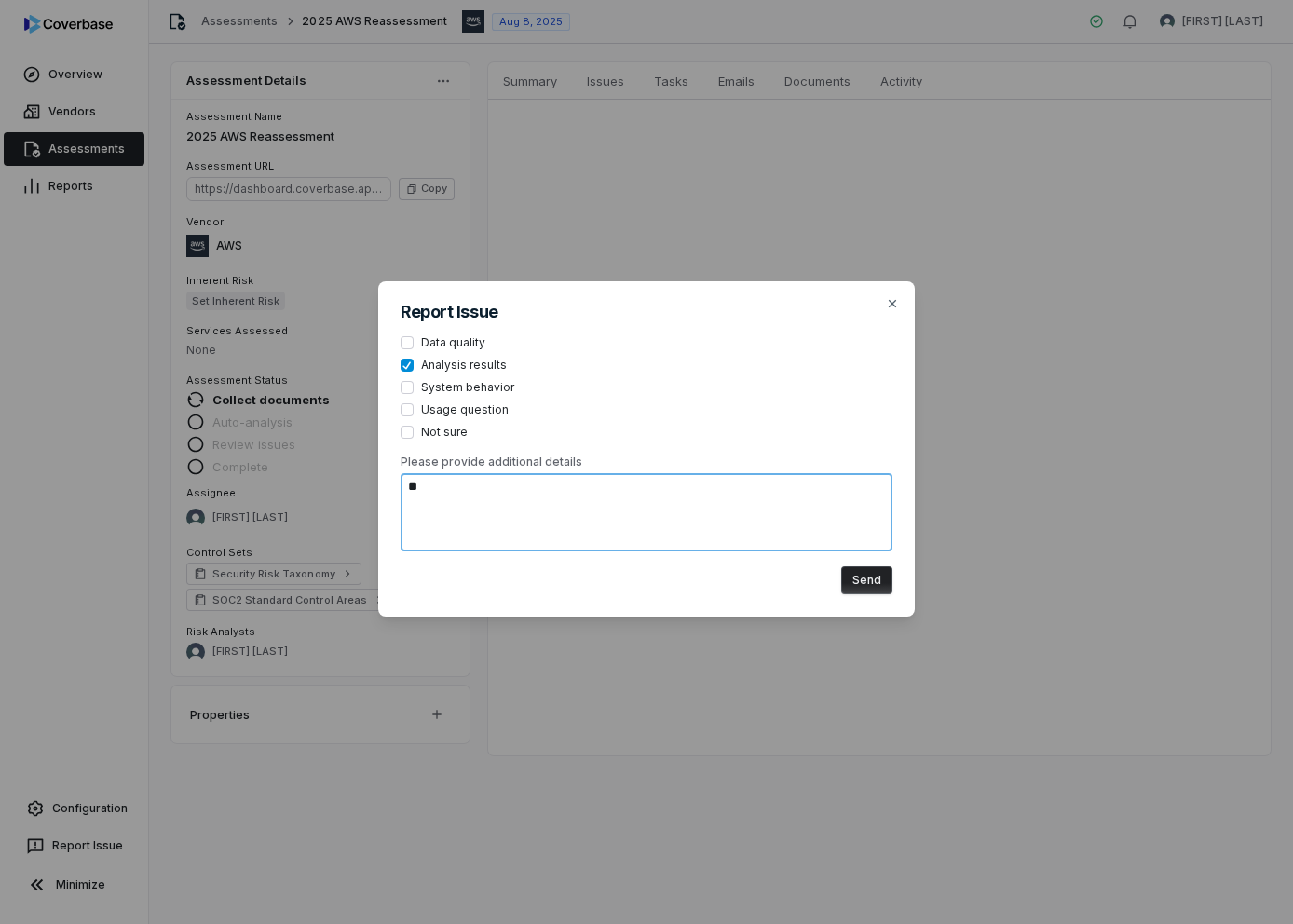 type on "***" 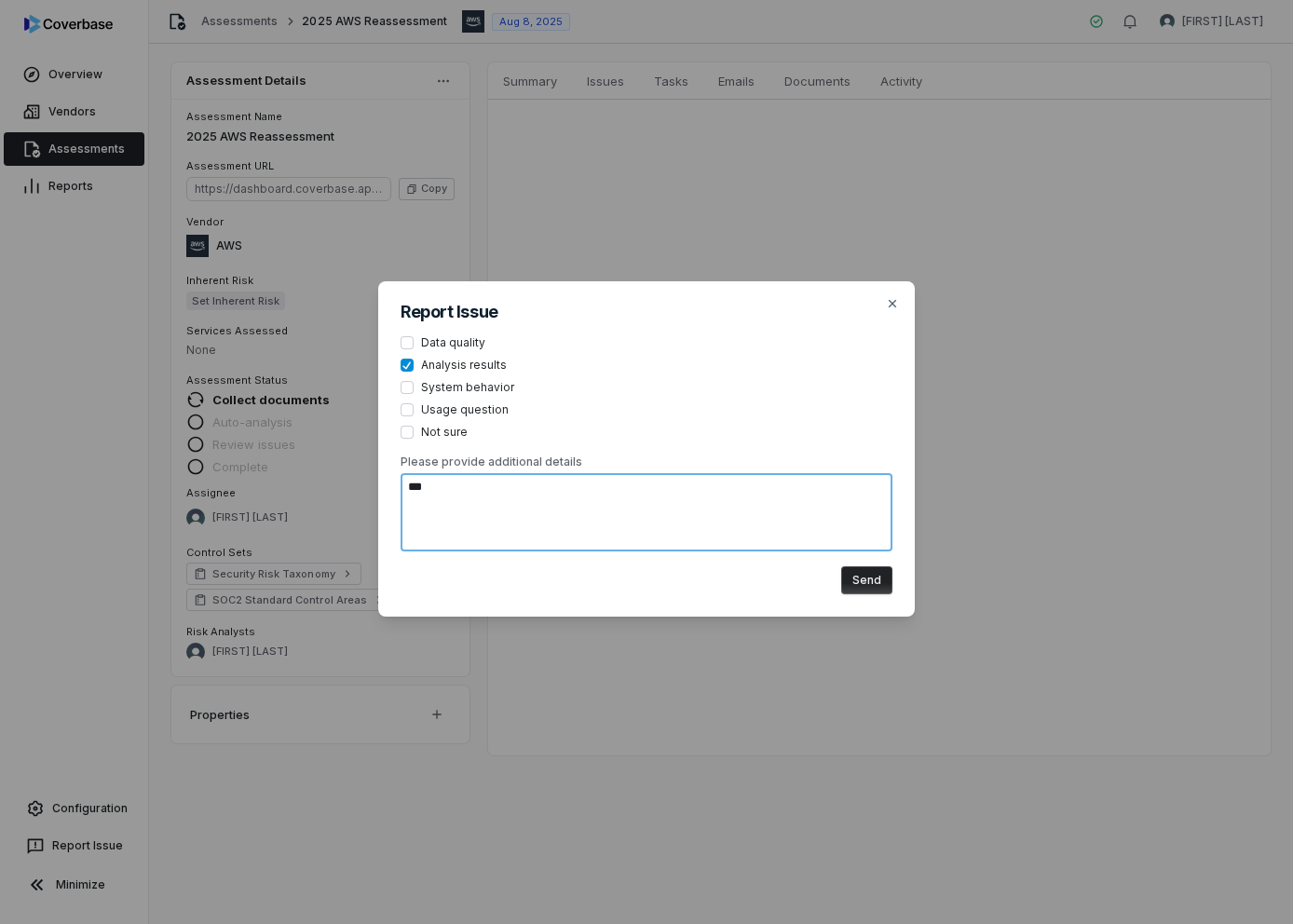 type on "****" 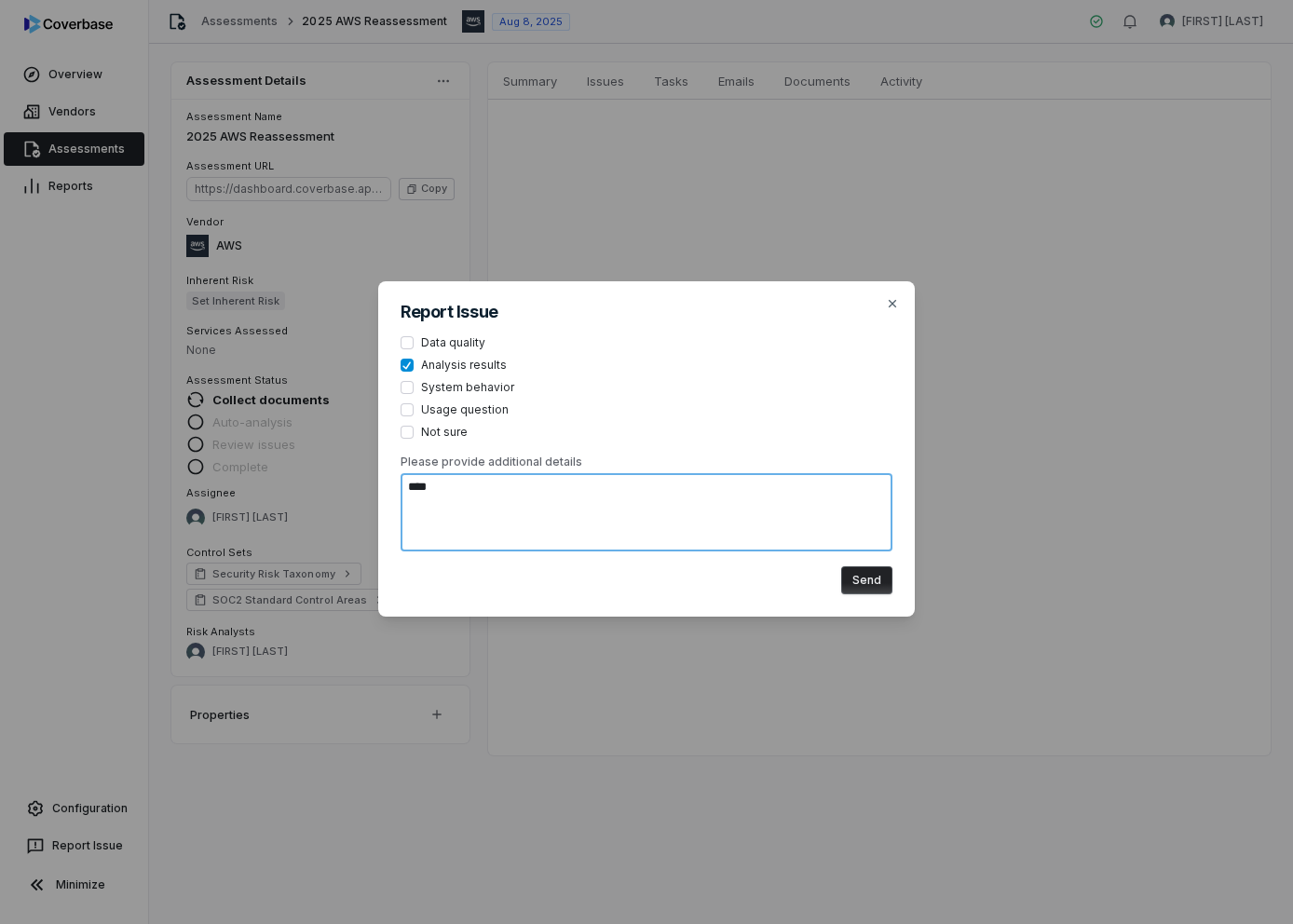 type on "*" 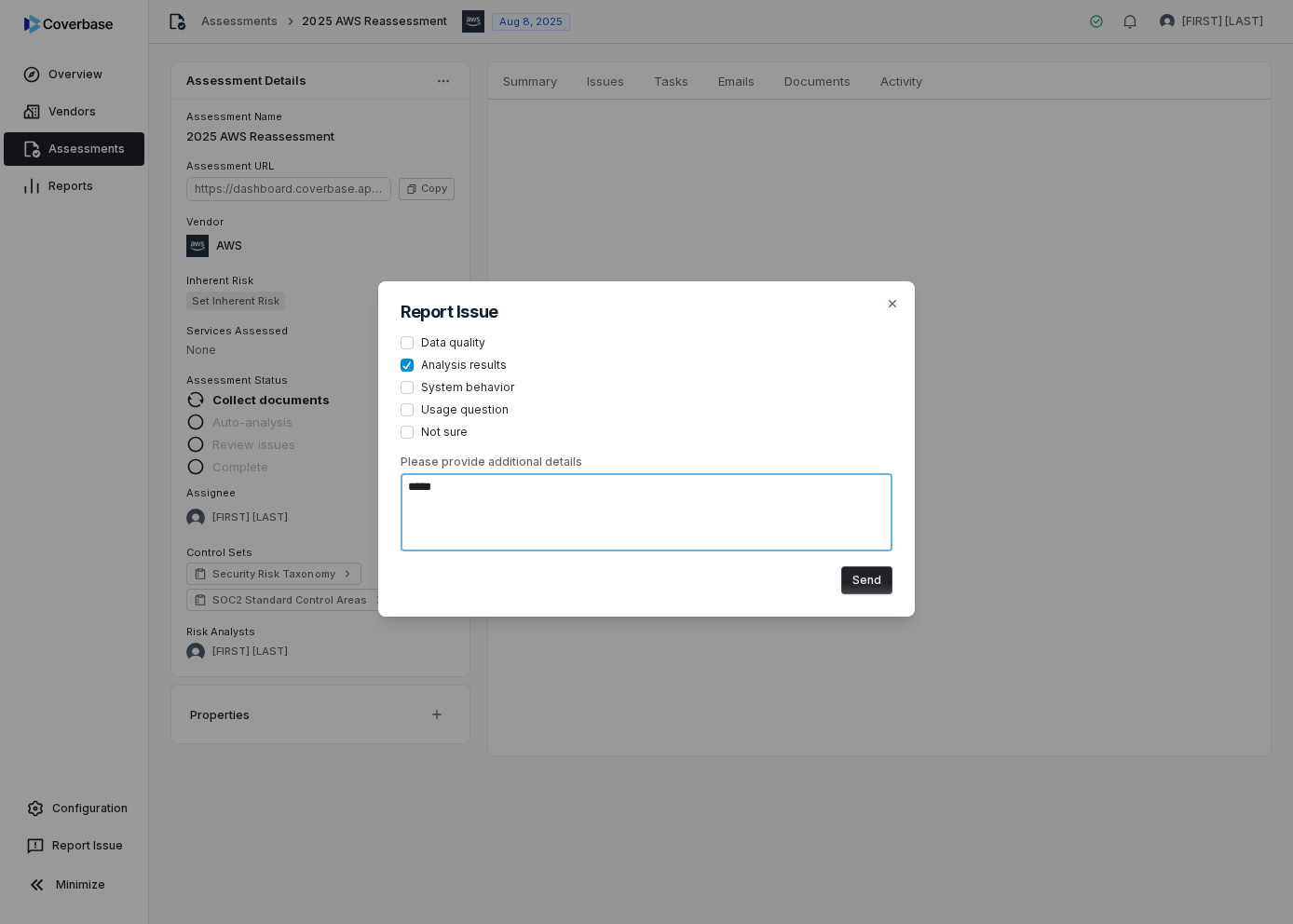 type on "******" 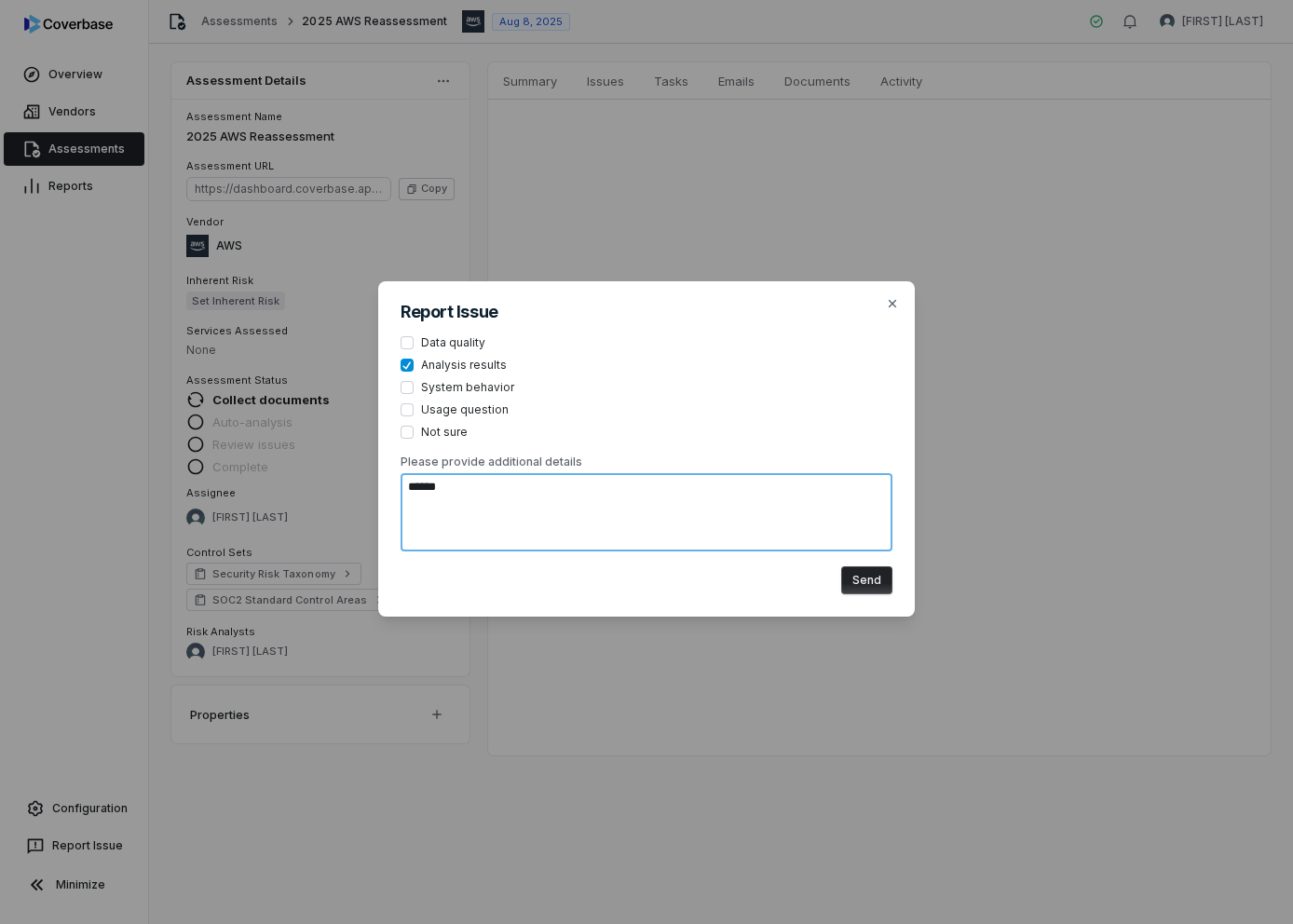 type on "******" 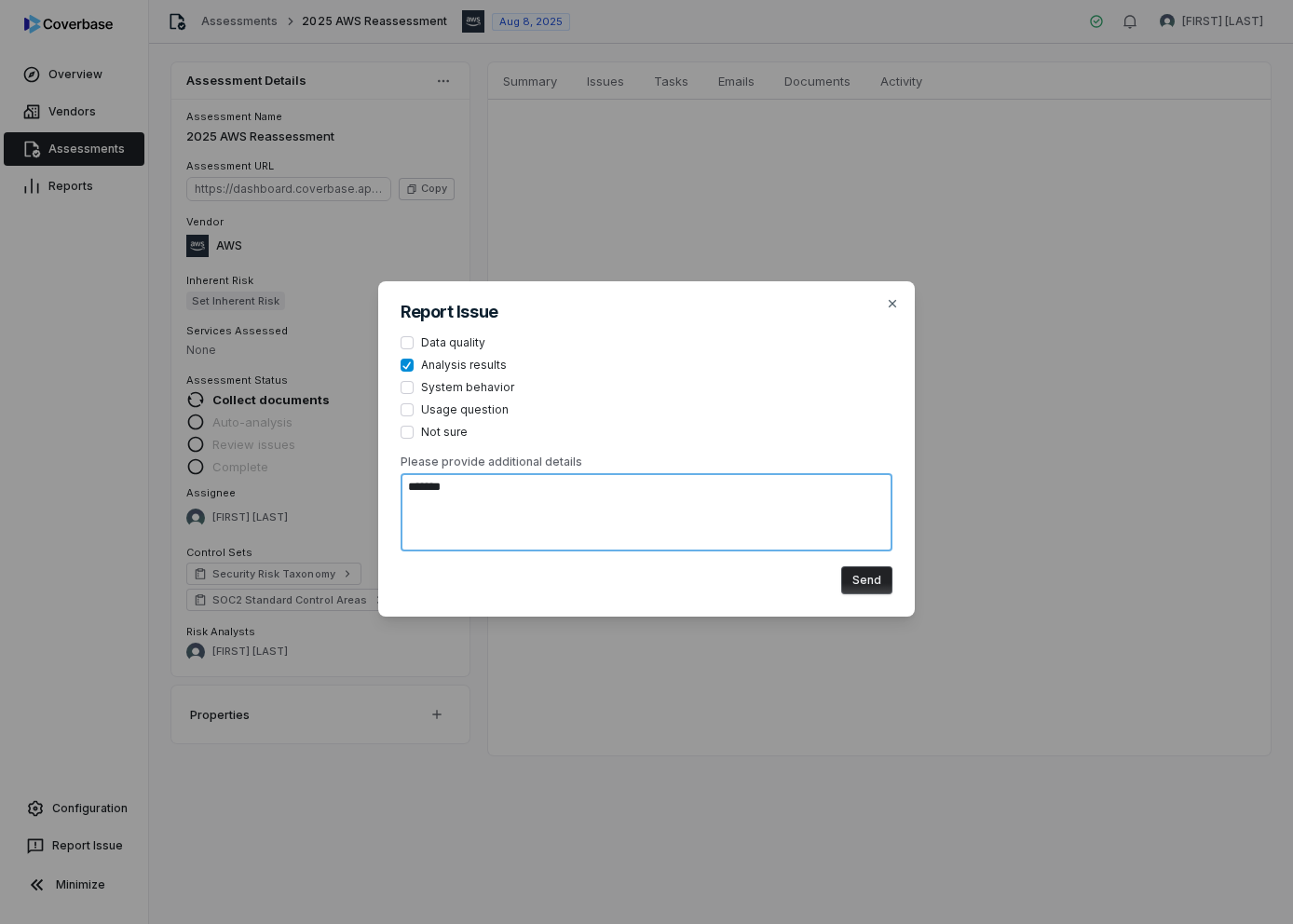 type on "********" 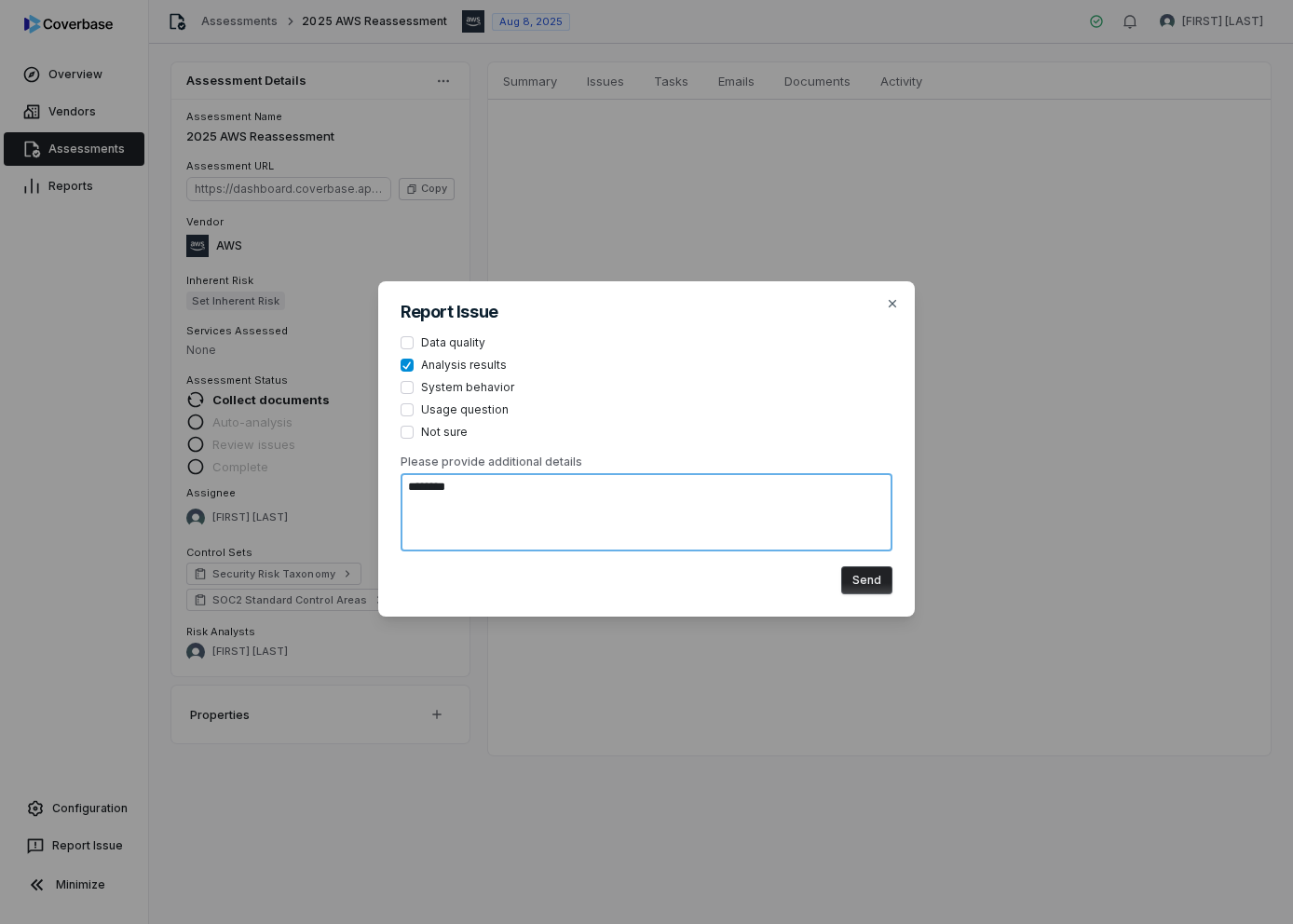 type on "*********" 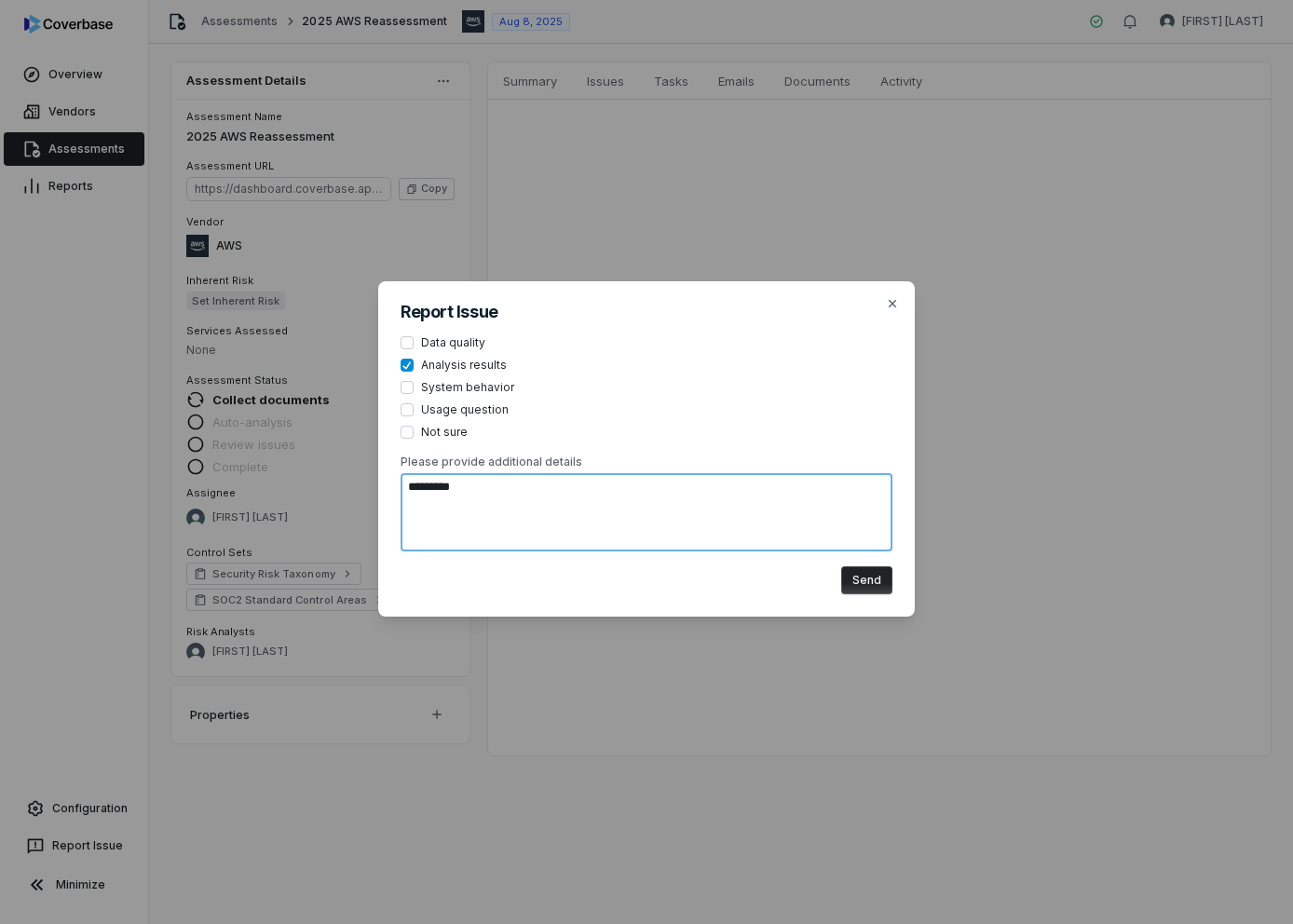 type on "**********" 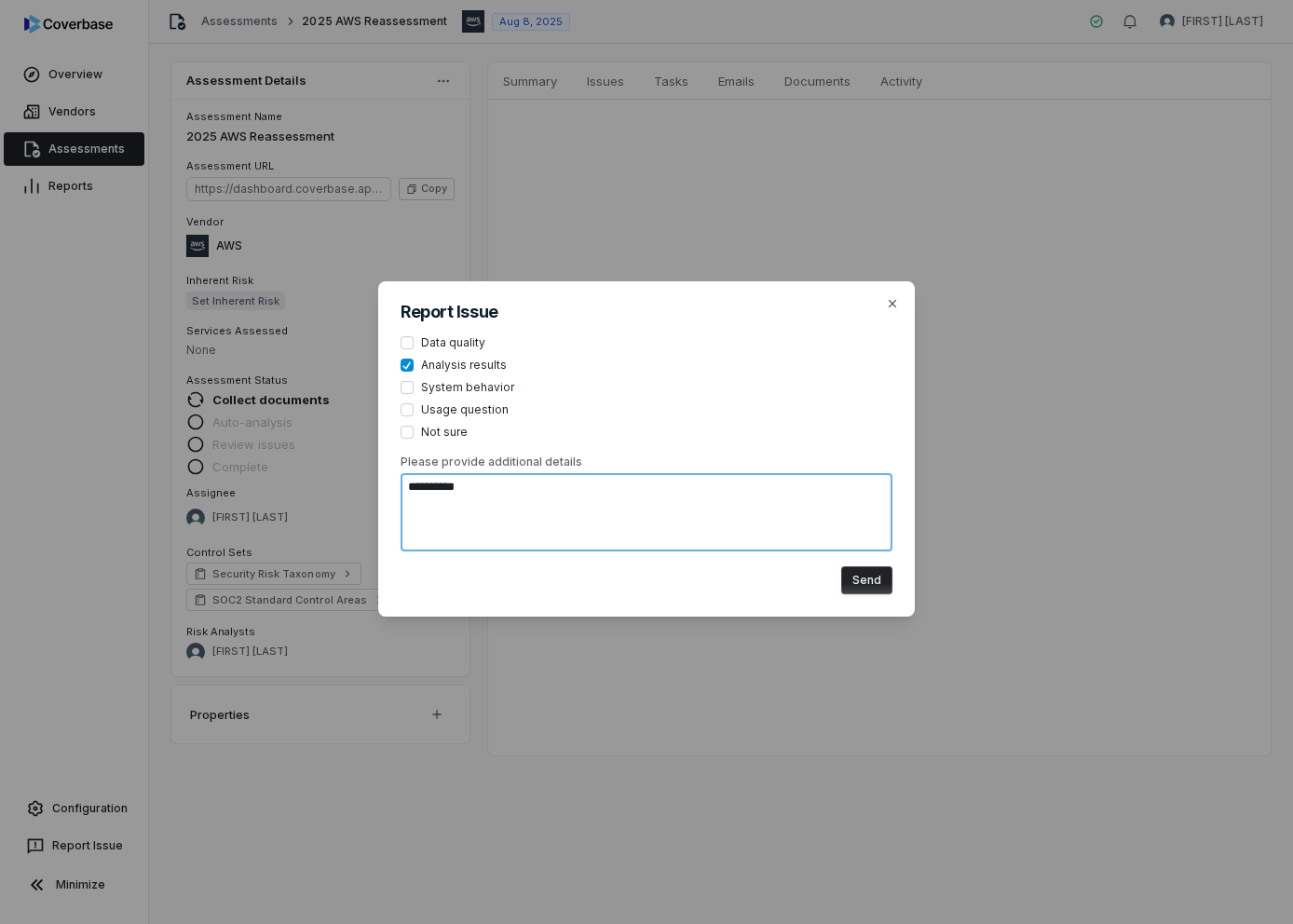 type on "**********" 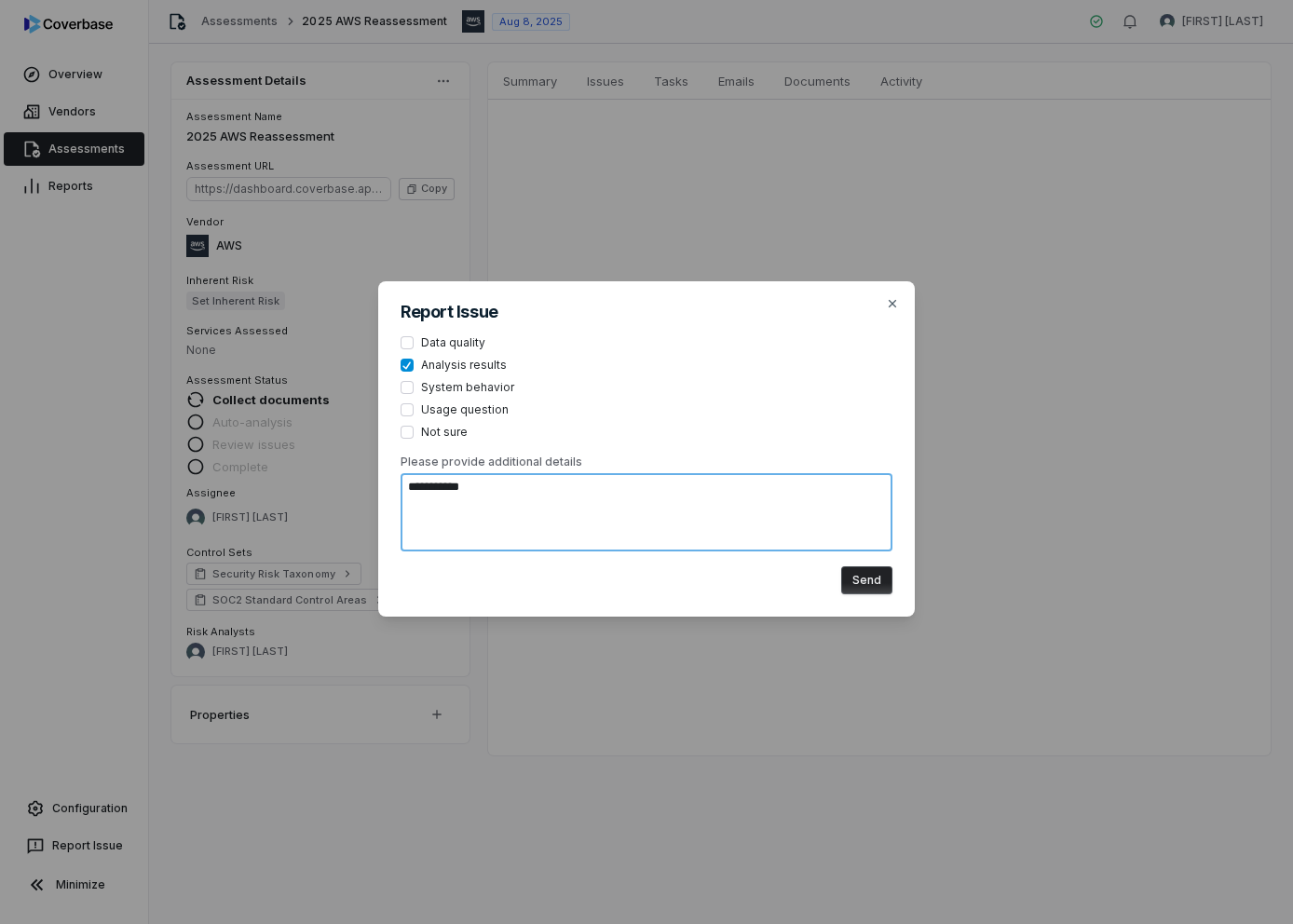 type on "**********" 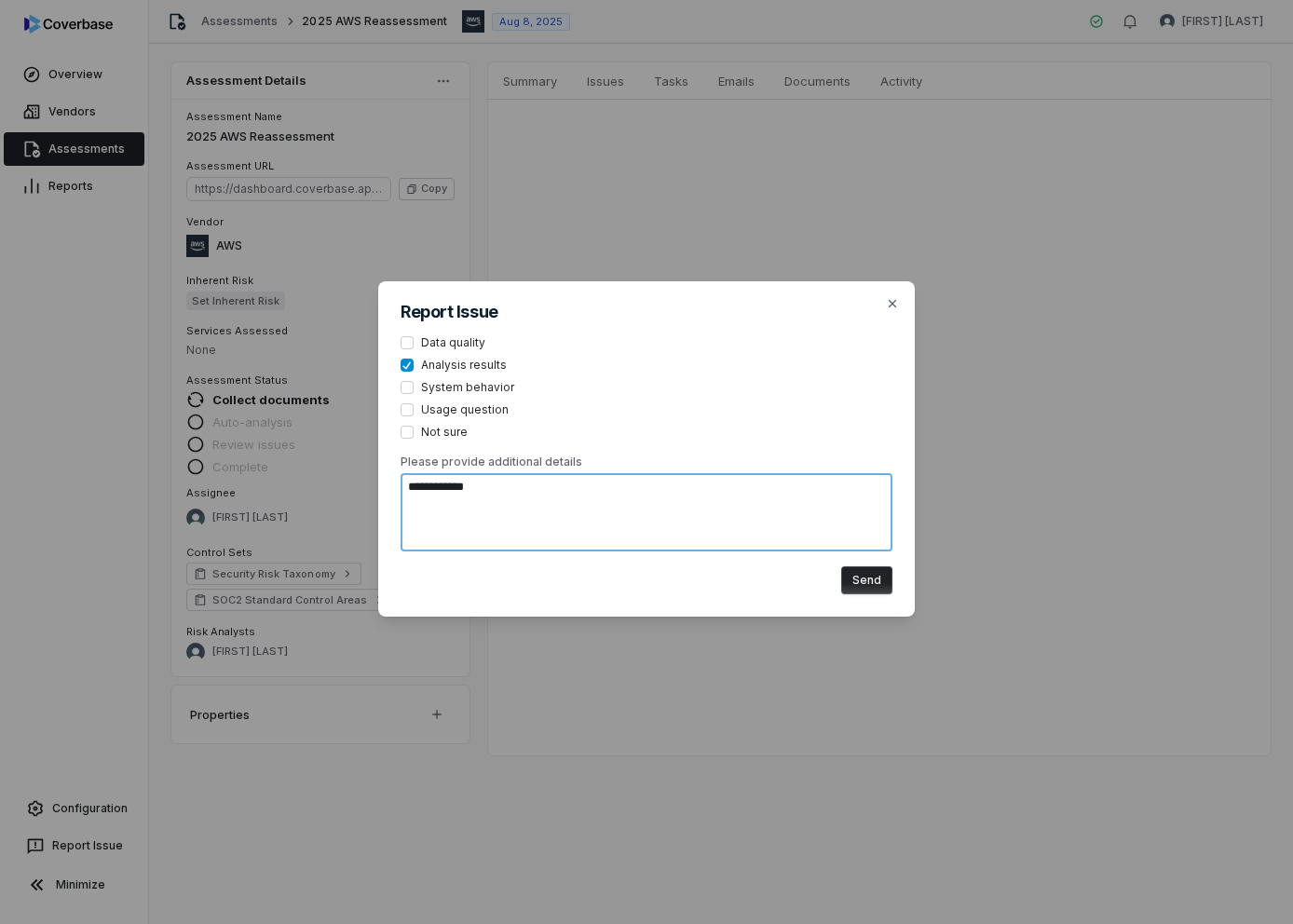 type on "**********" 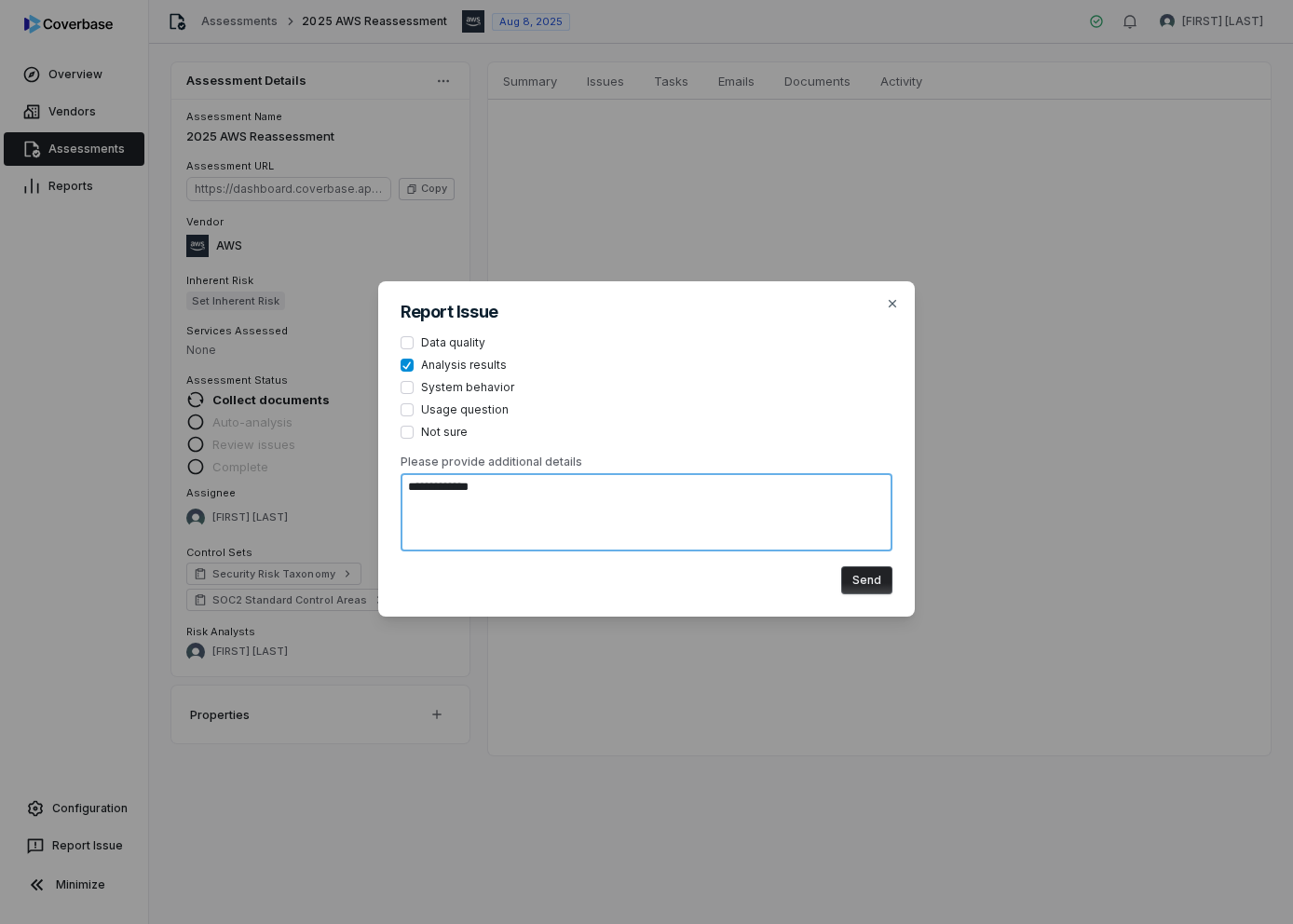 type on "**********" 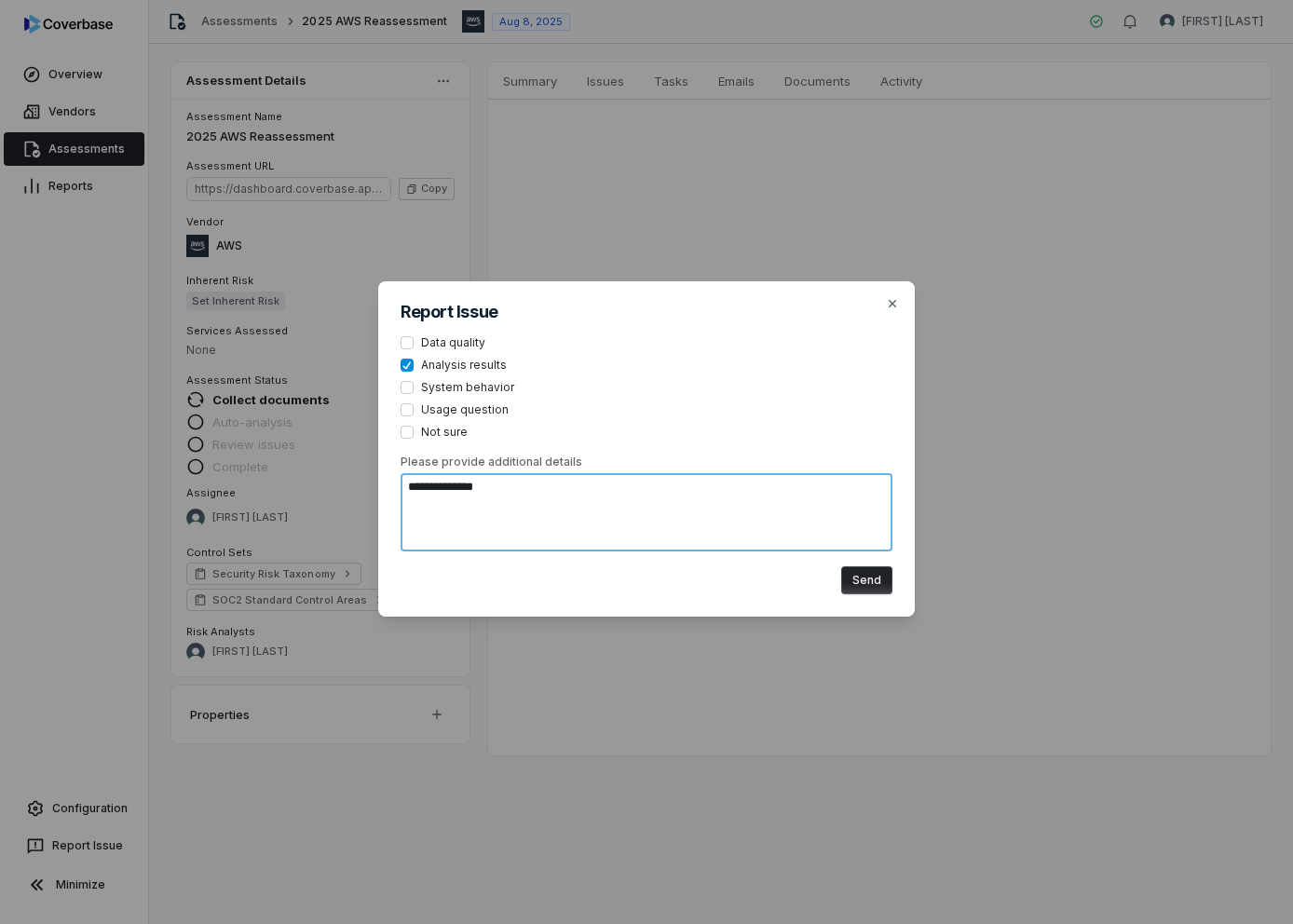 type on "**********" 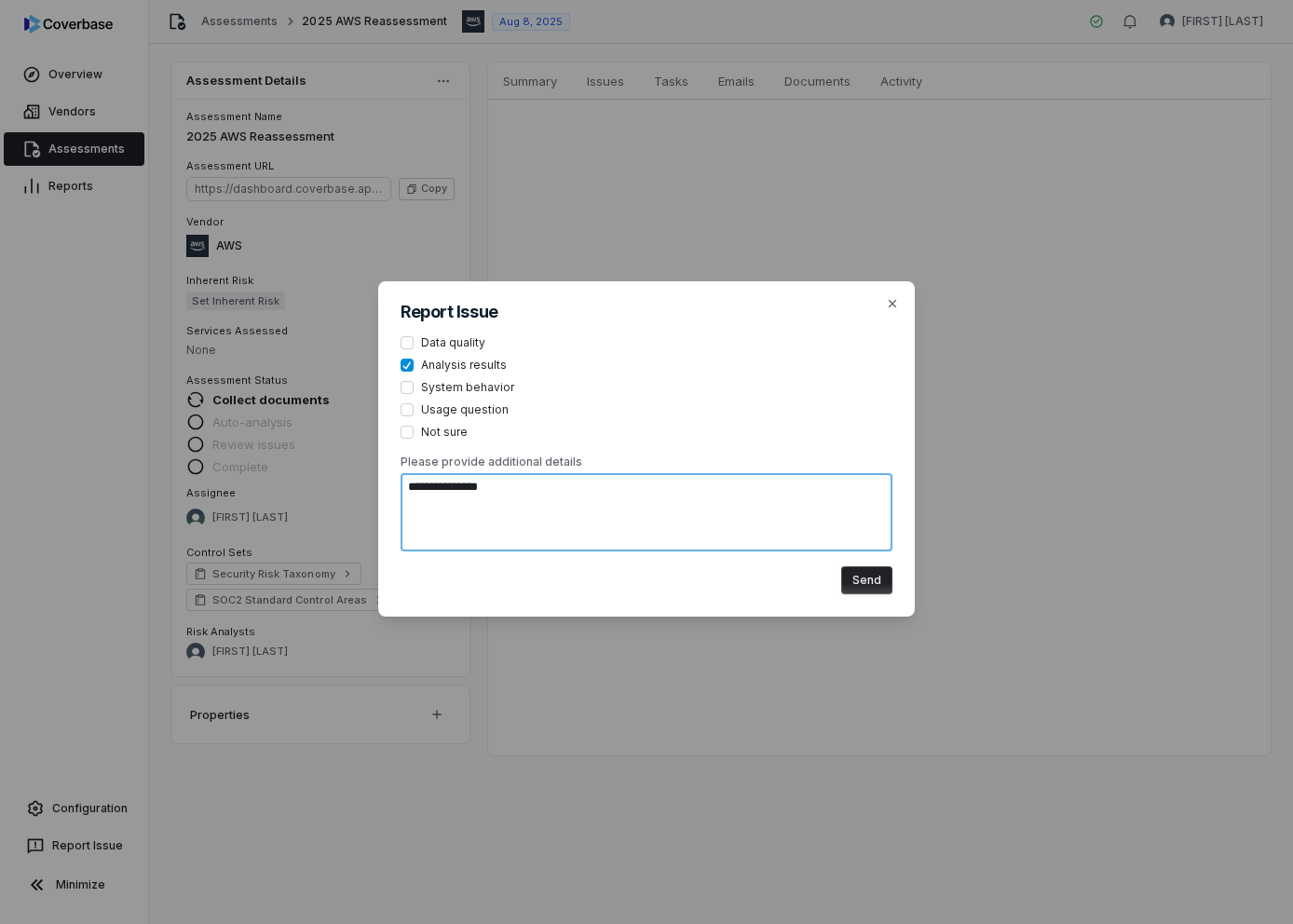 type on "**********" 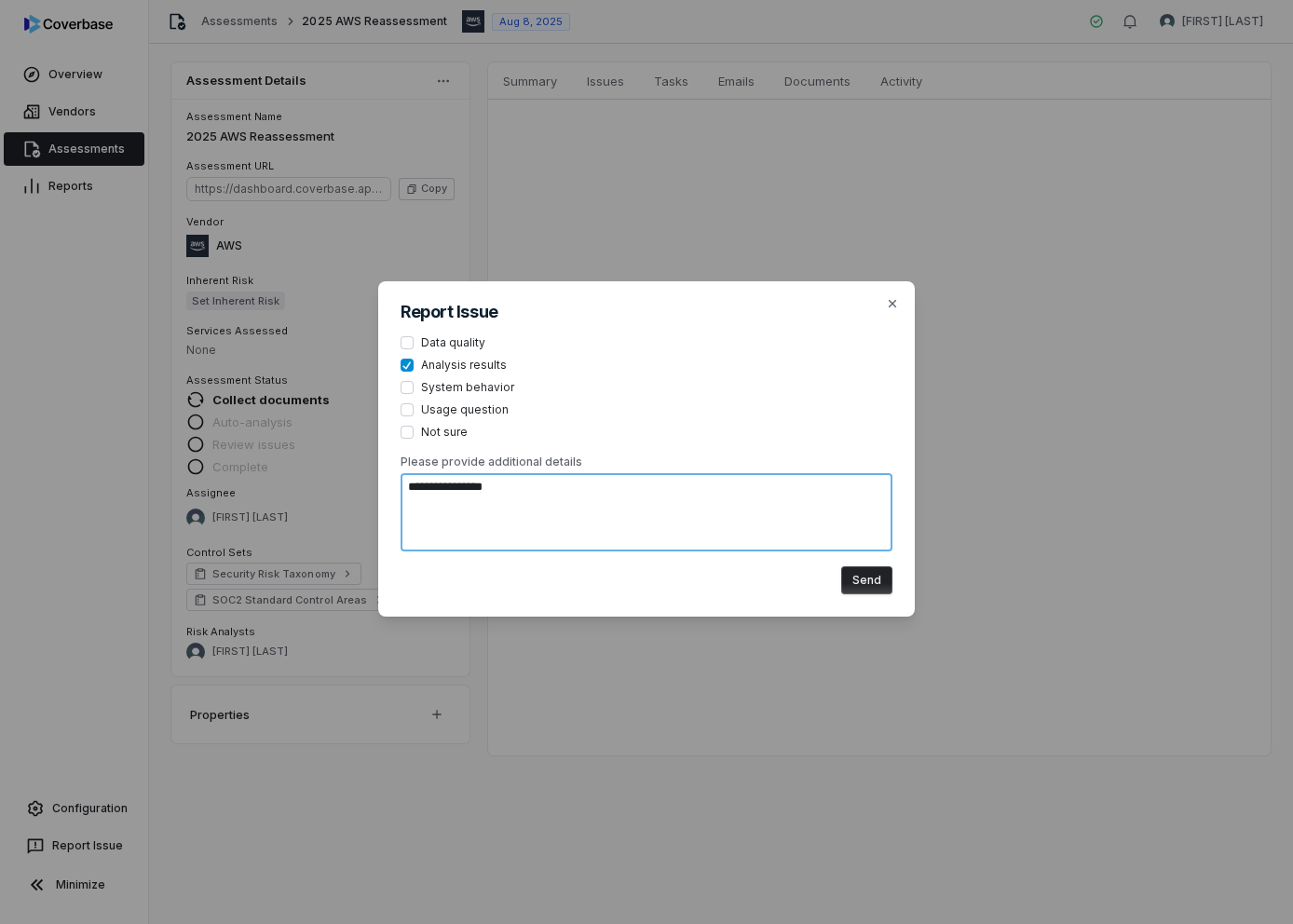 type on "**********" 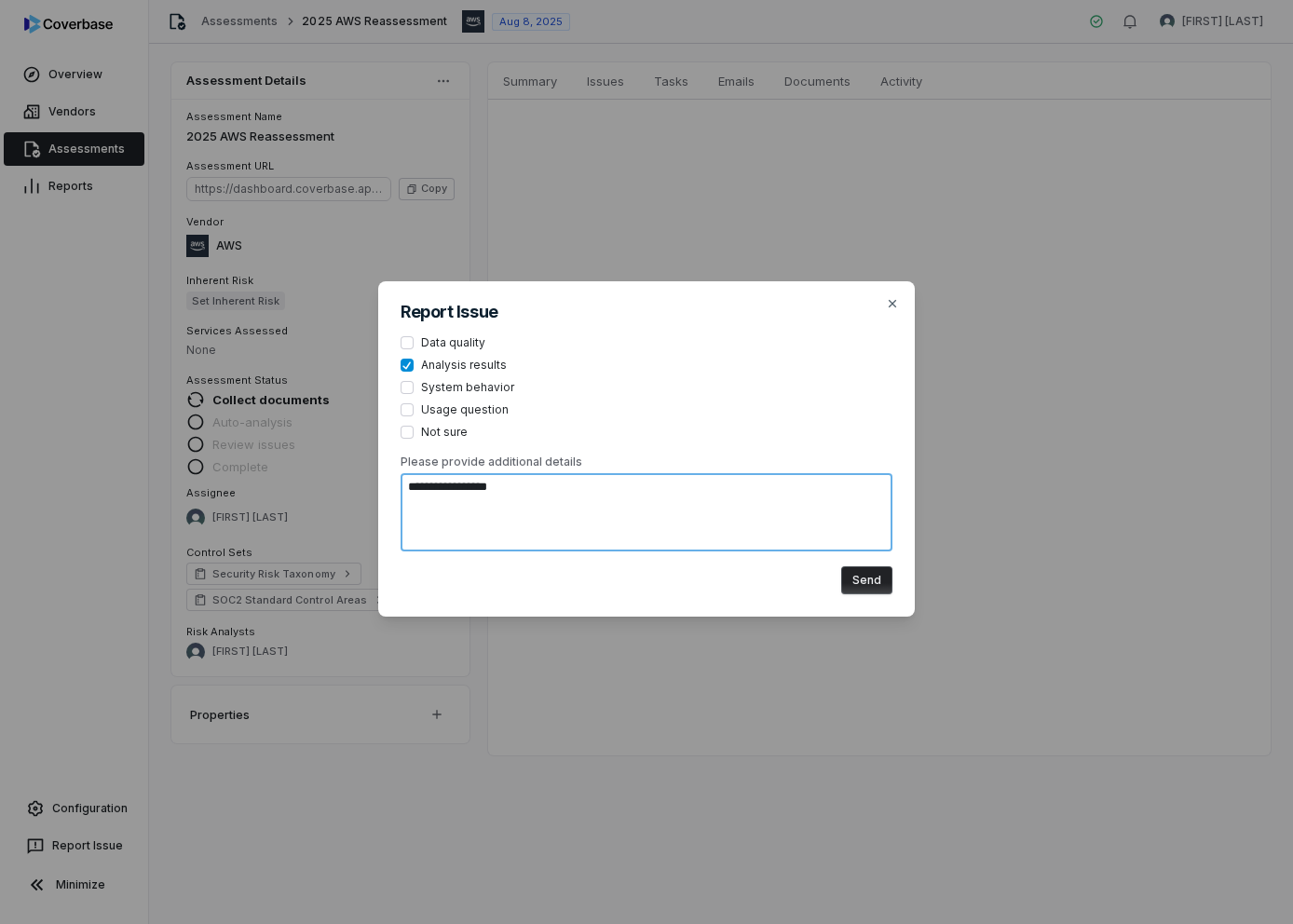 type on "*" 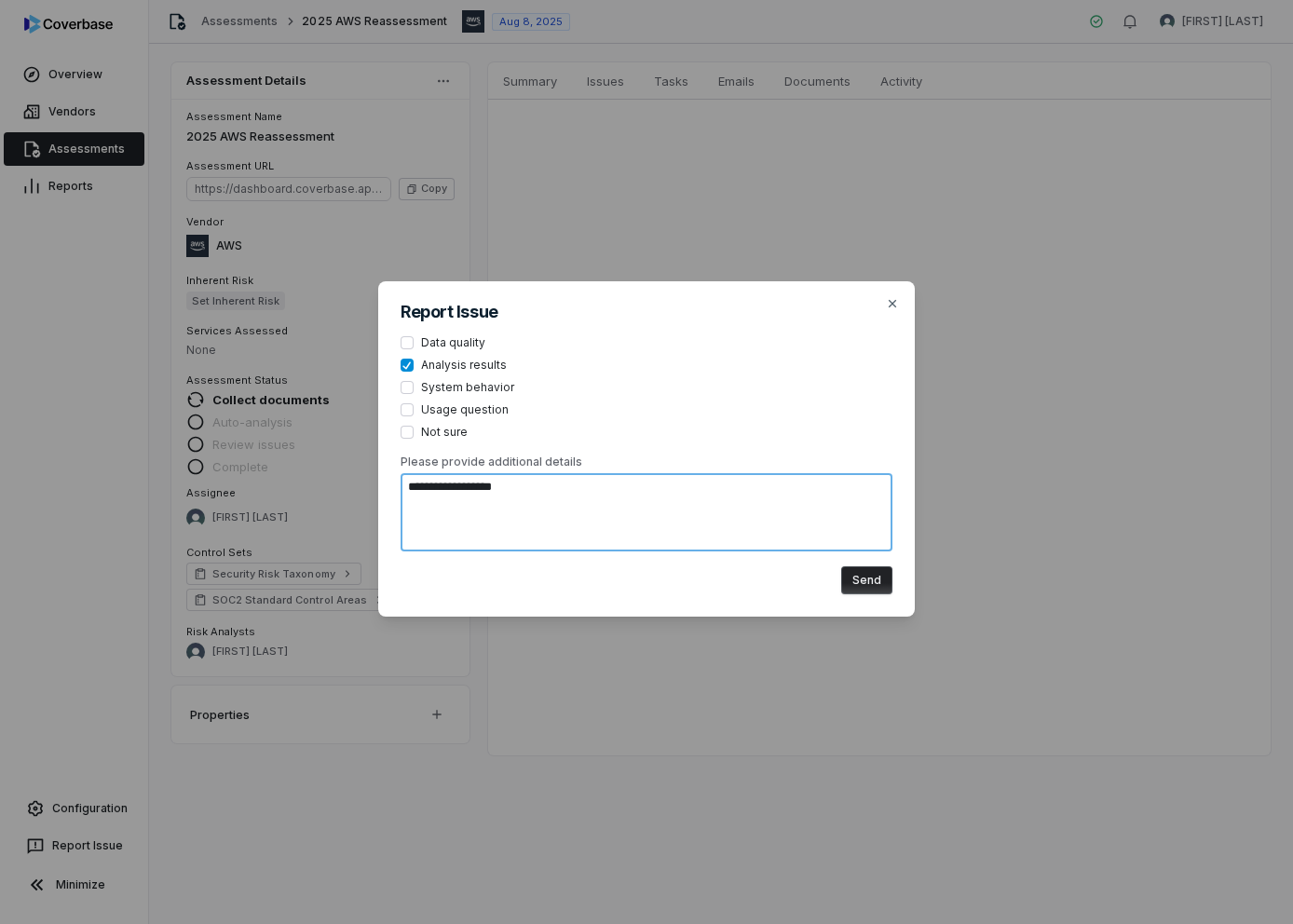 type on "**********" 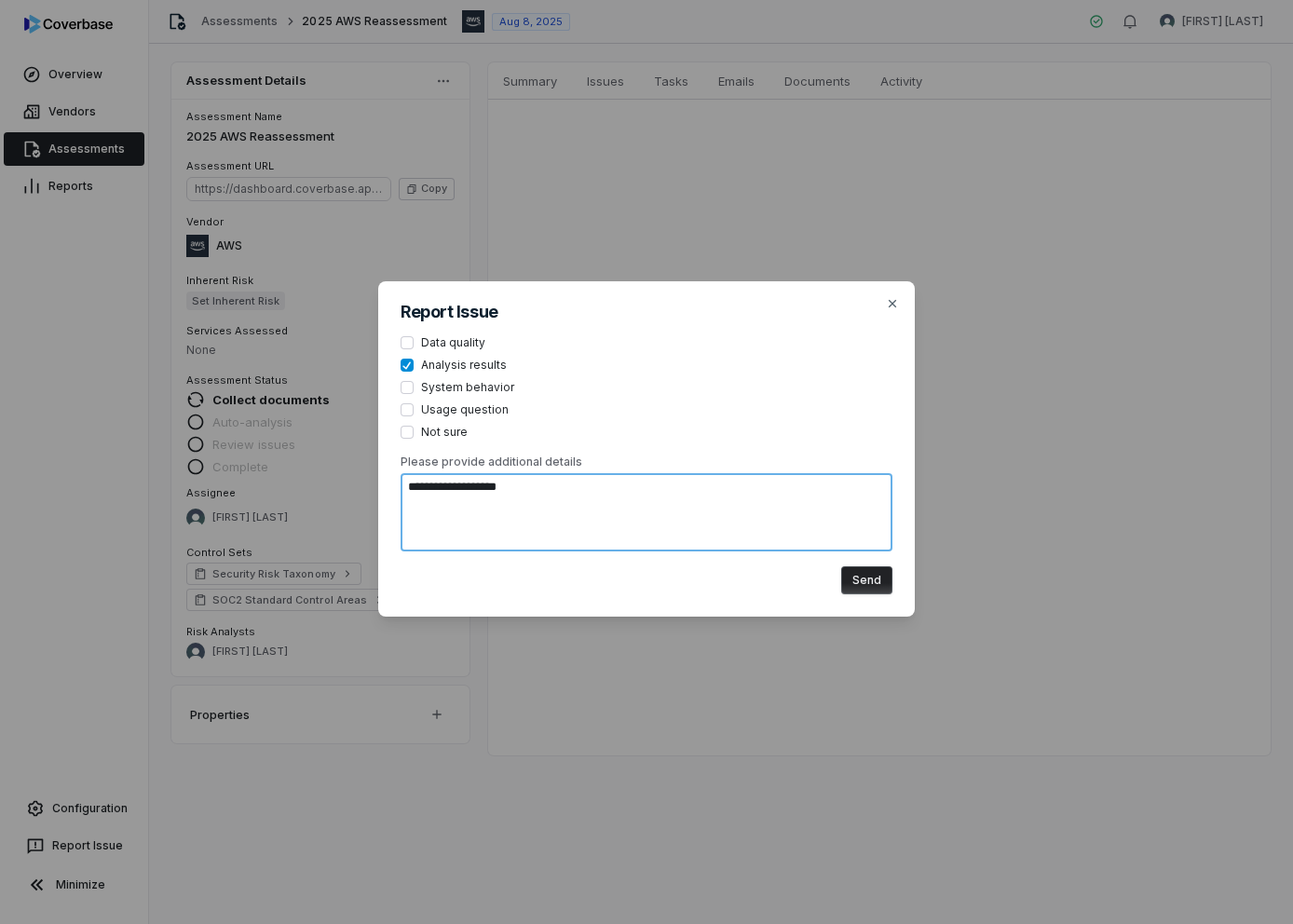 type on "**********" 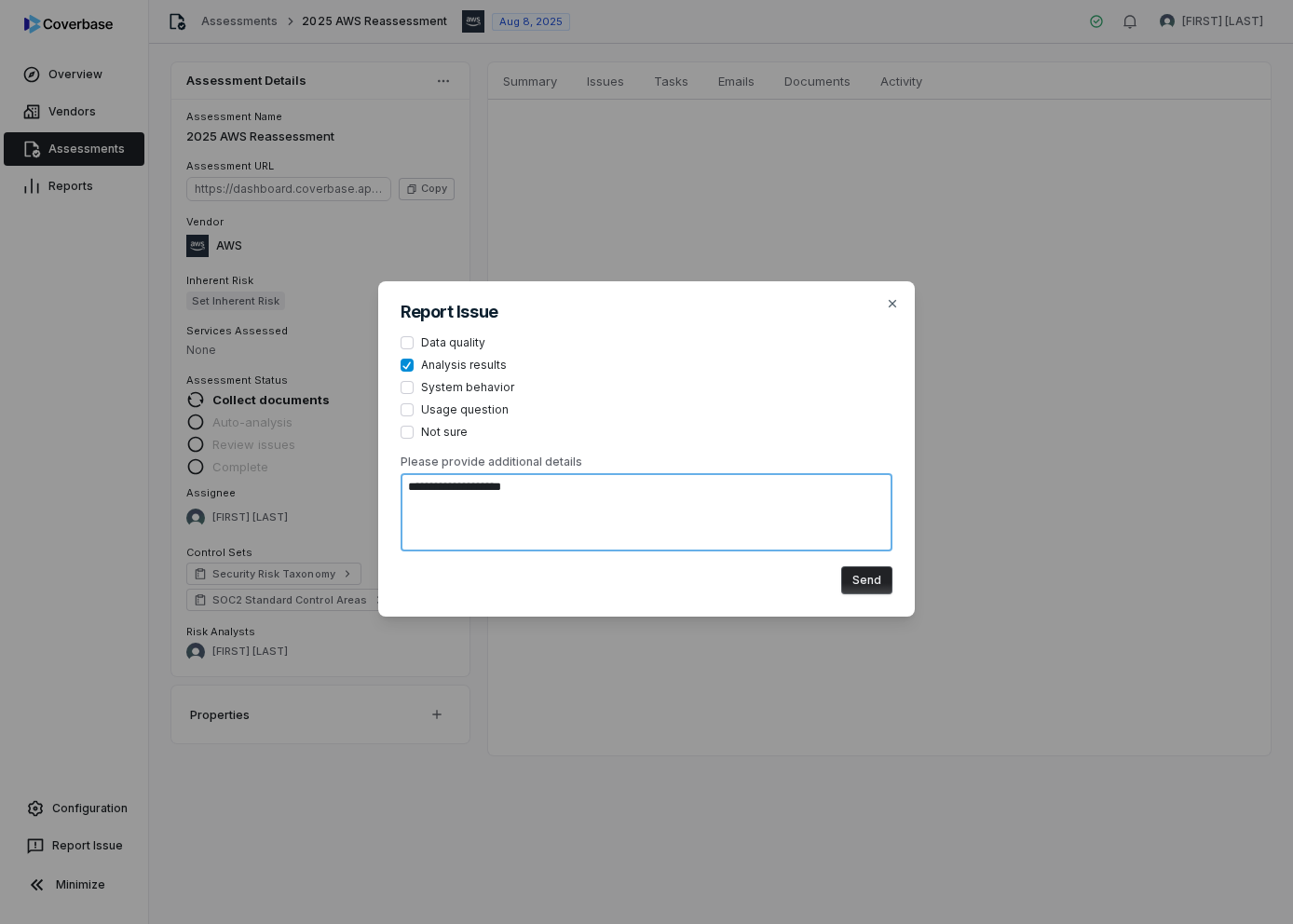 type on "**********" 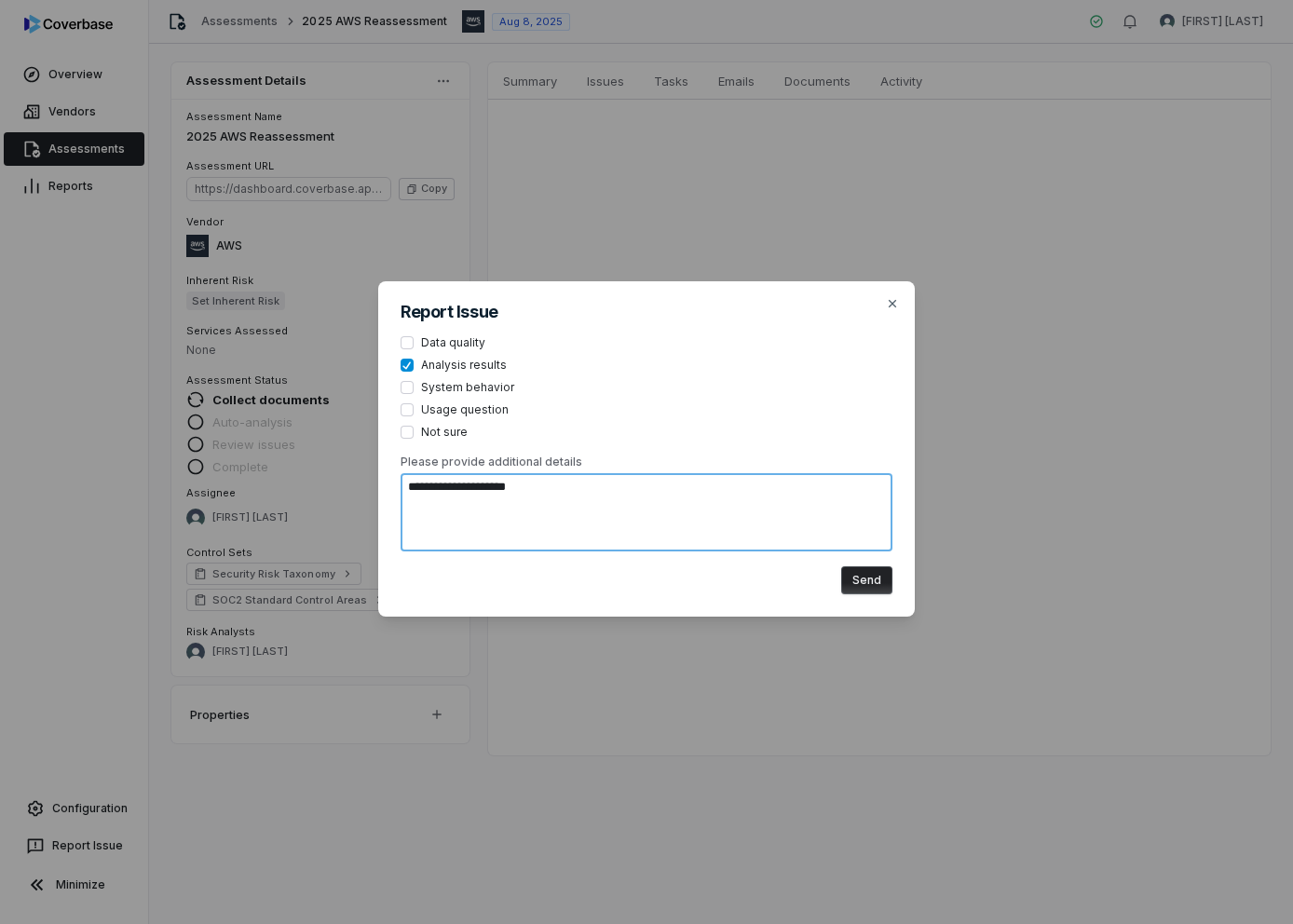 type on "**********" 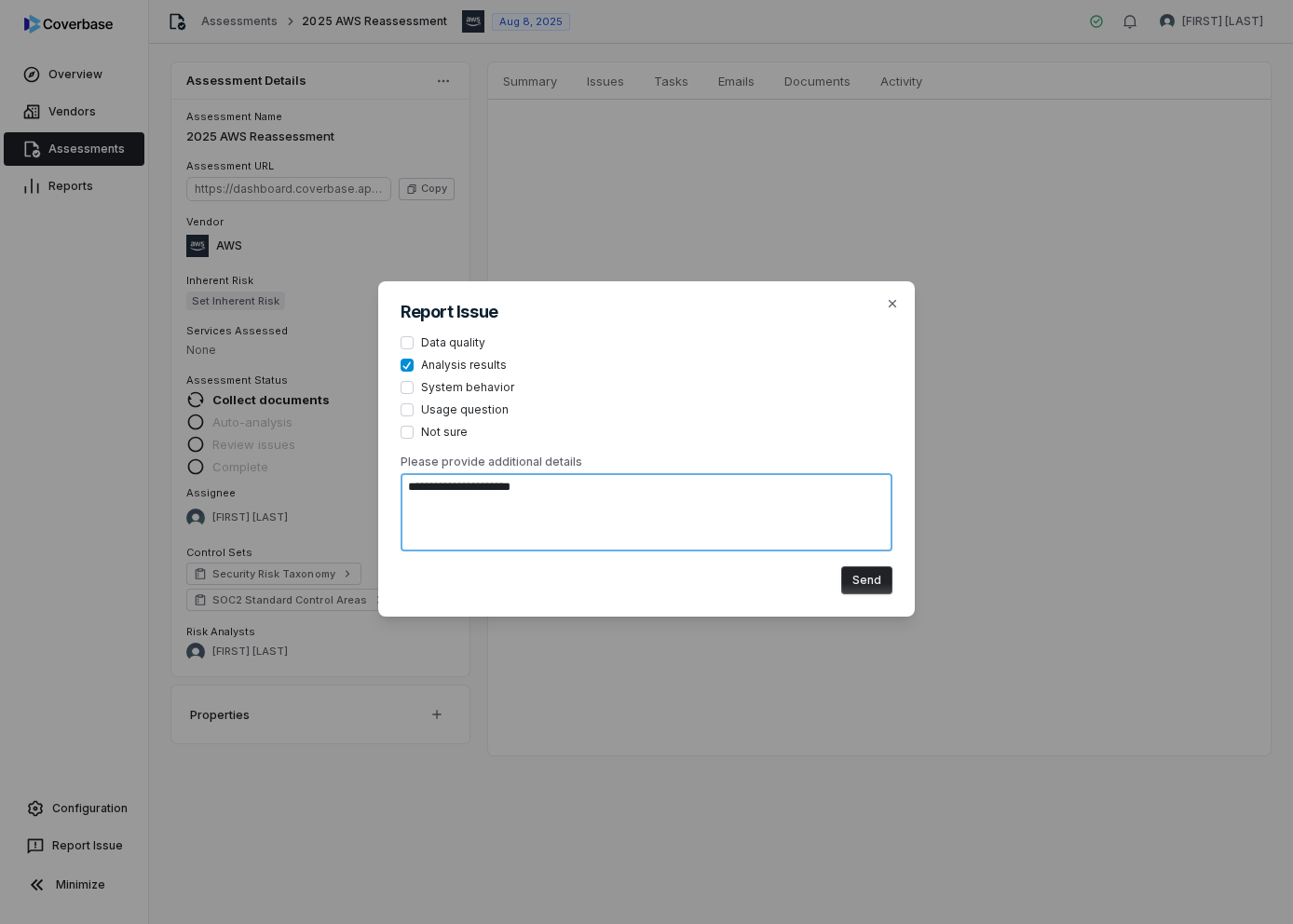 type on "**********" 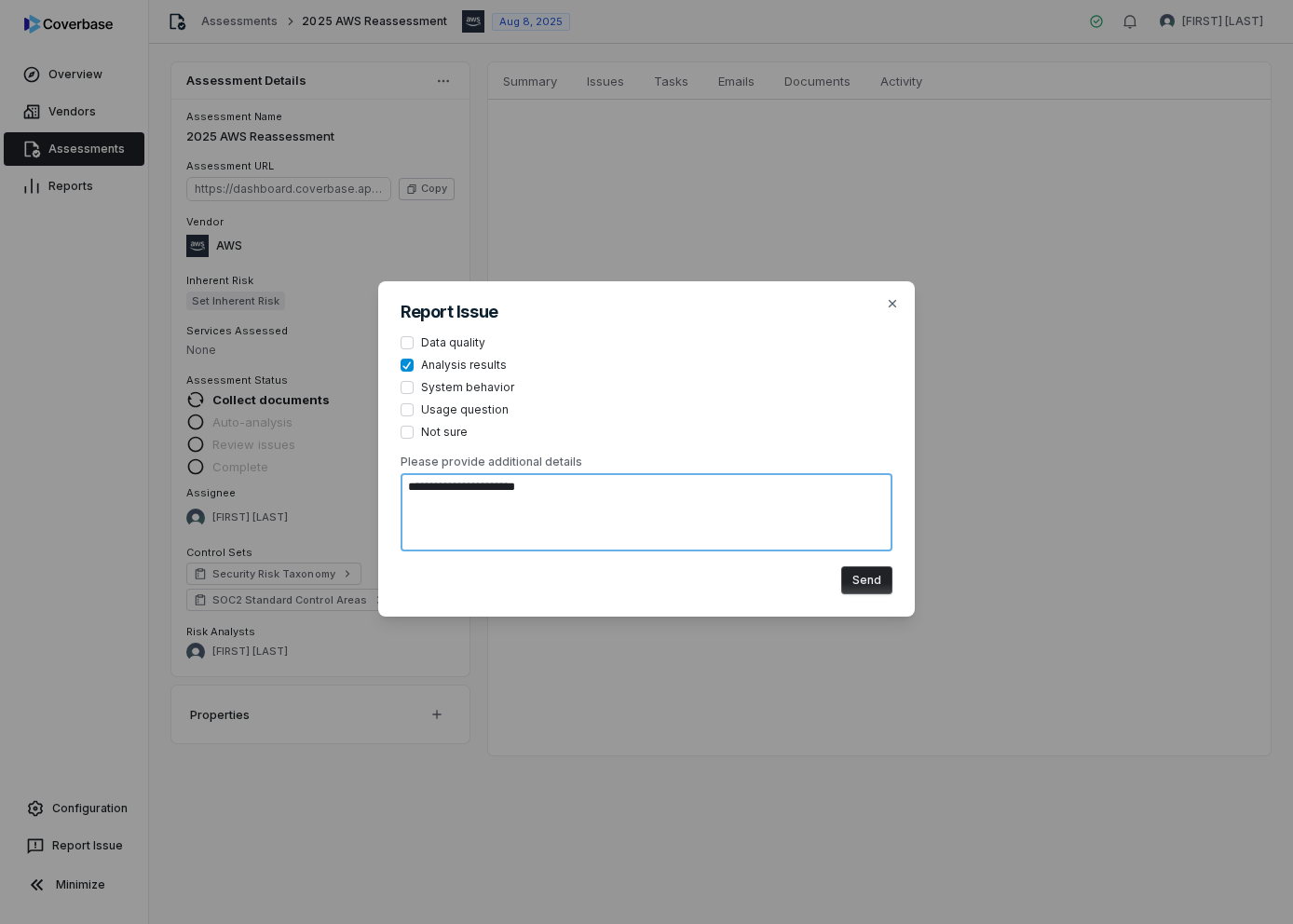 type on "**********" 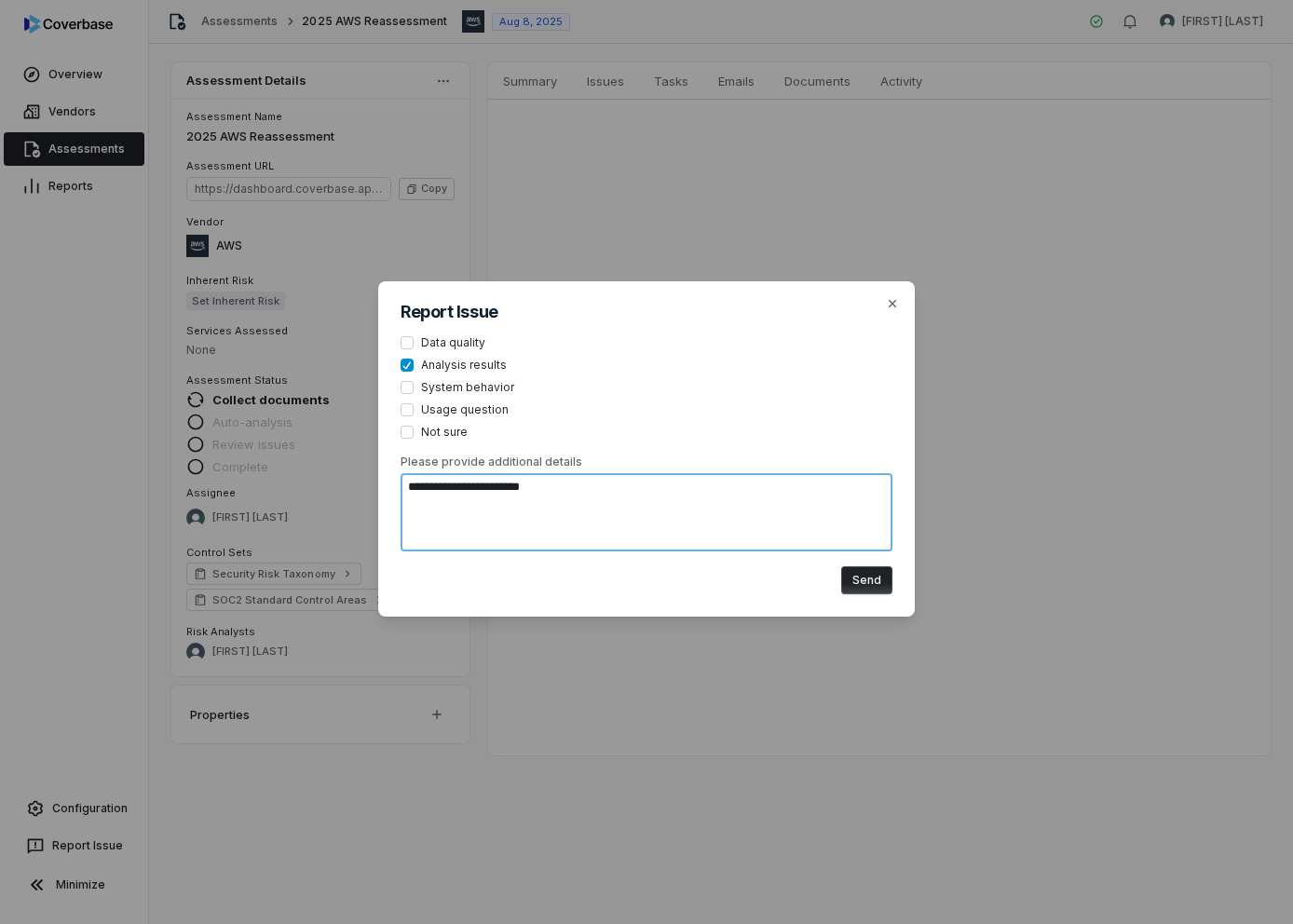 type on "**********" 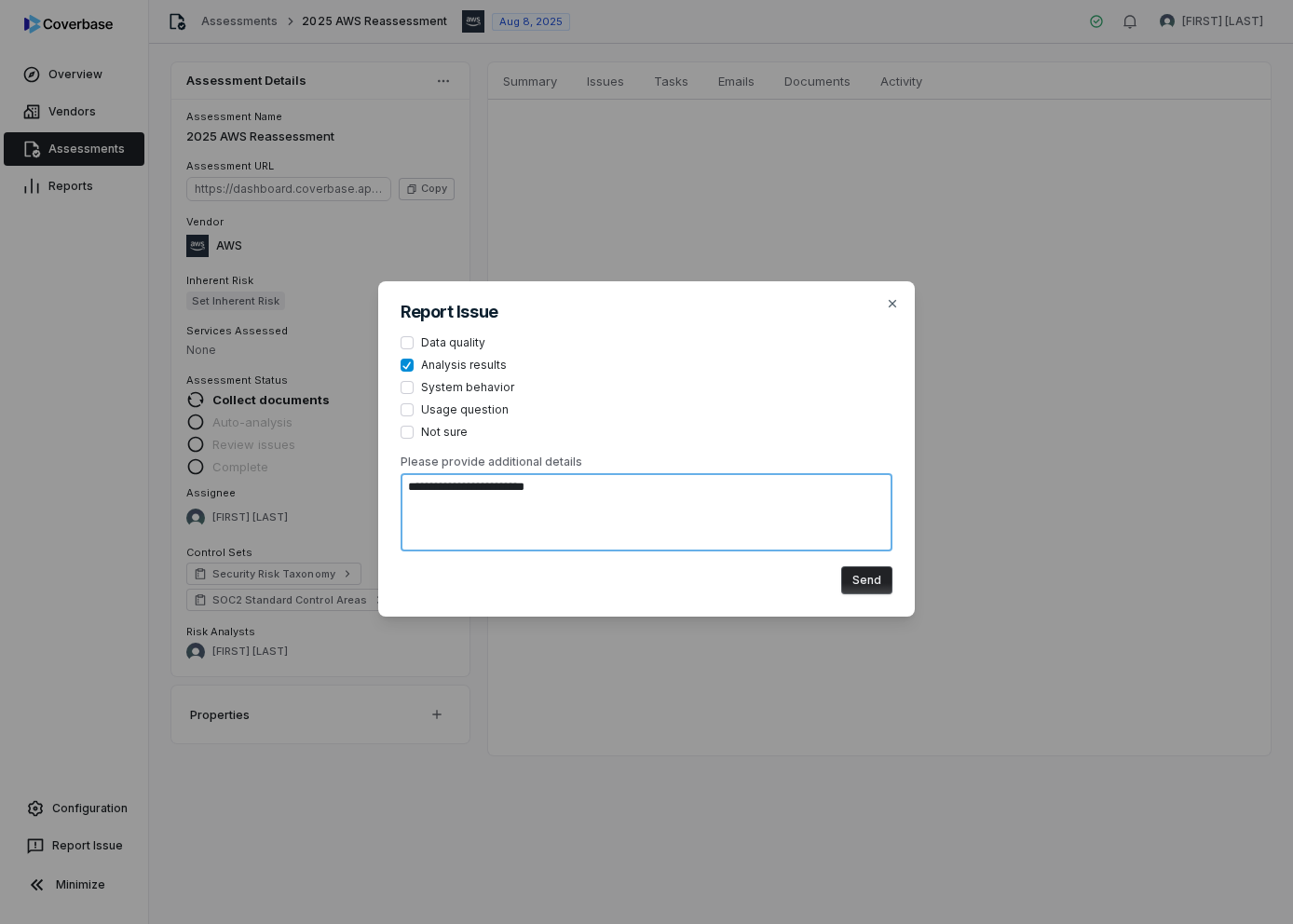 type on "**********" 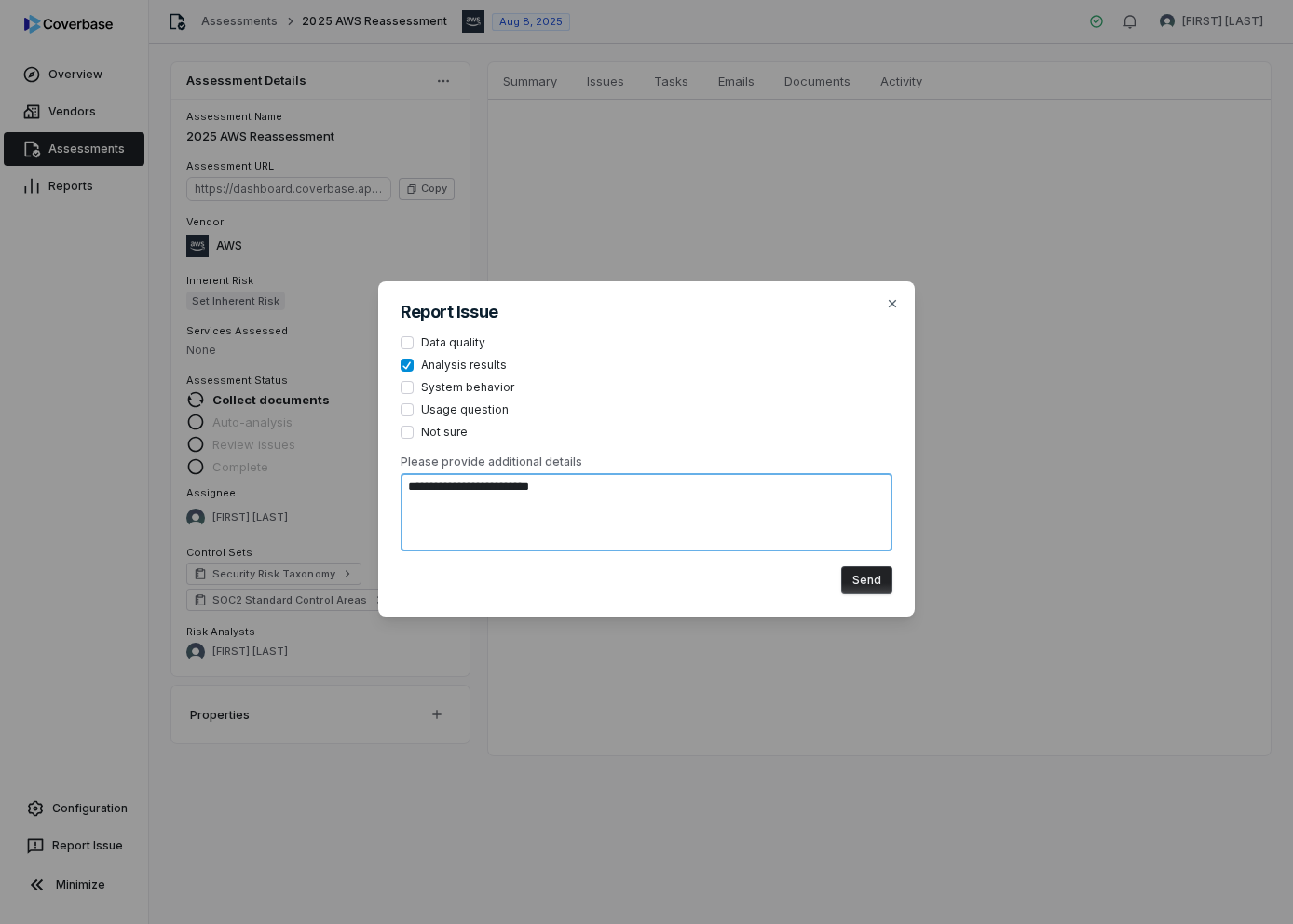 type on "**********" 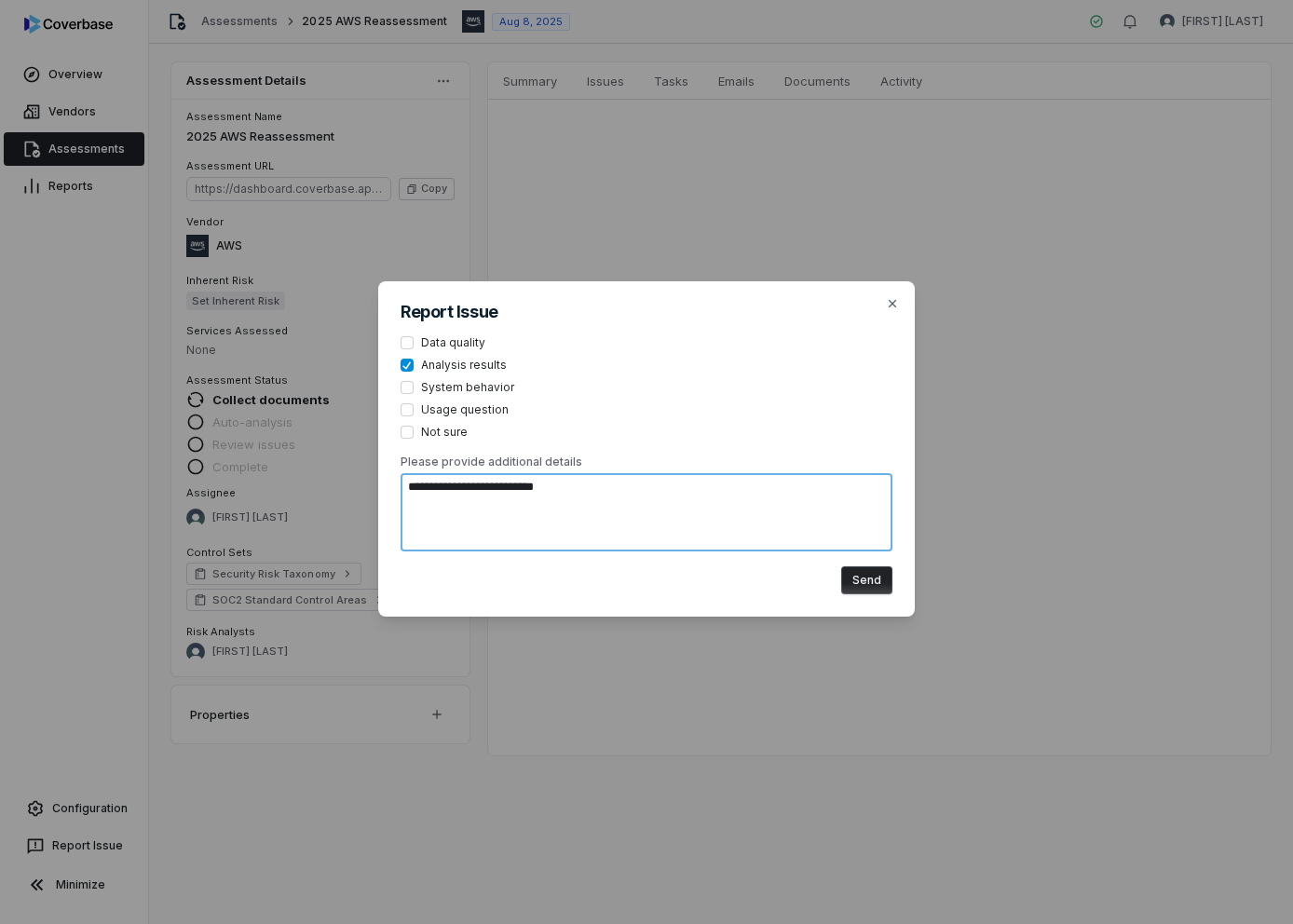 type on "**********" 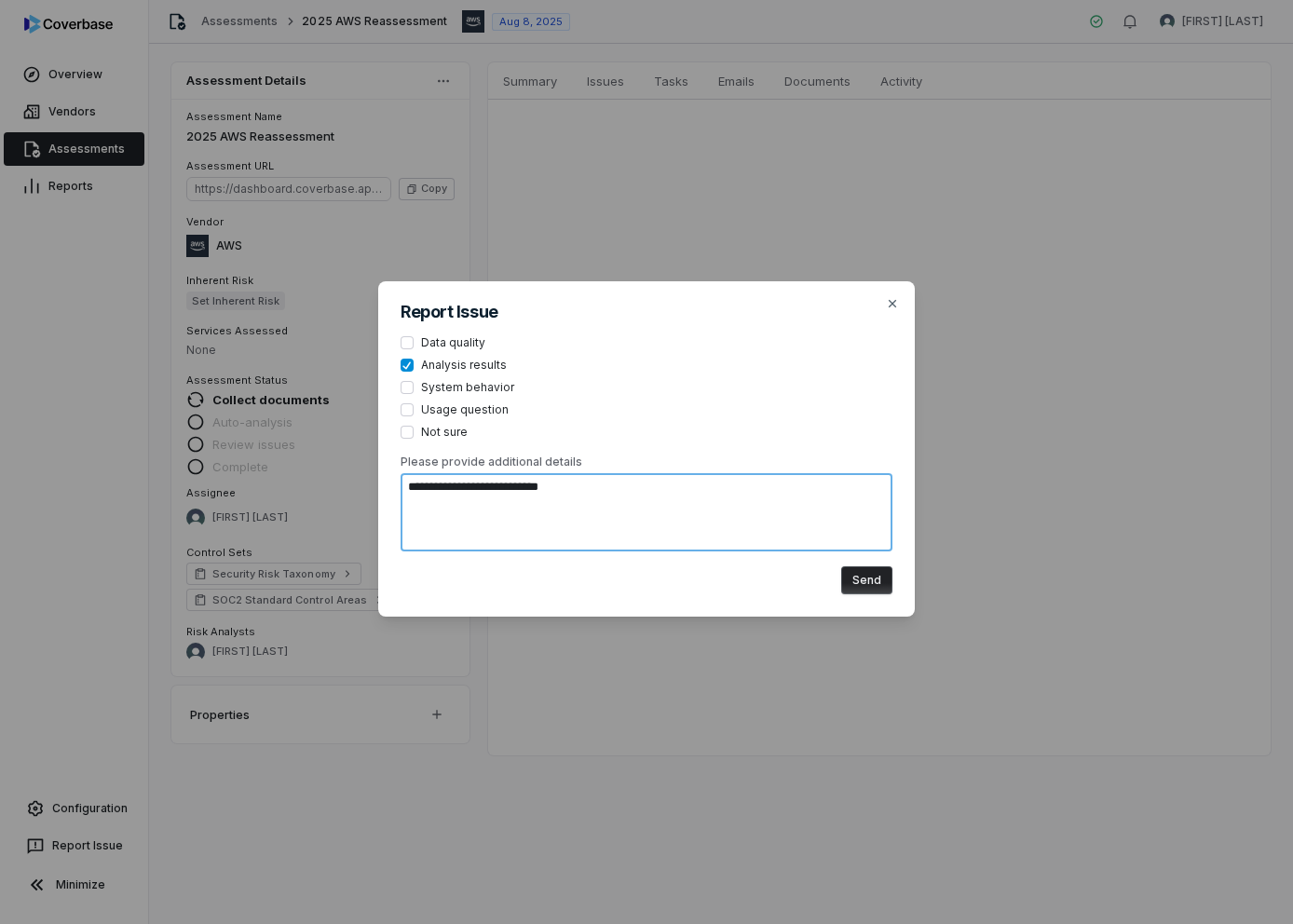 type on "**********" 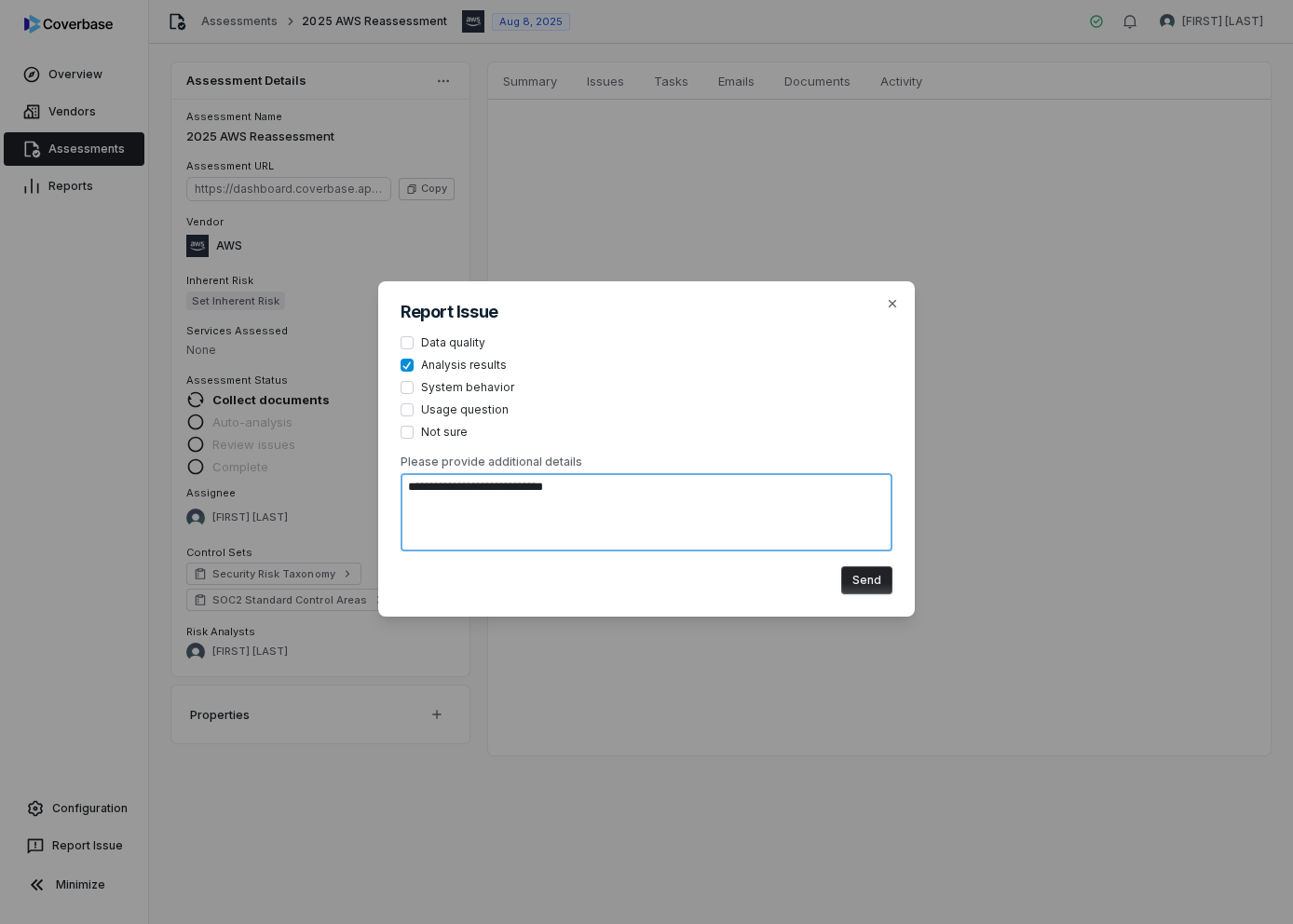 type on "**********" 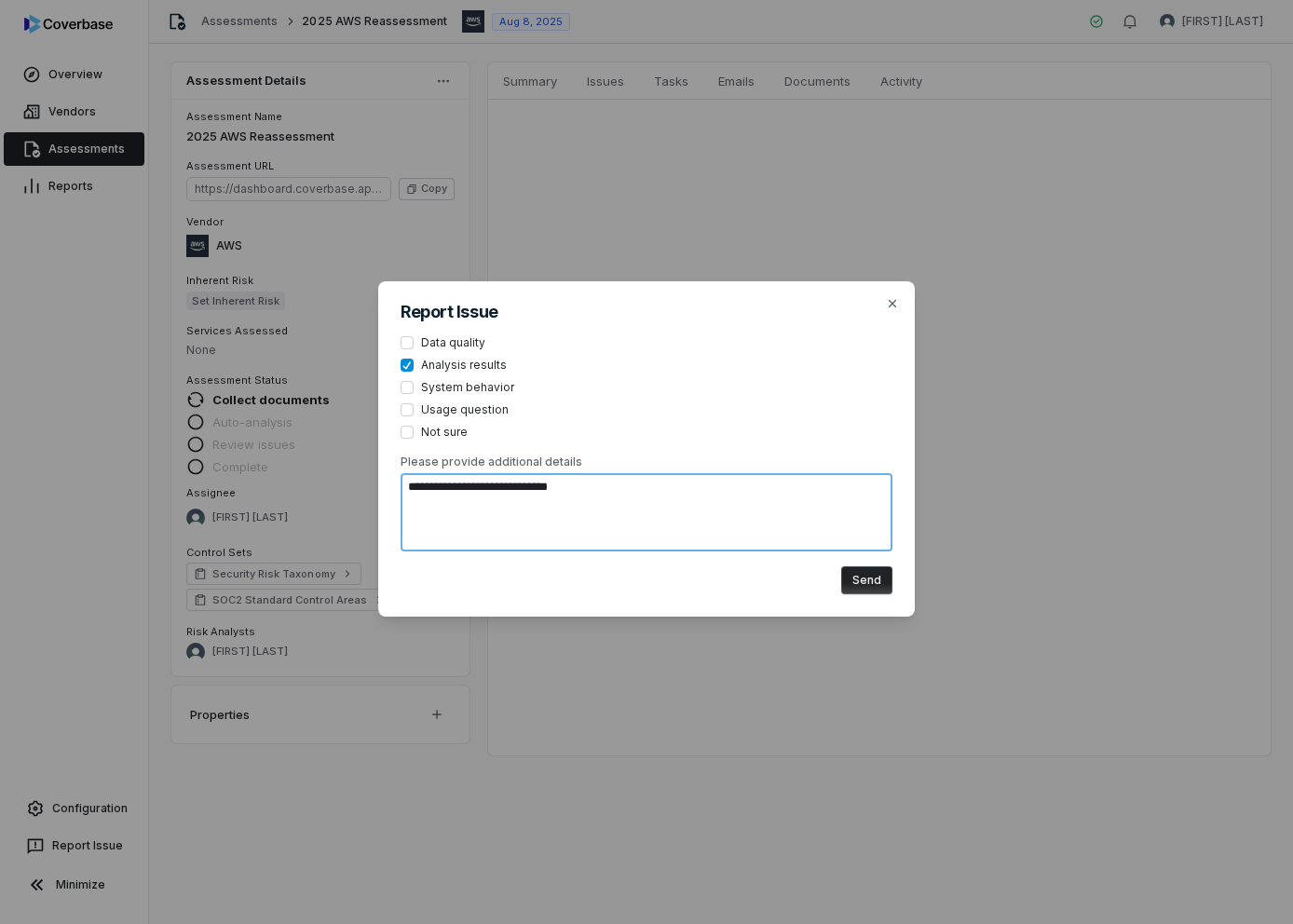 type on "**********" 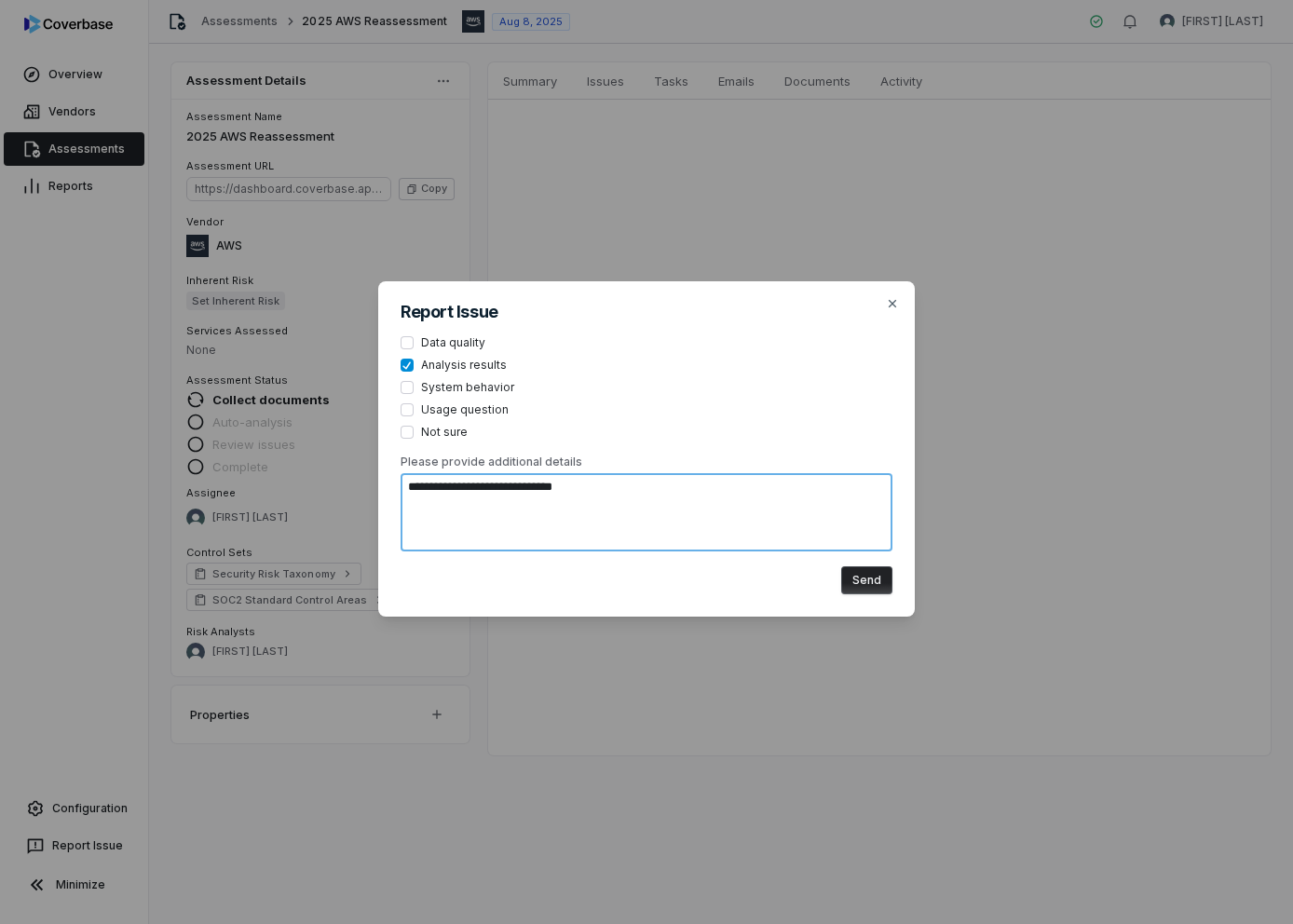 type on "**********" 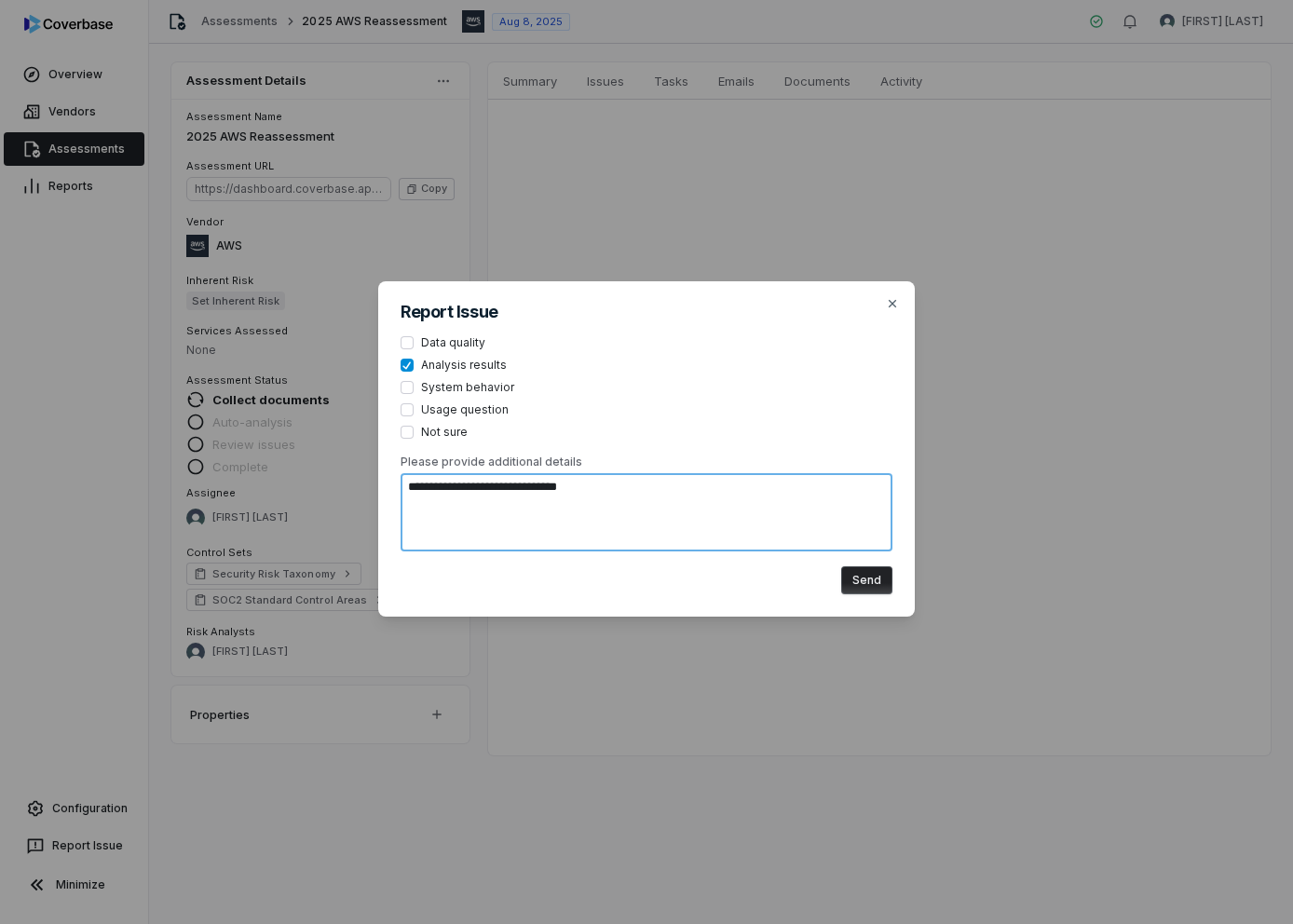 type on "**********" 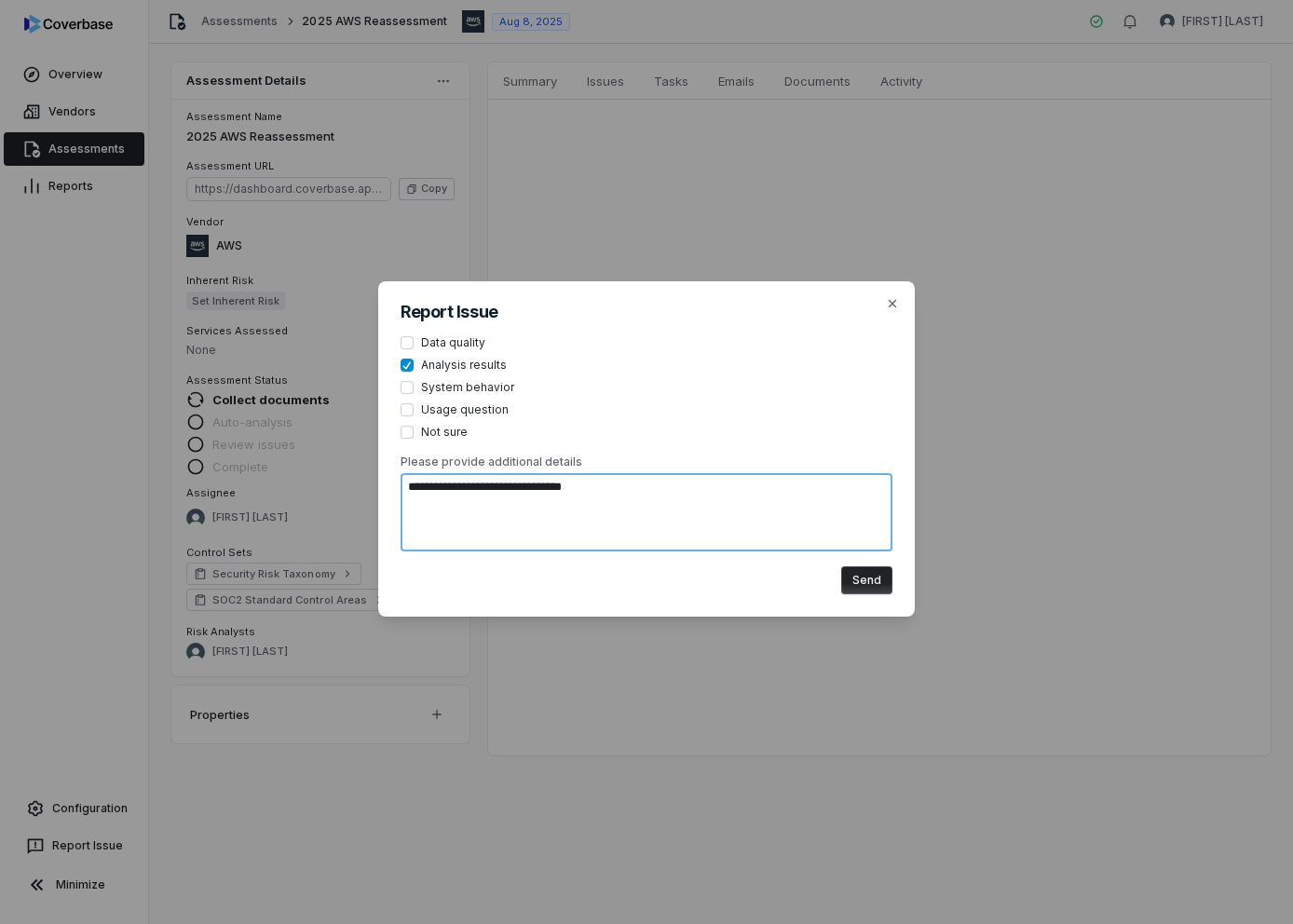 type on "**********" 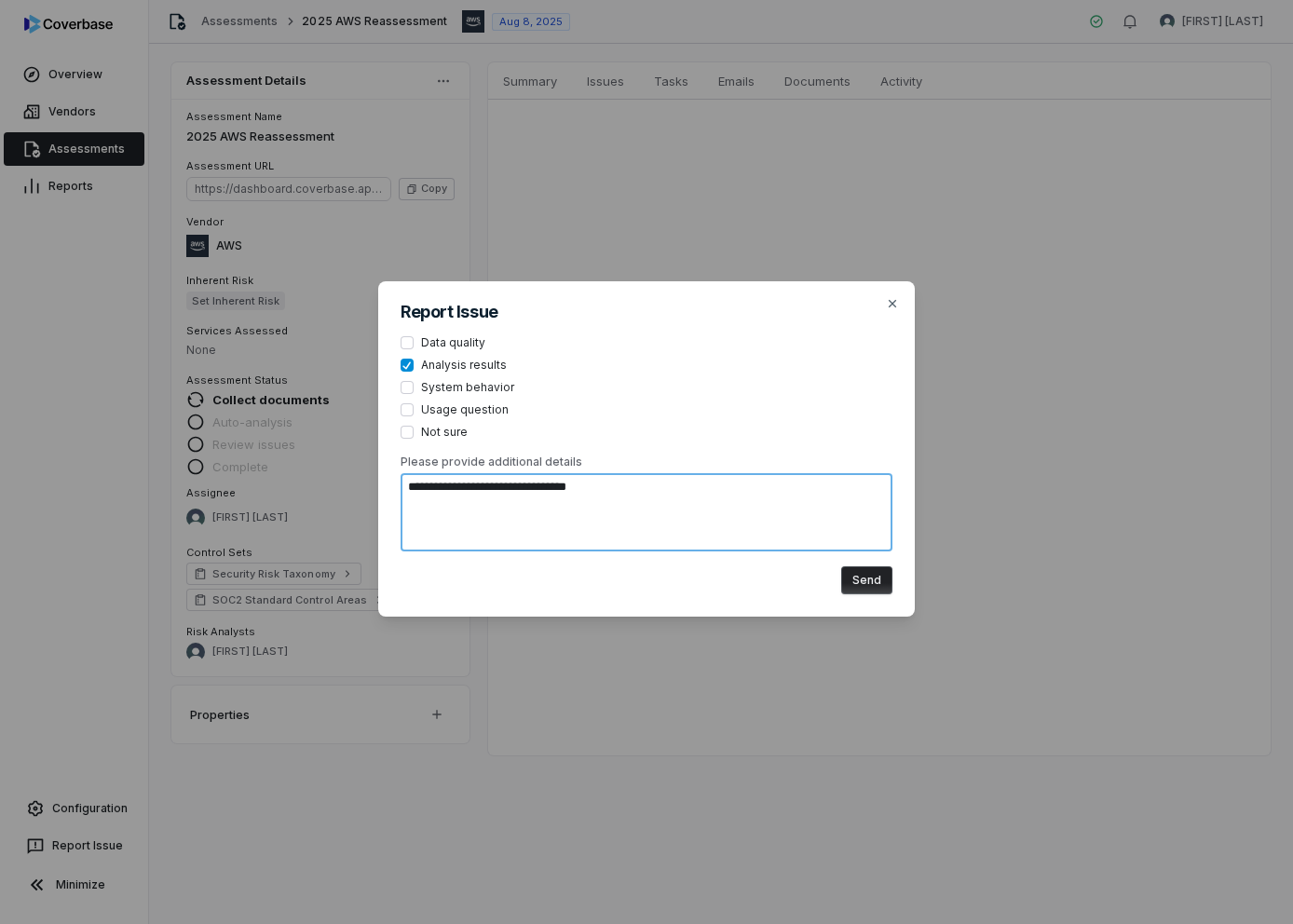 type on "**********" 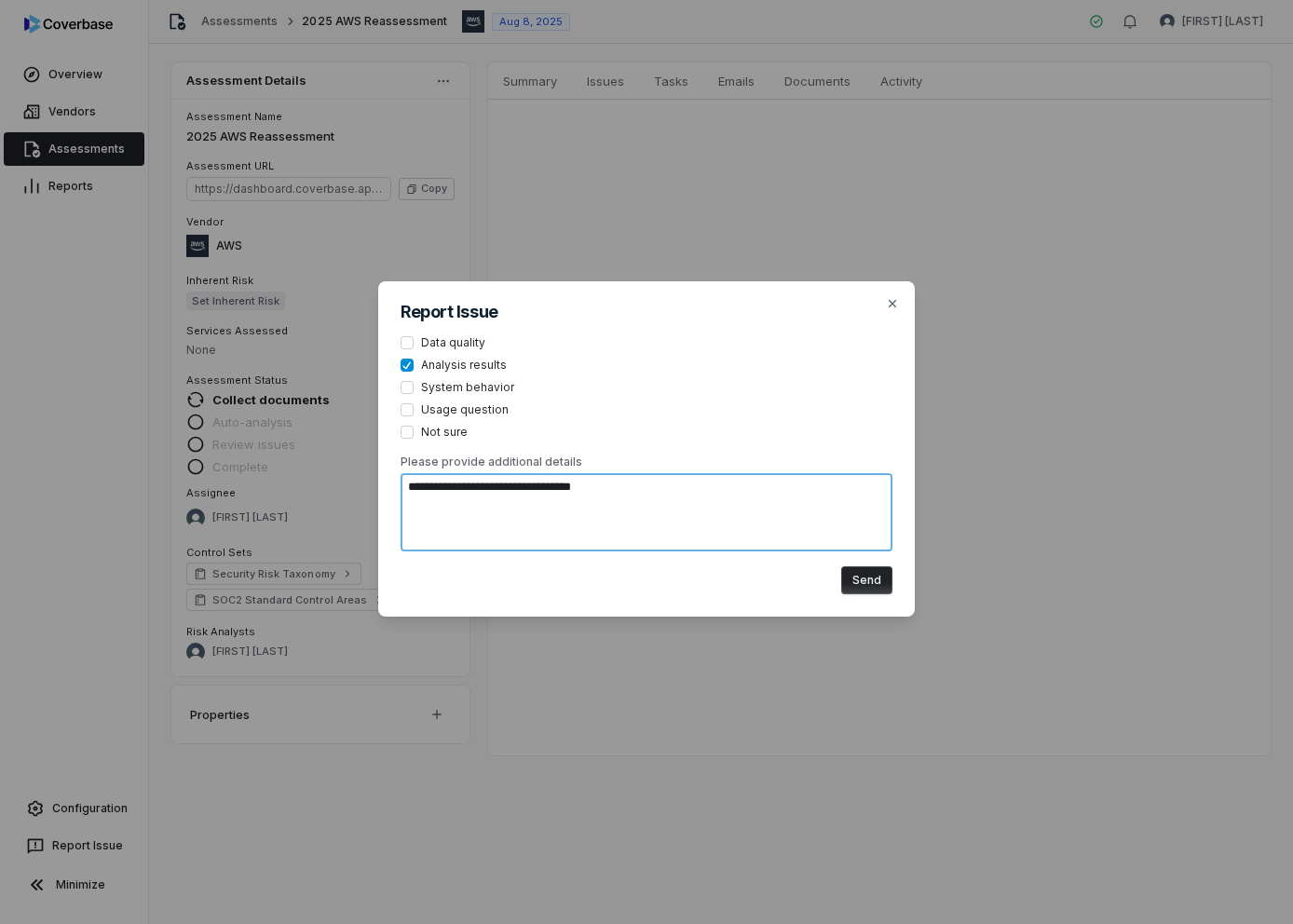 type on "**********" 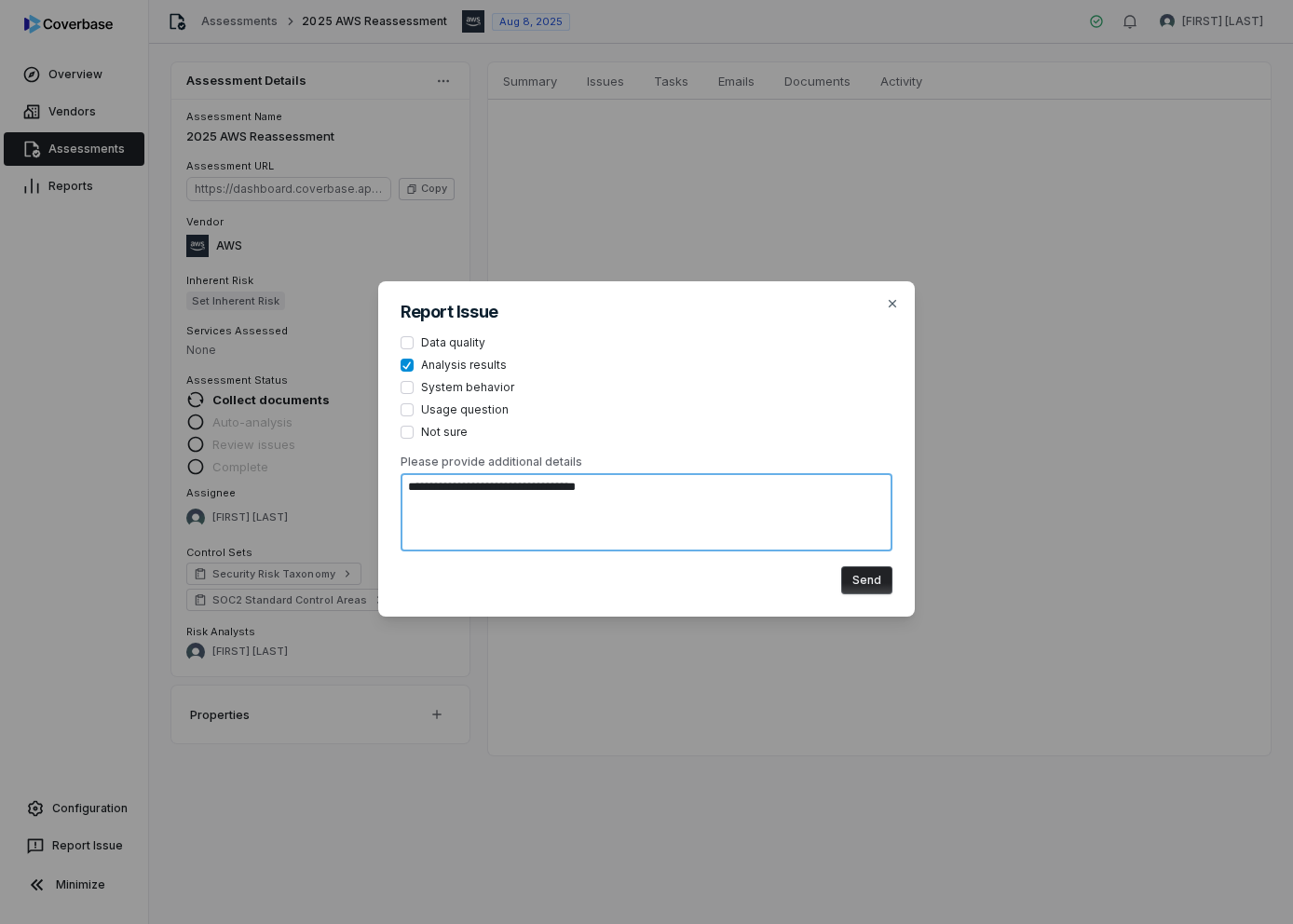 type on "**********" 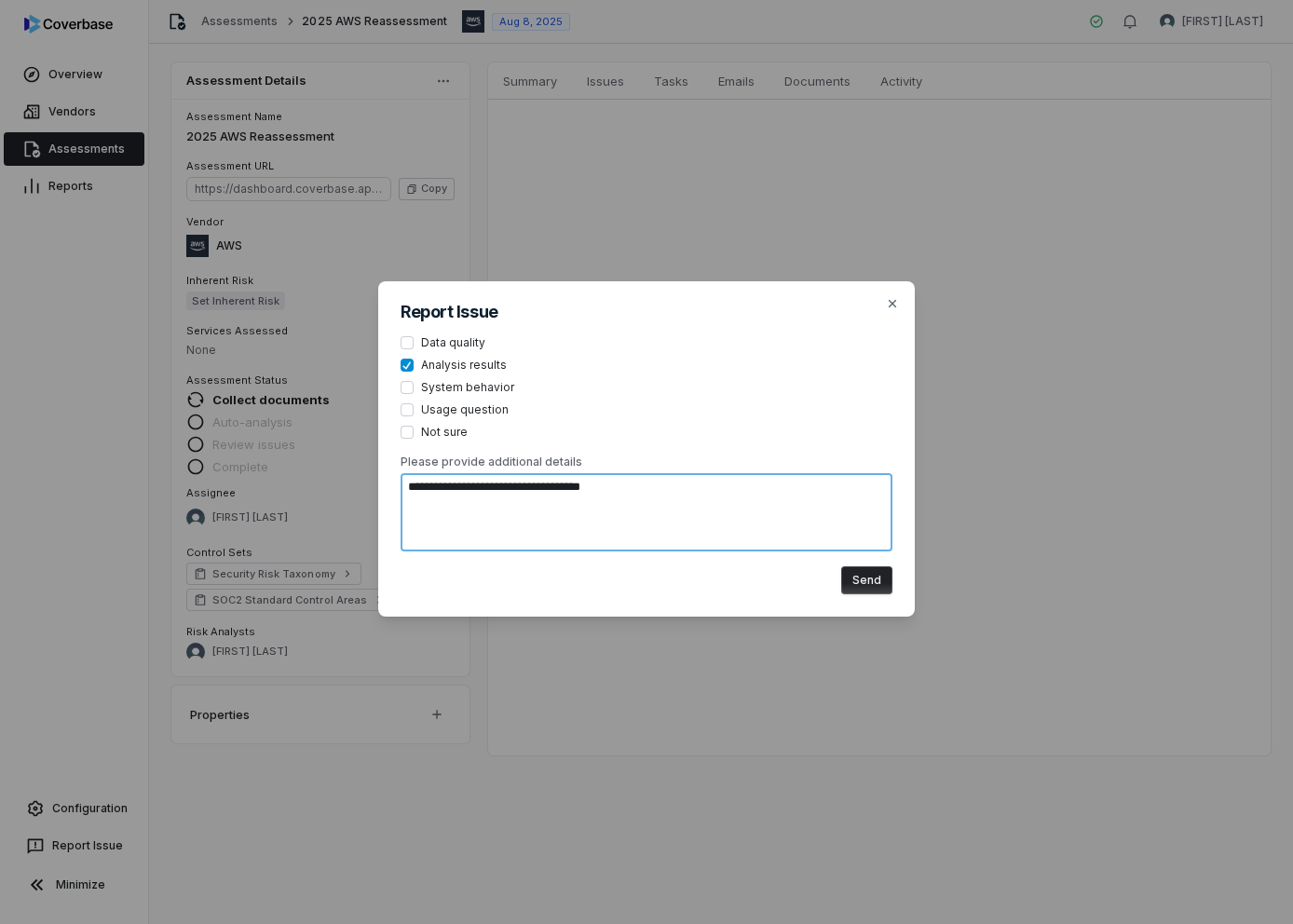 type on "**********" 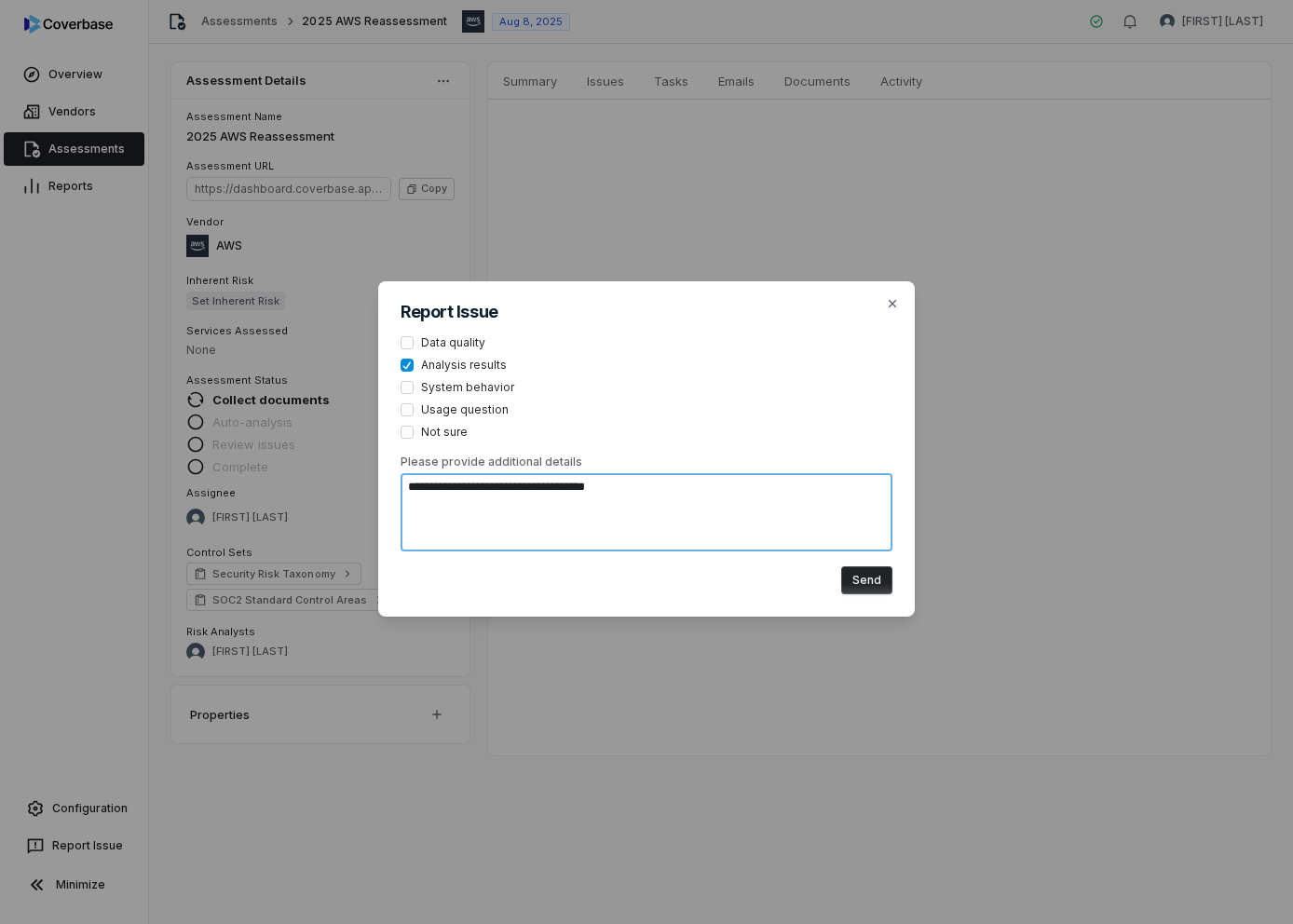 type on "**********" 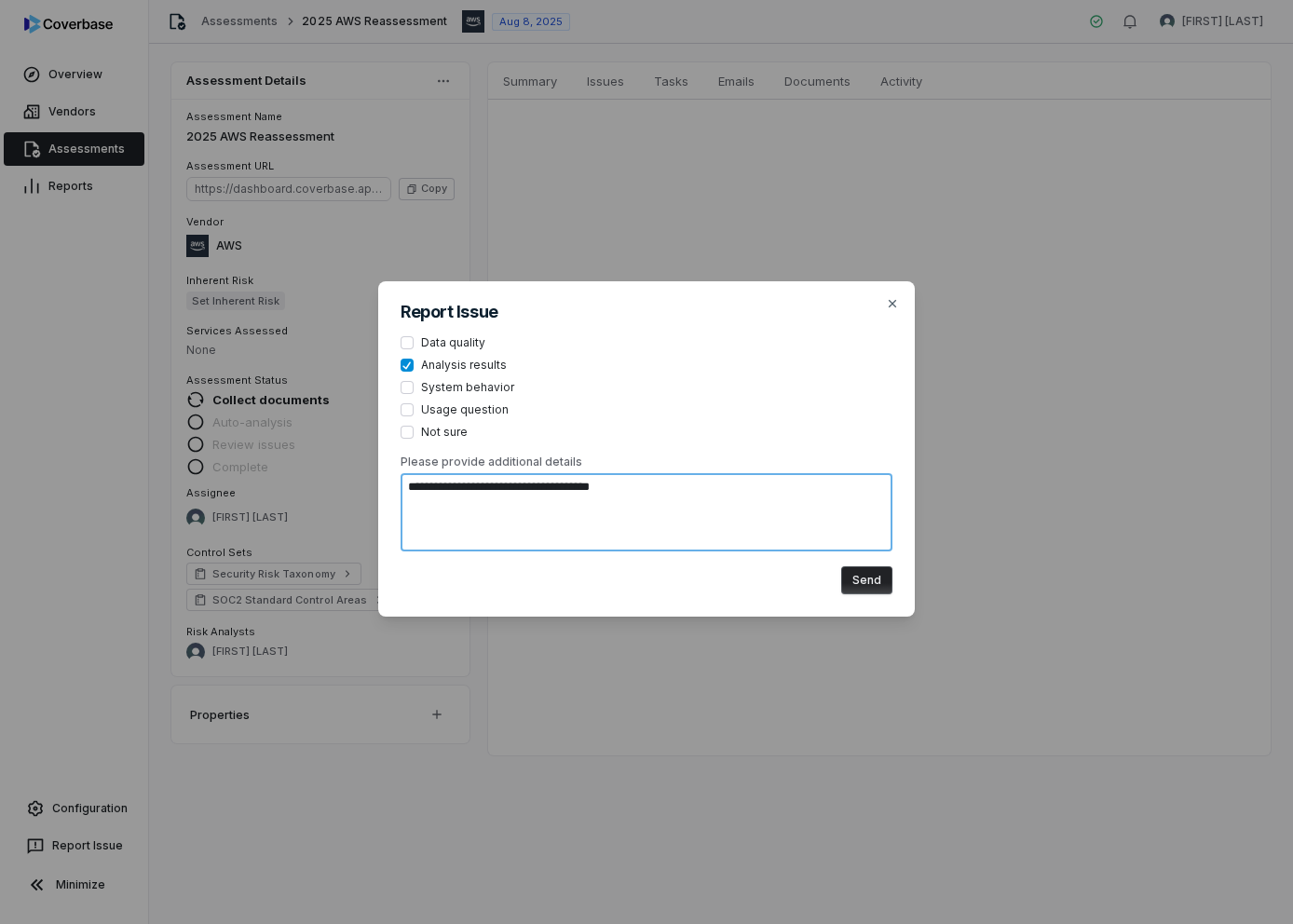 type on "**********" 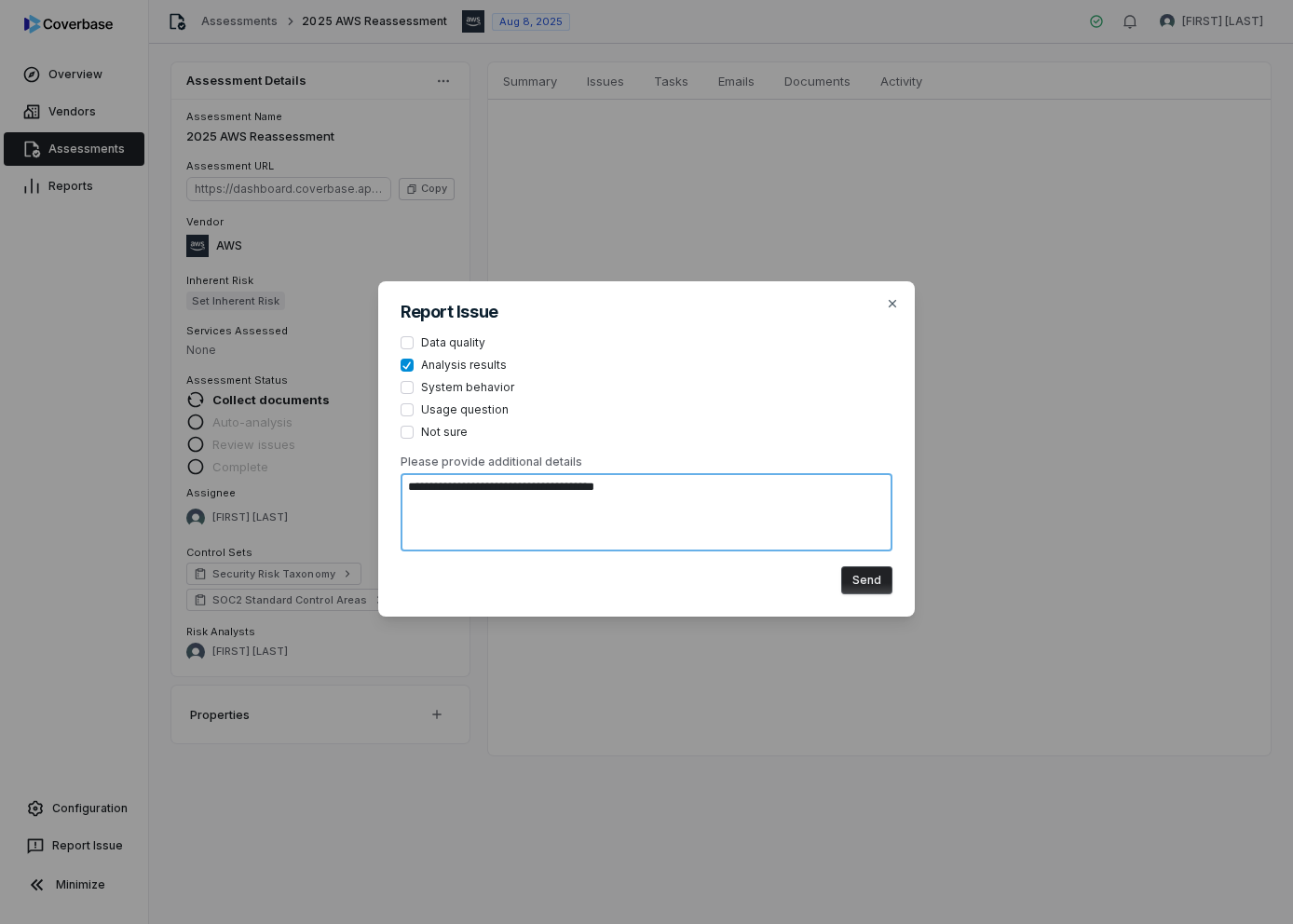 type on "**********" 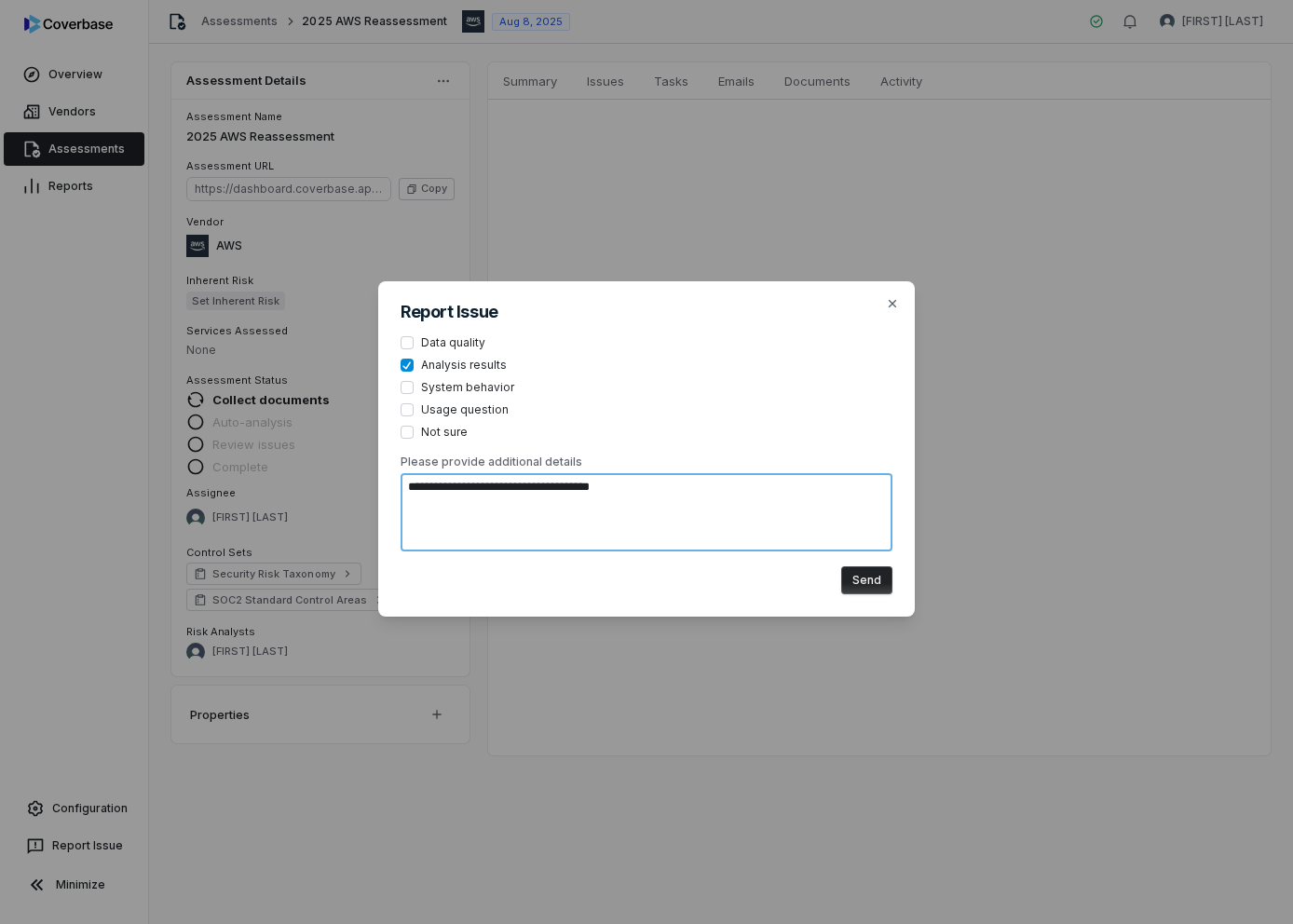 type on "**********" 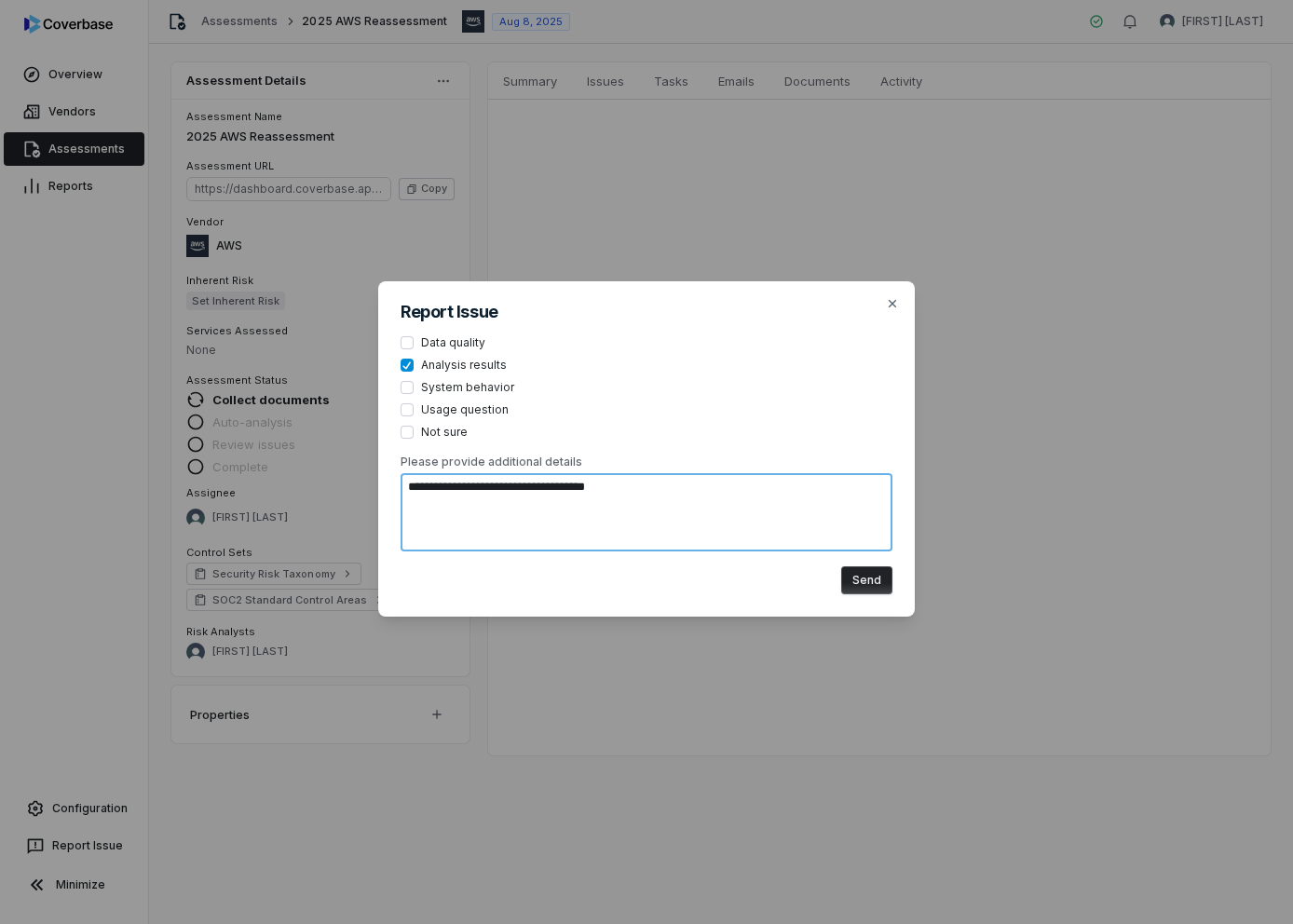 type on "**********" 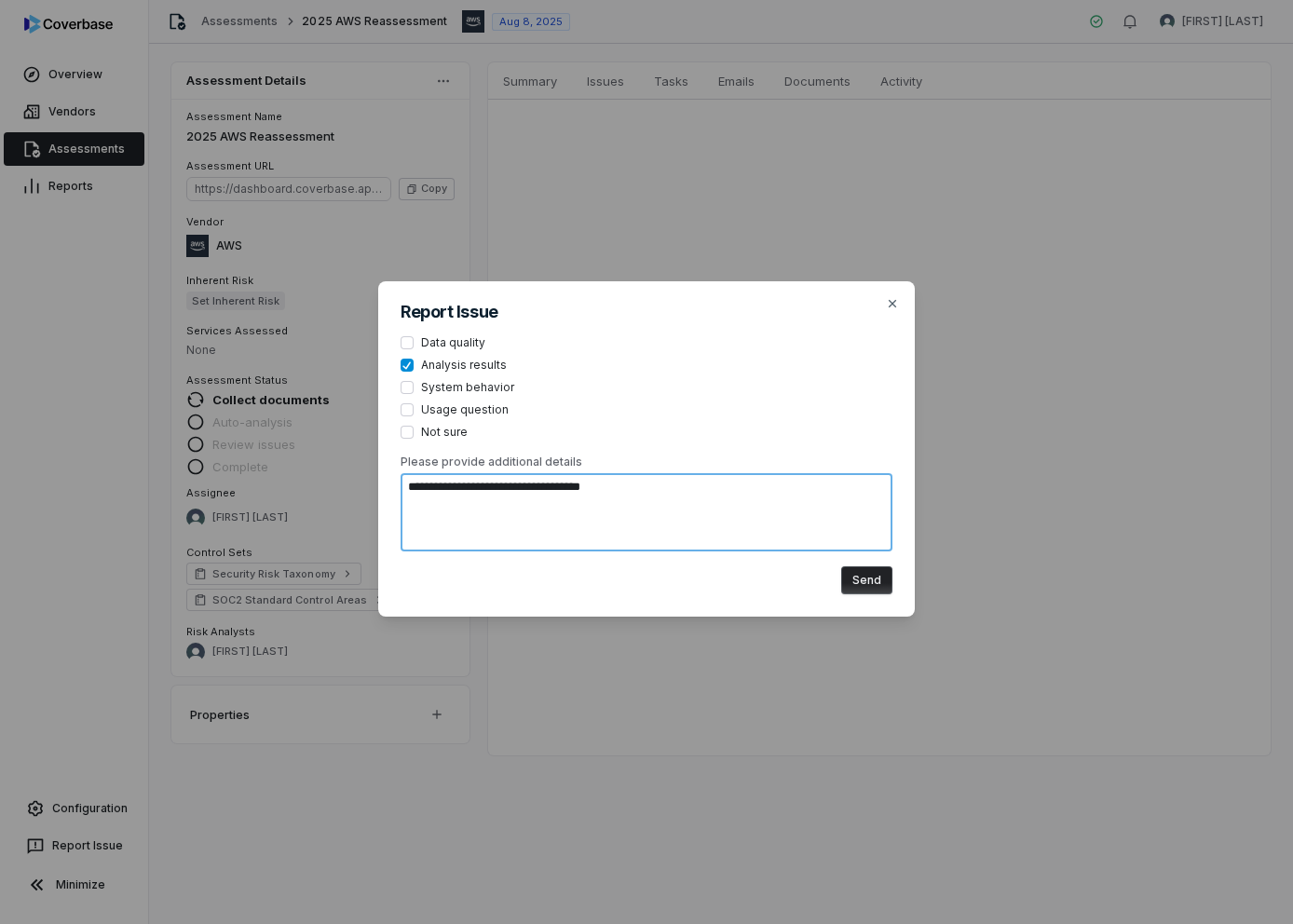 type on "**********" 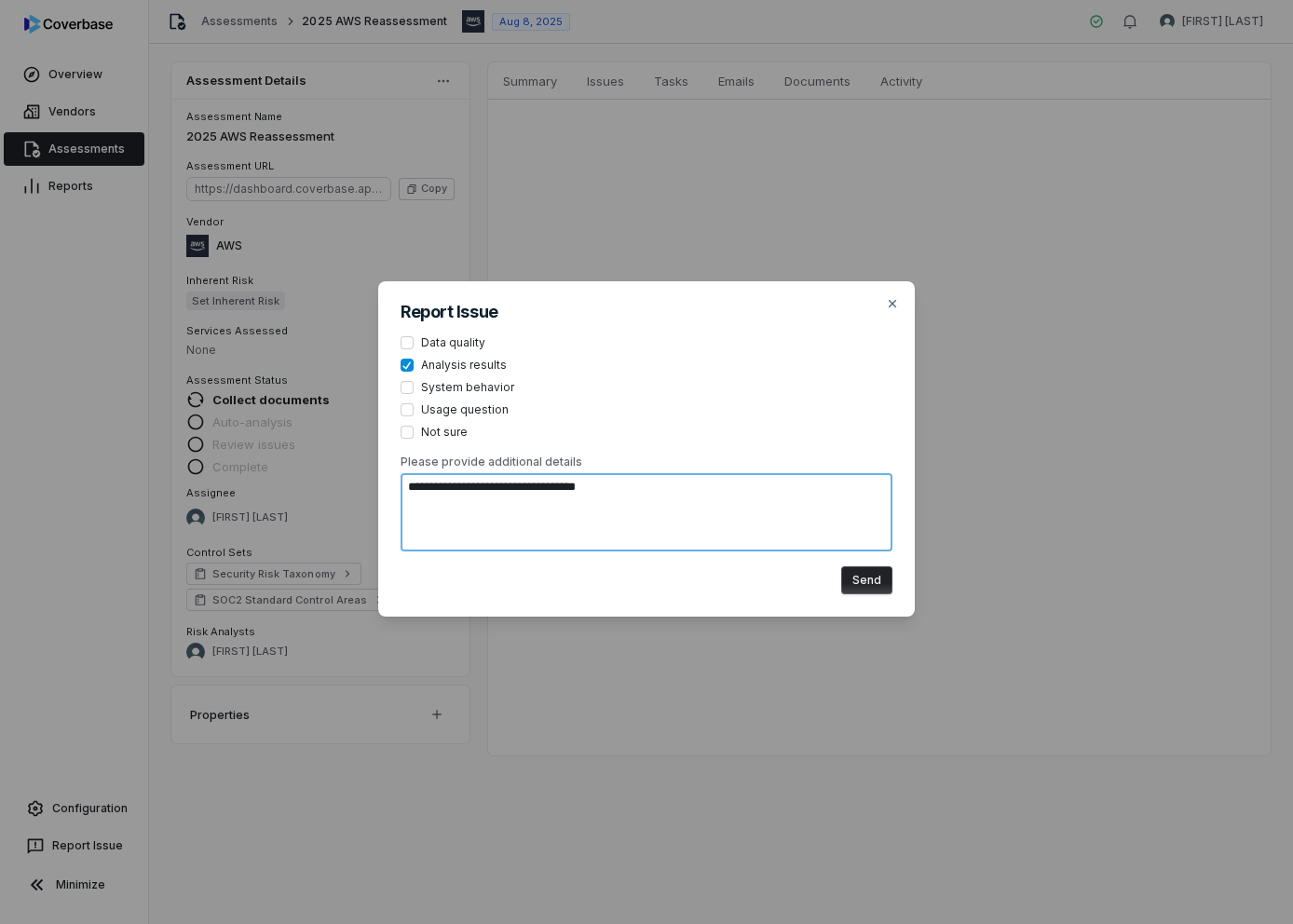type on "**********" 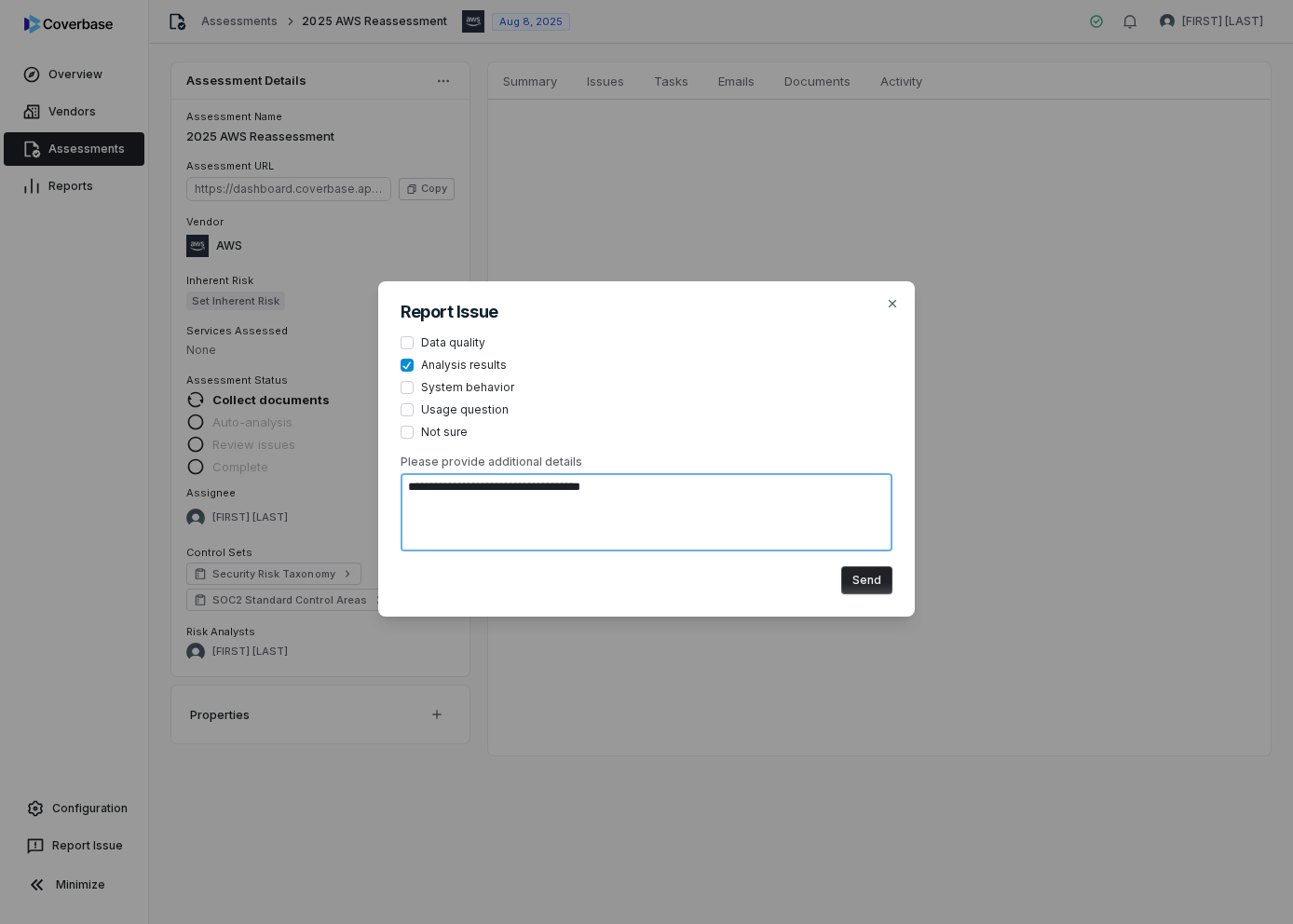 type on "**********" 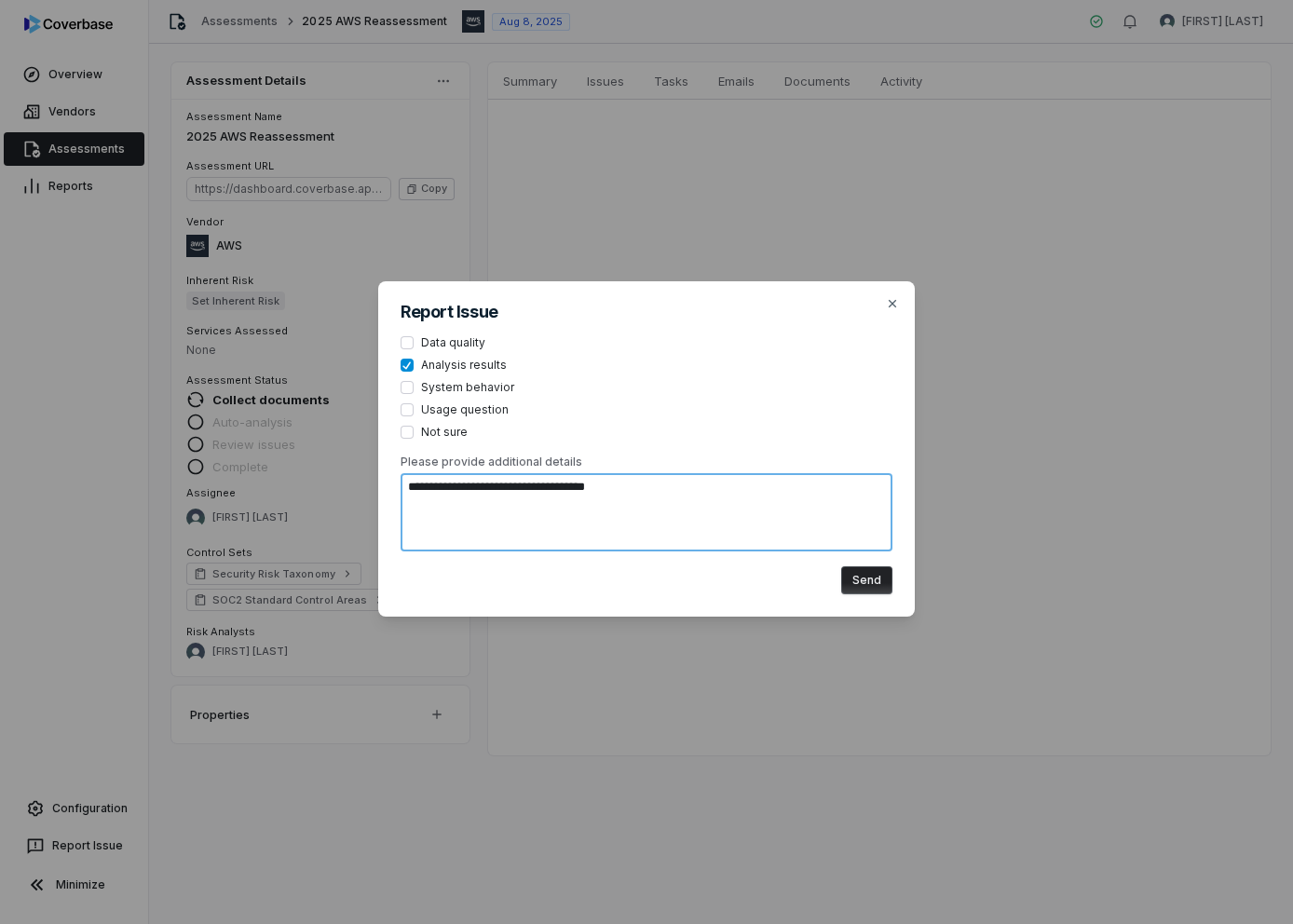 type on "**********" 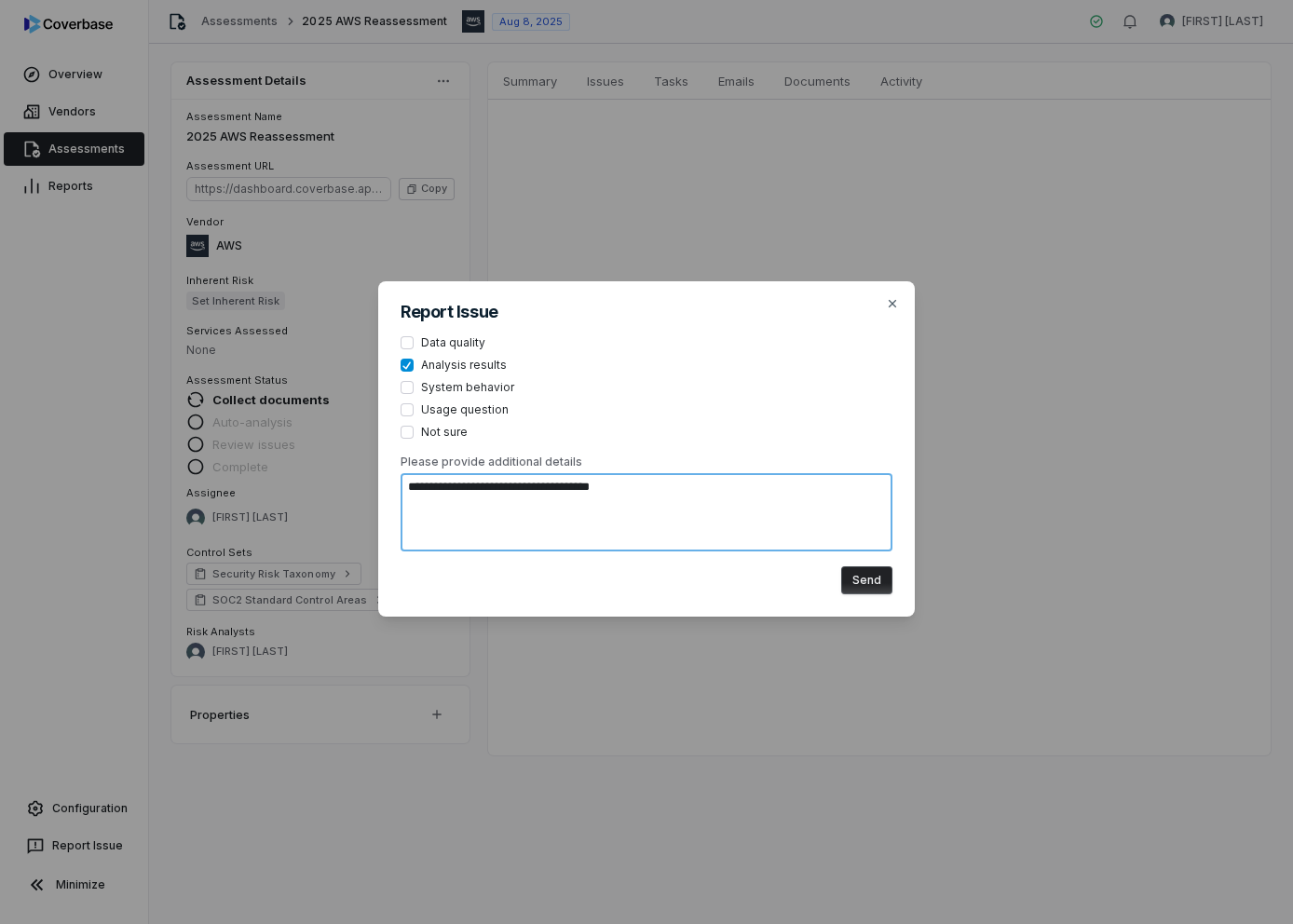 type on "**********" 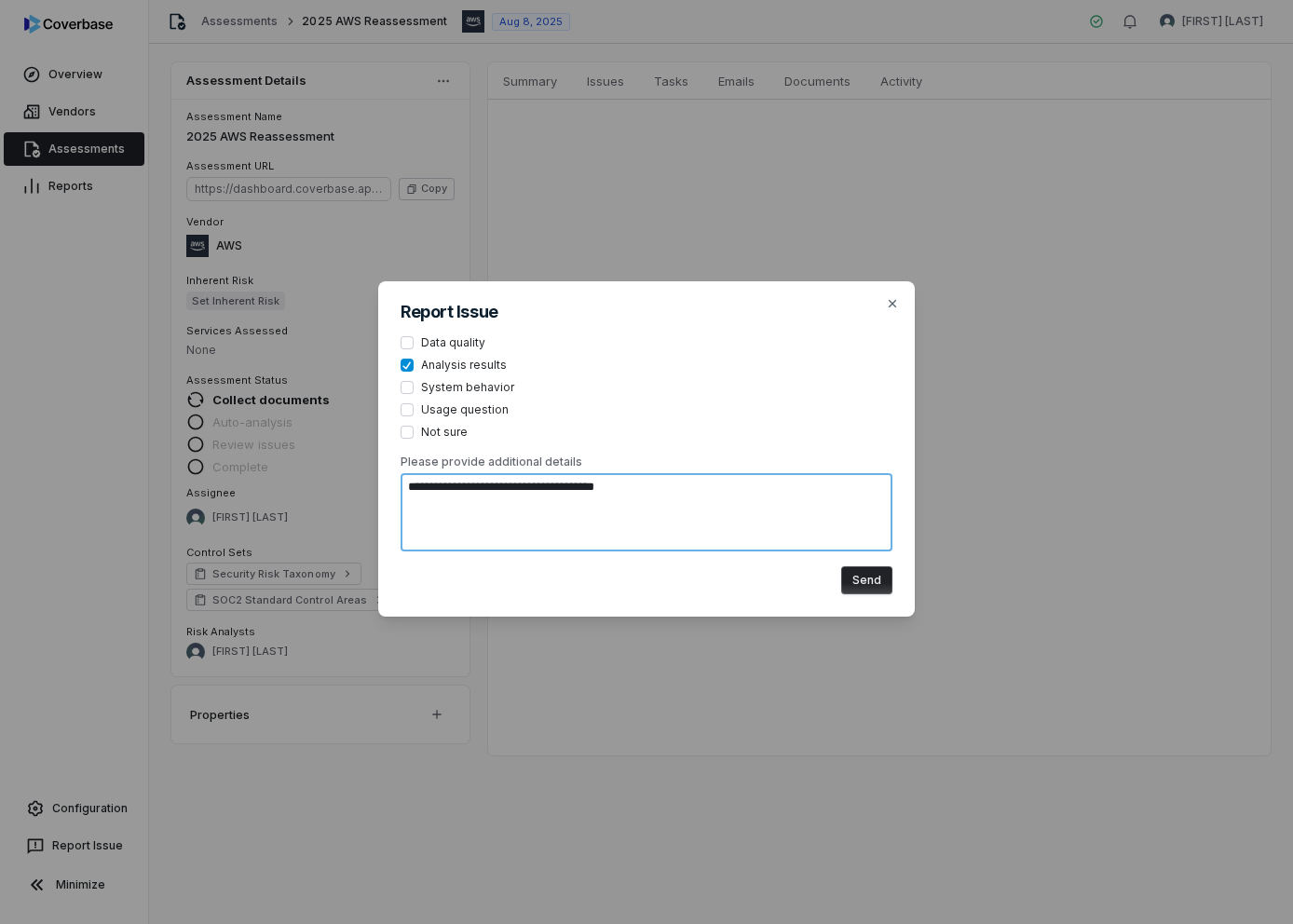 type on "**********" 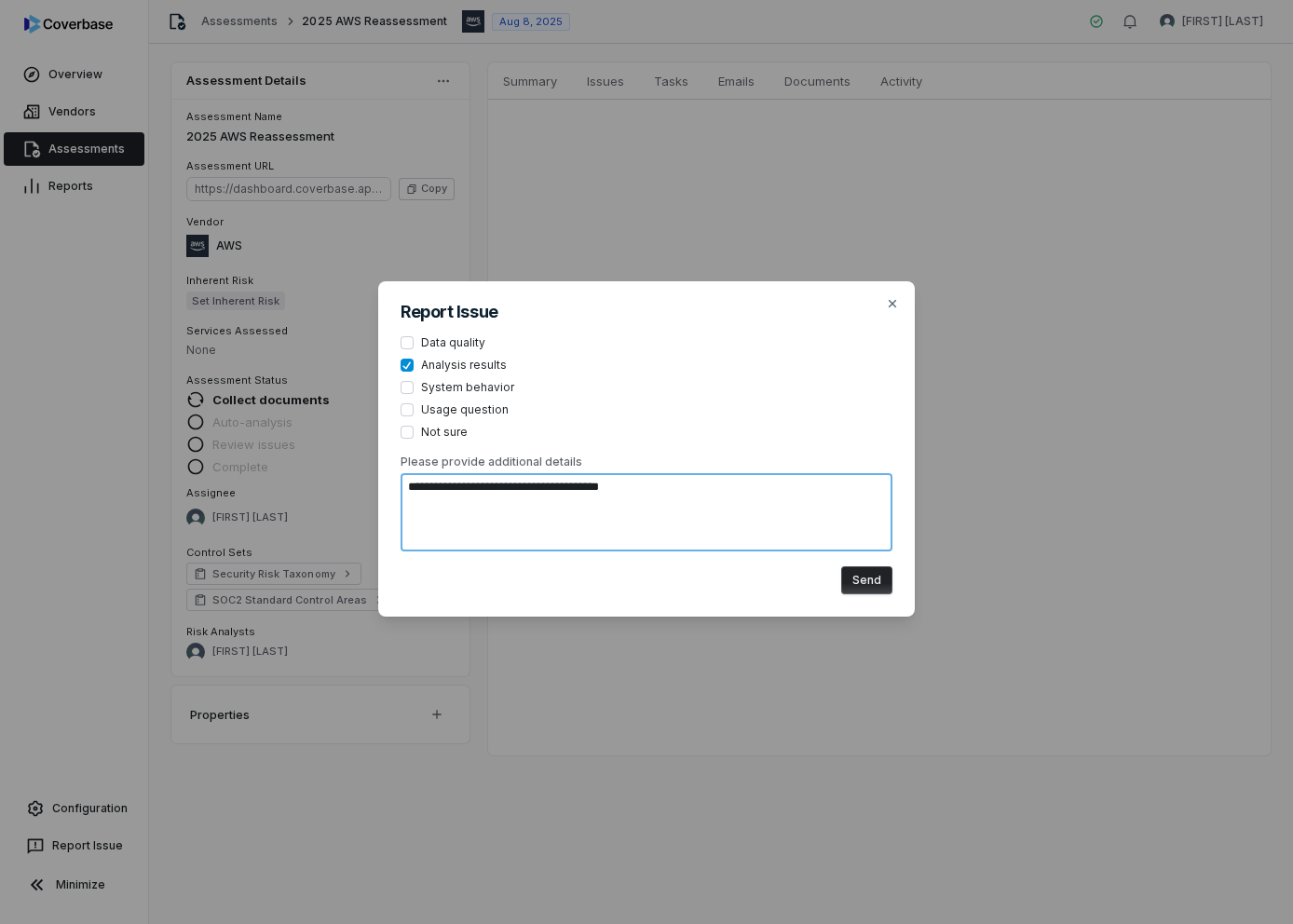 type on "**********" 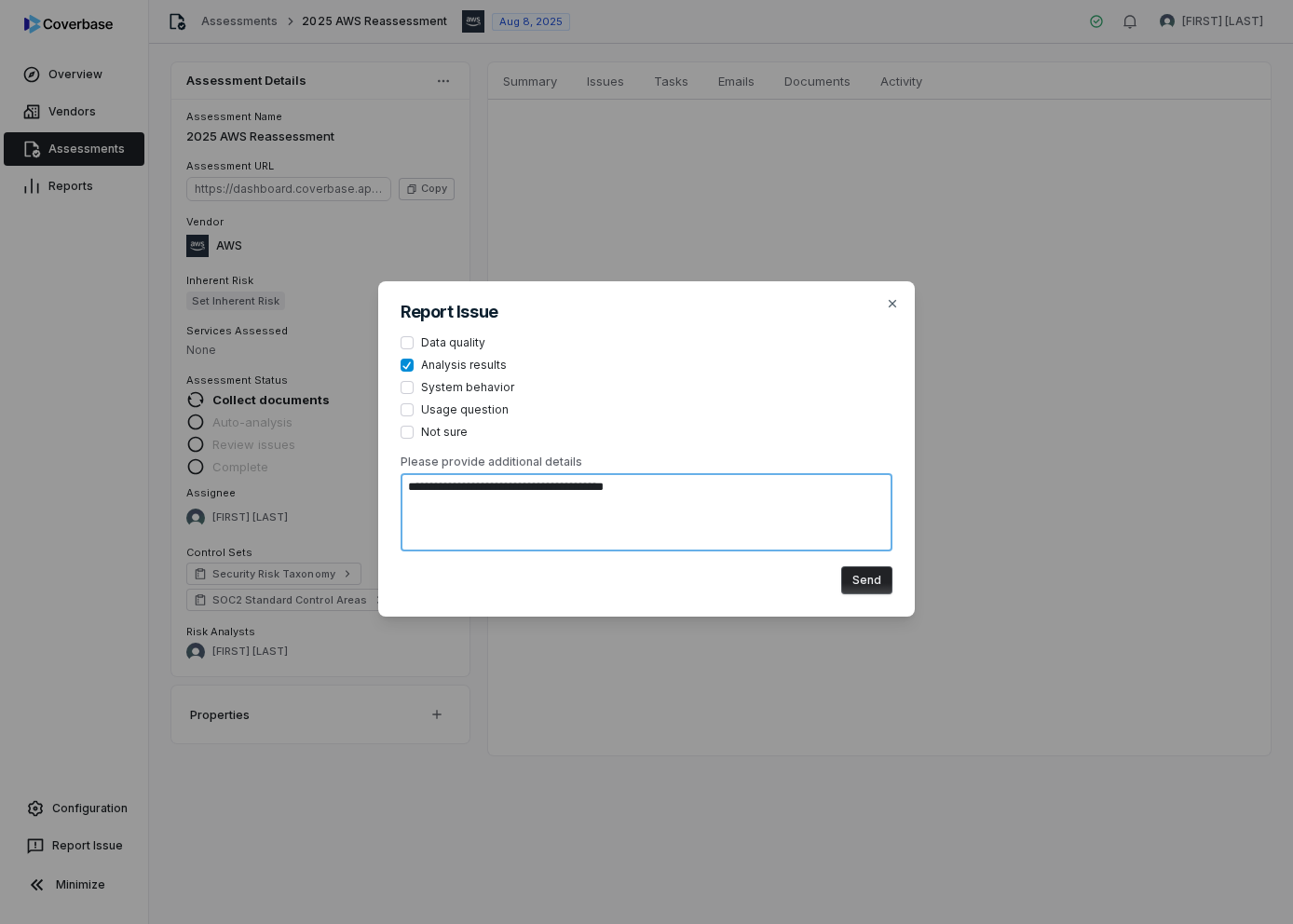 type on "**********" 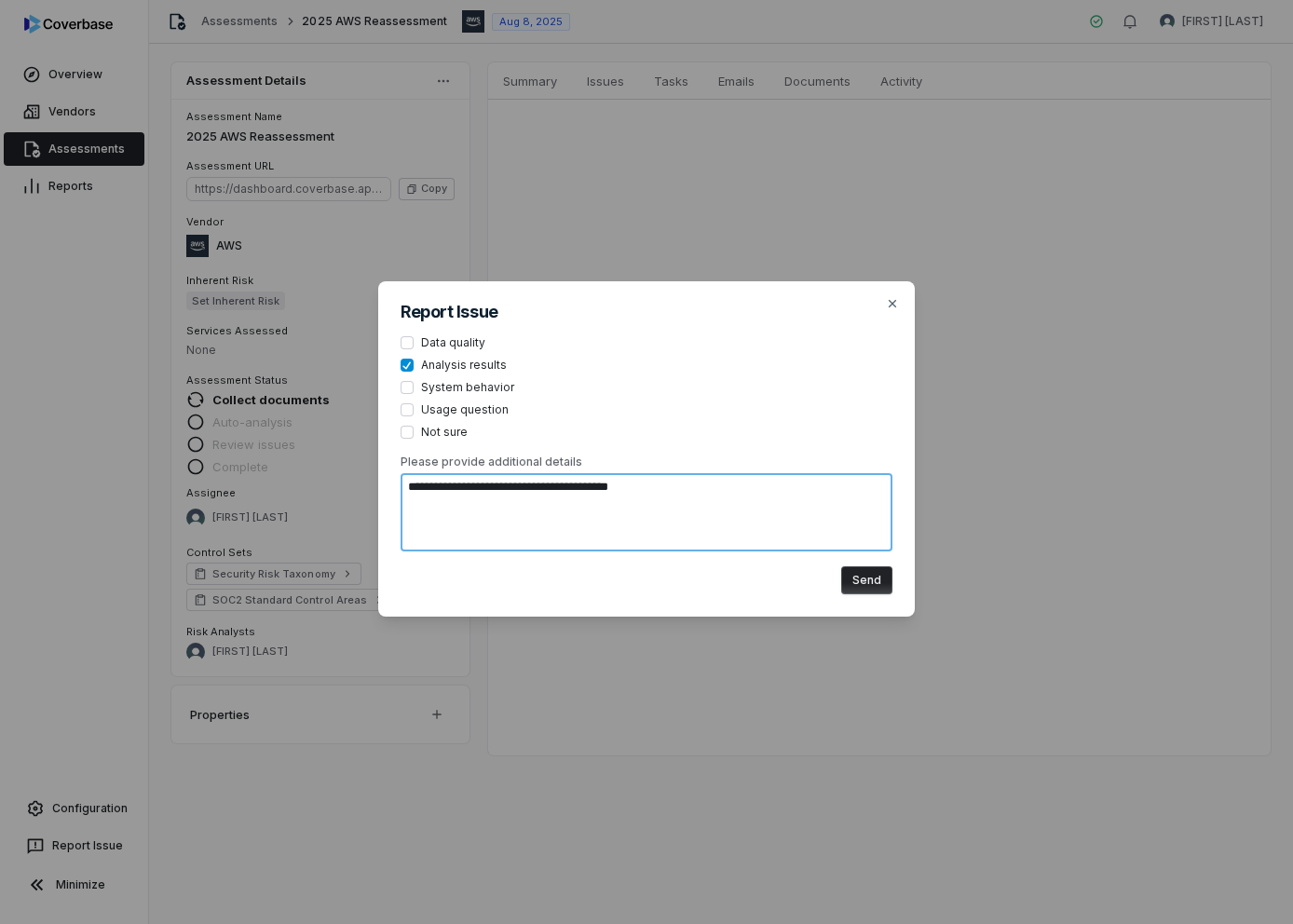 type on "**********" 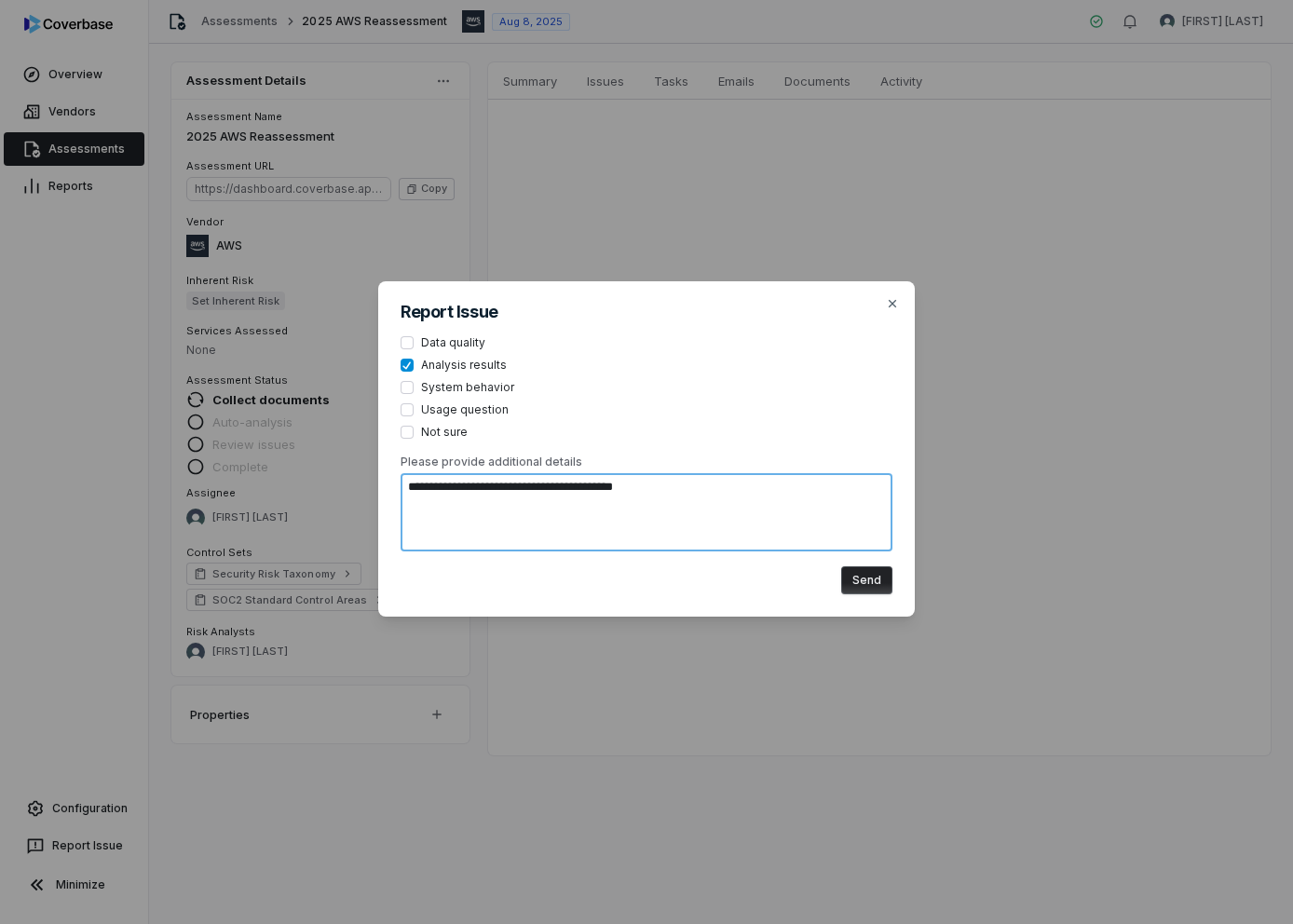type on "**********" 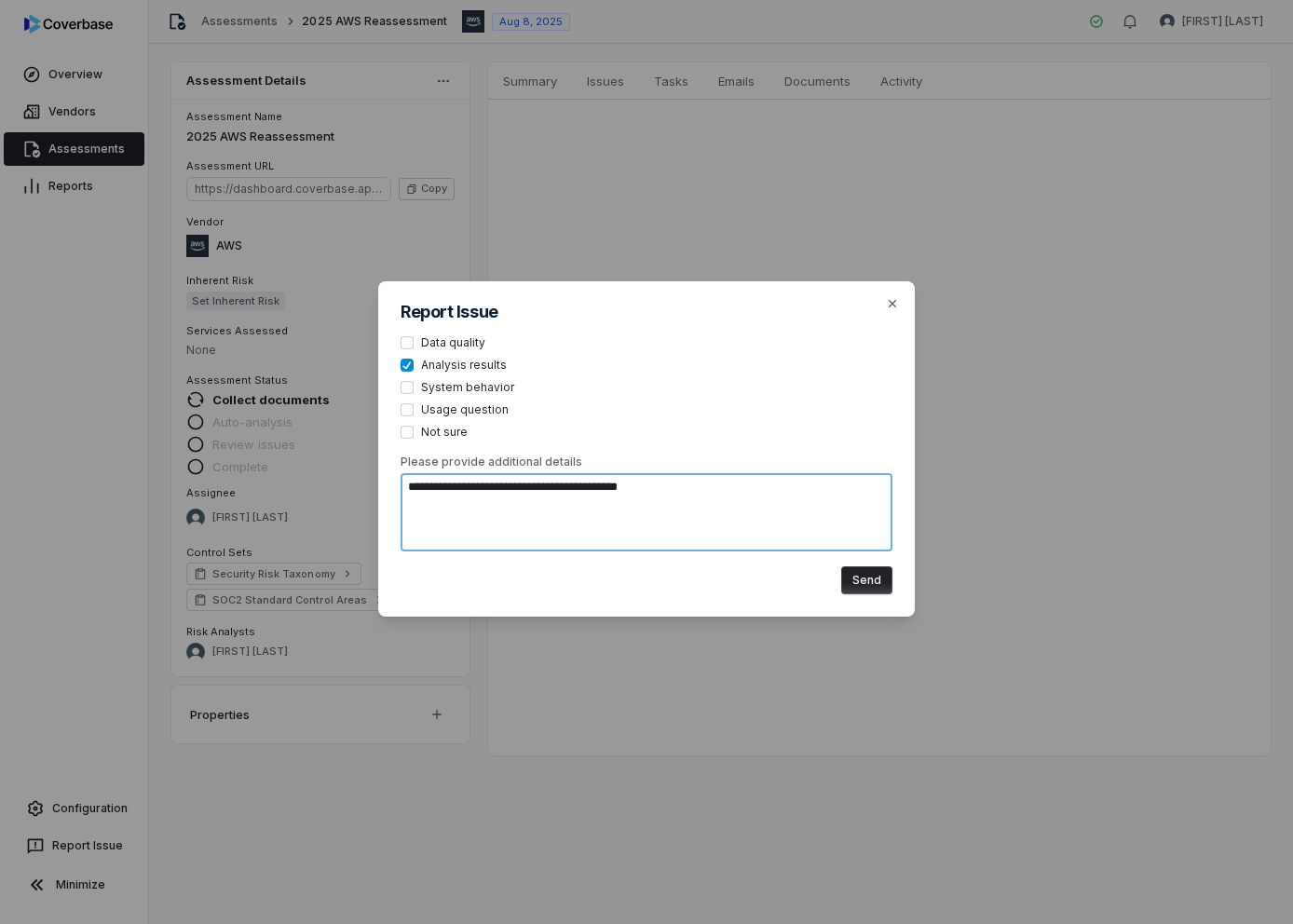 type on "**********" 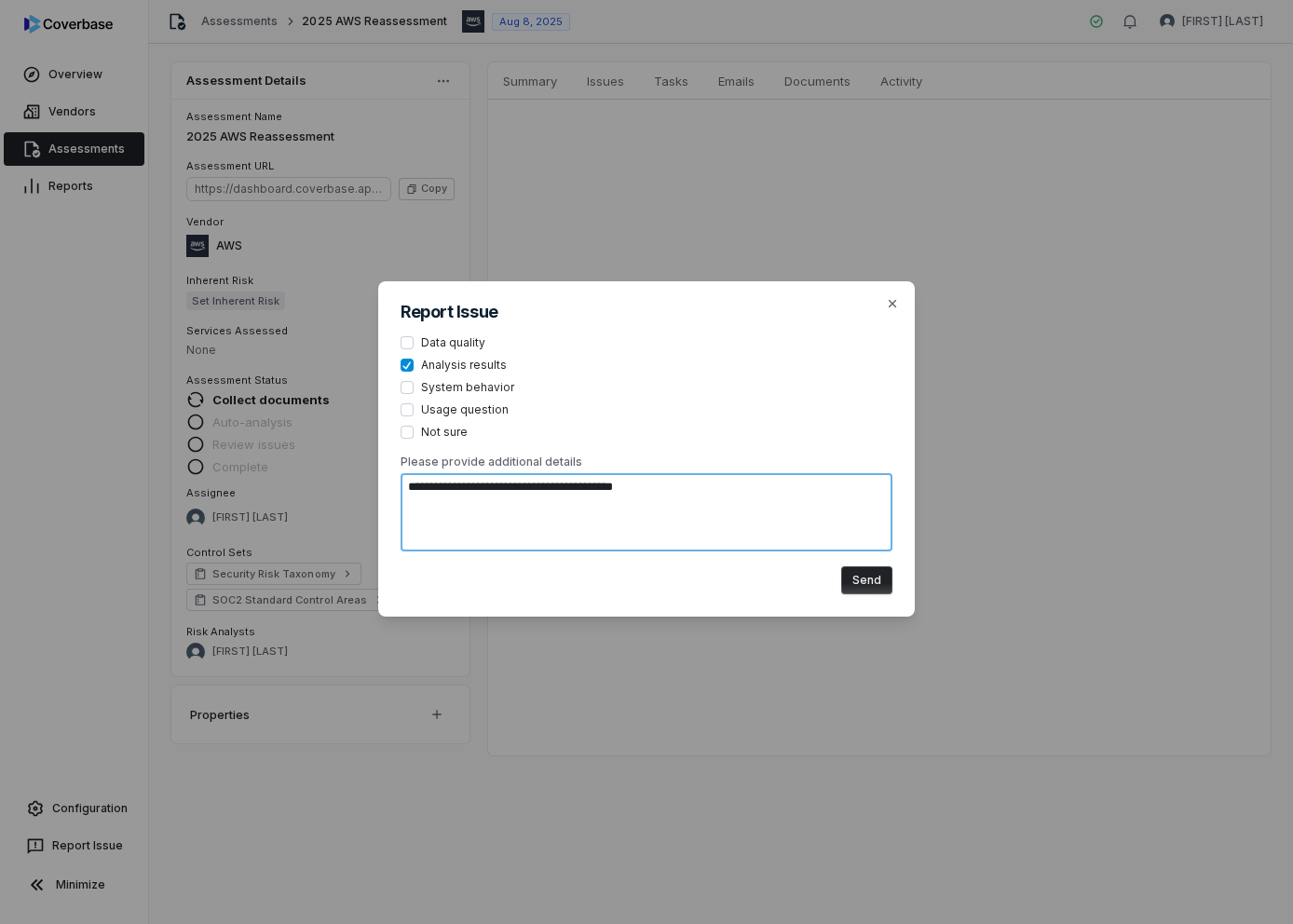 type on "**********" 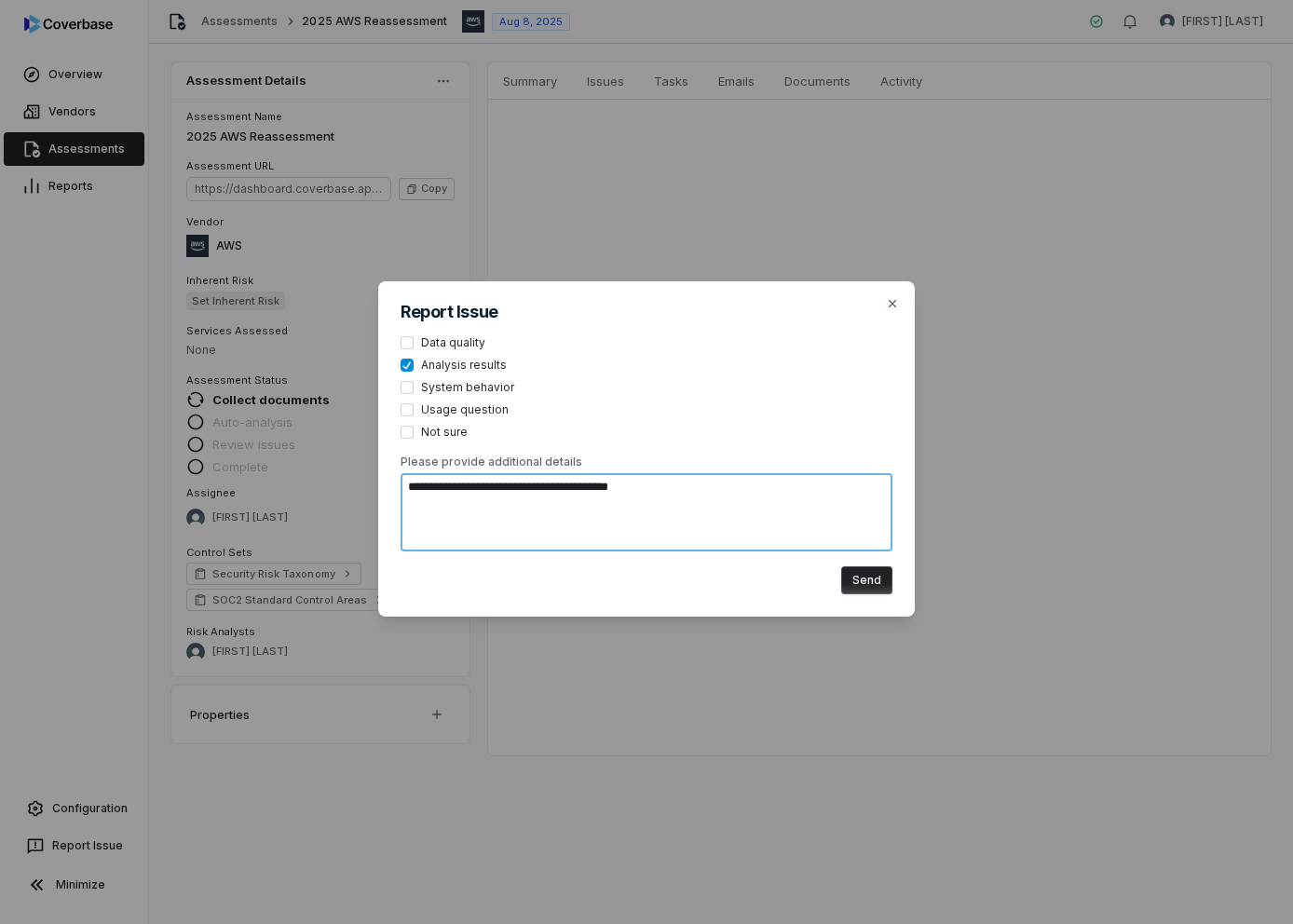 type on "**********" 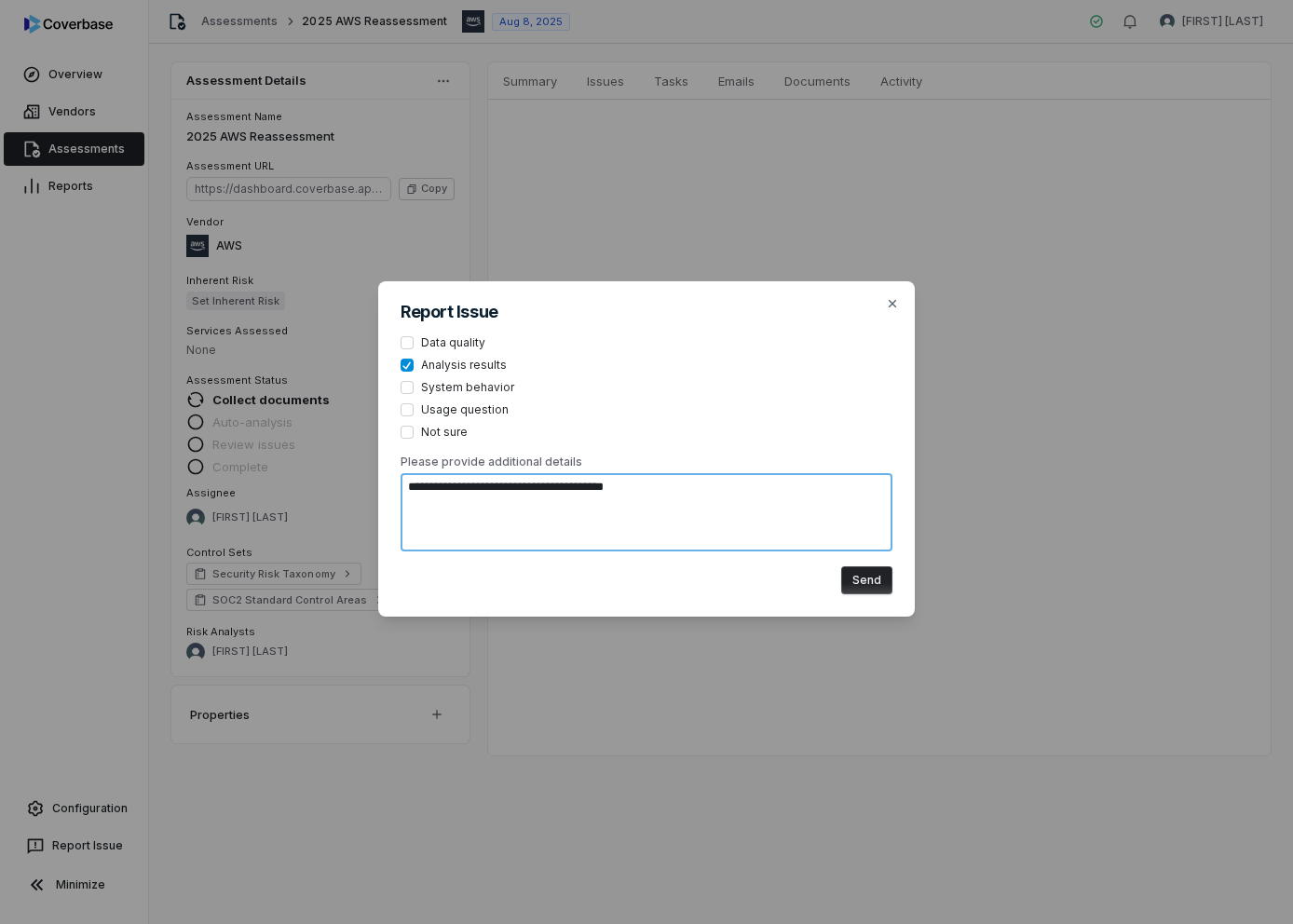 type on "**********" 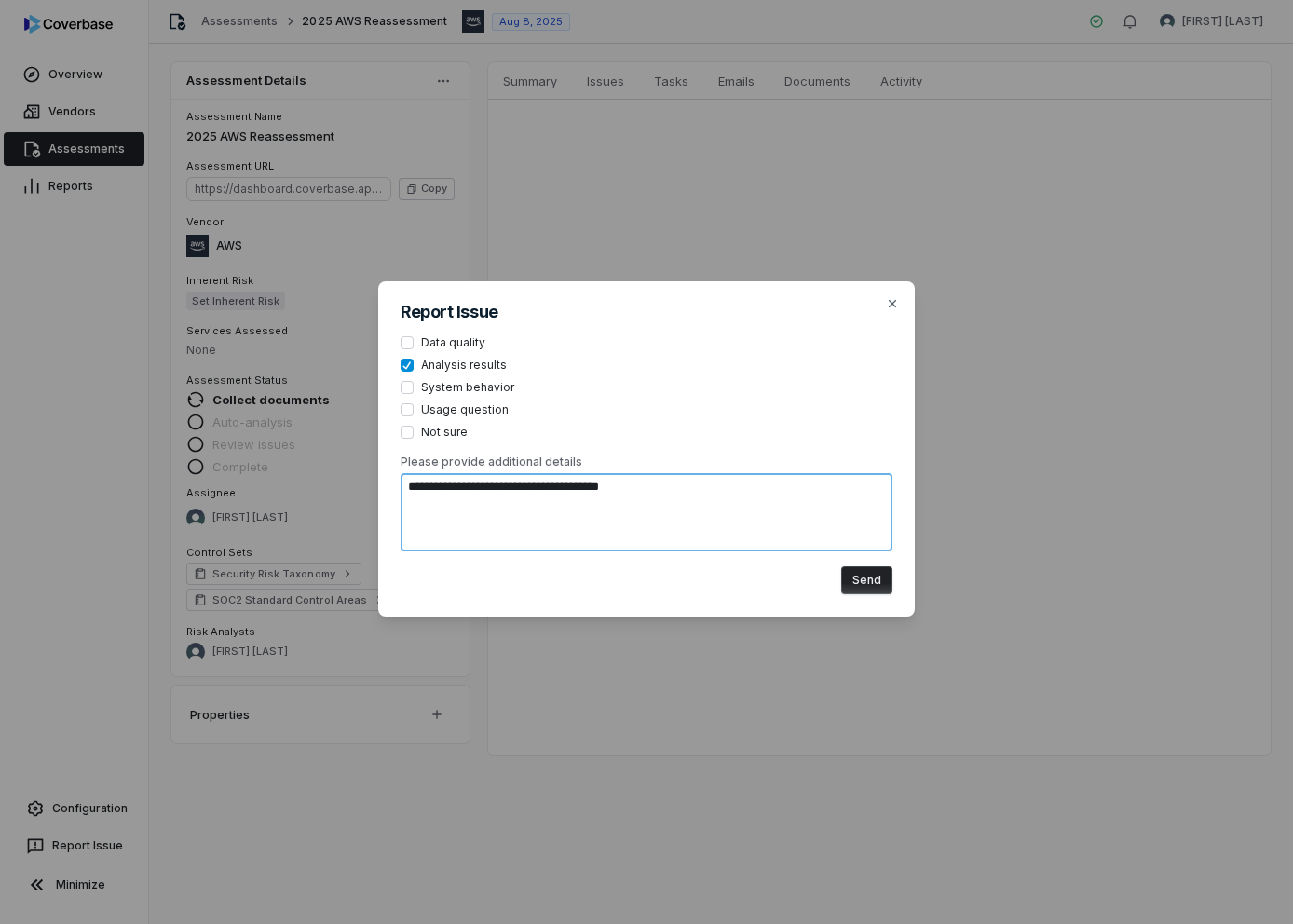 type on "**********" 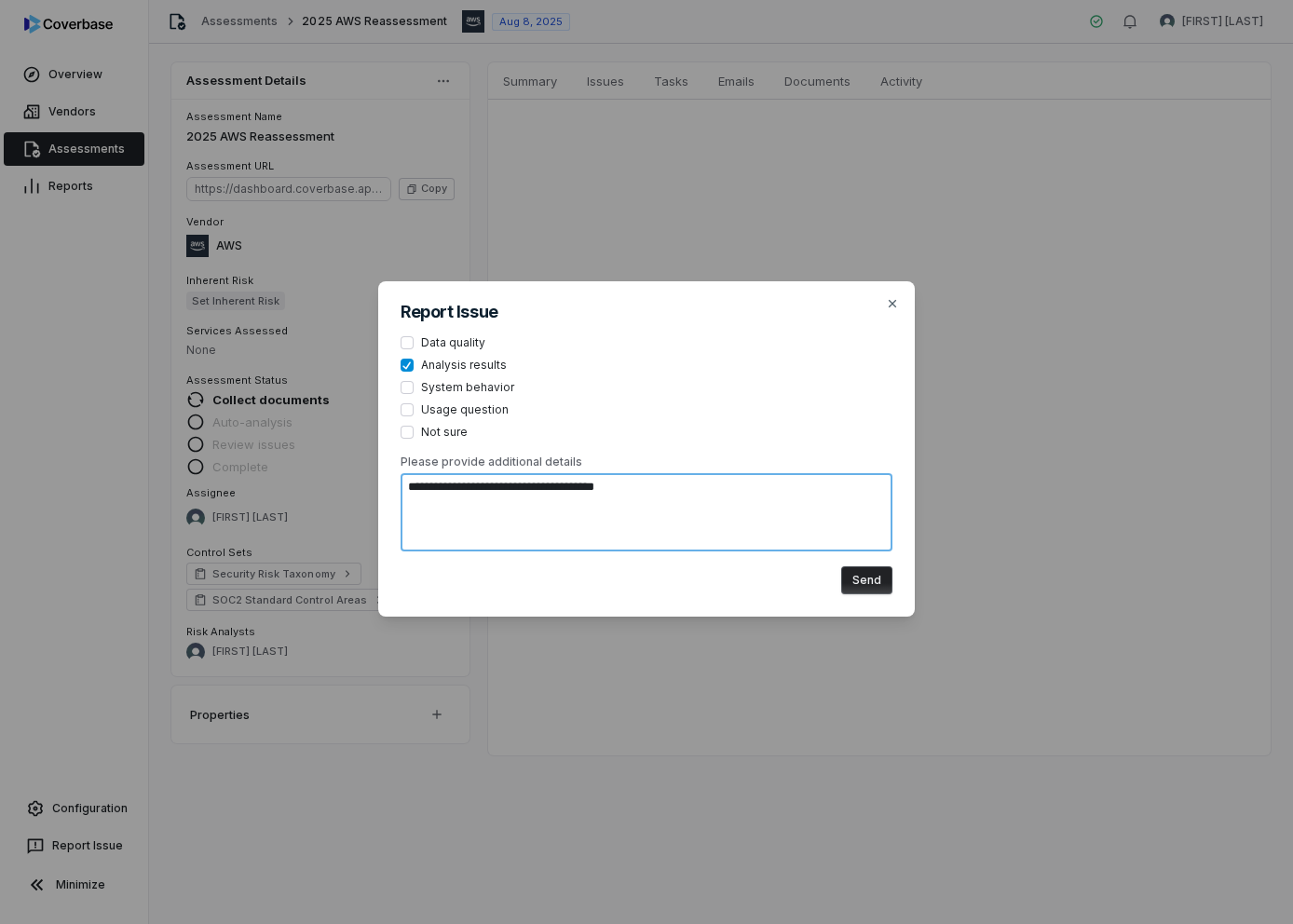 type on "**********" 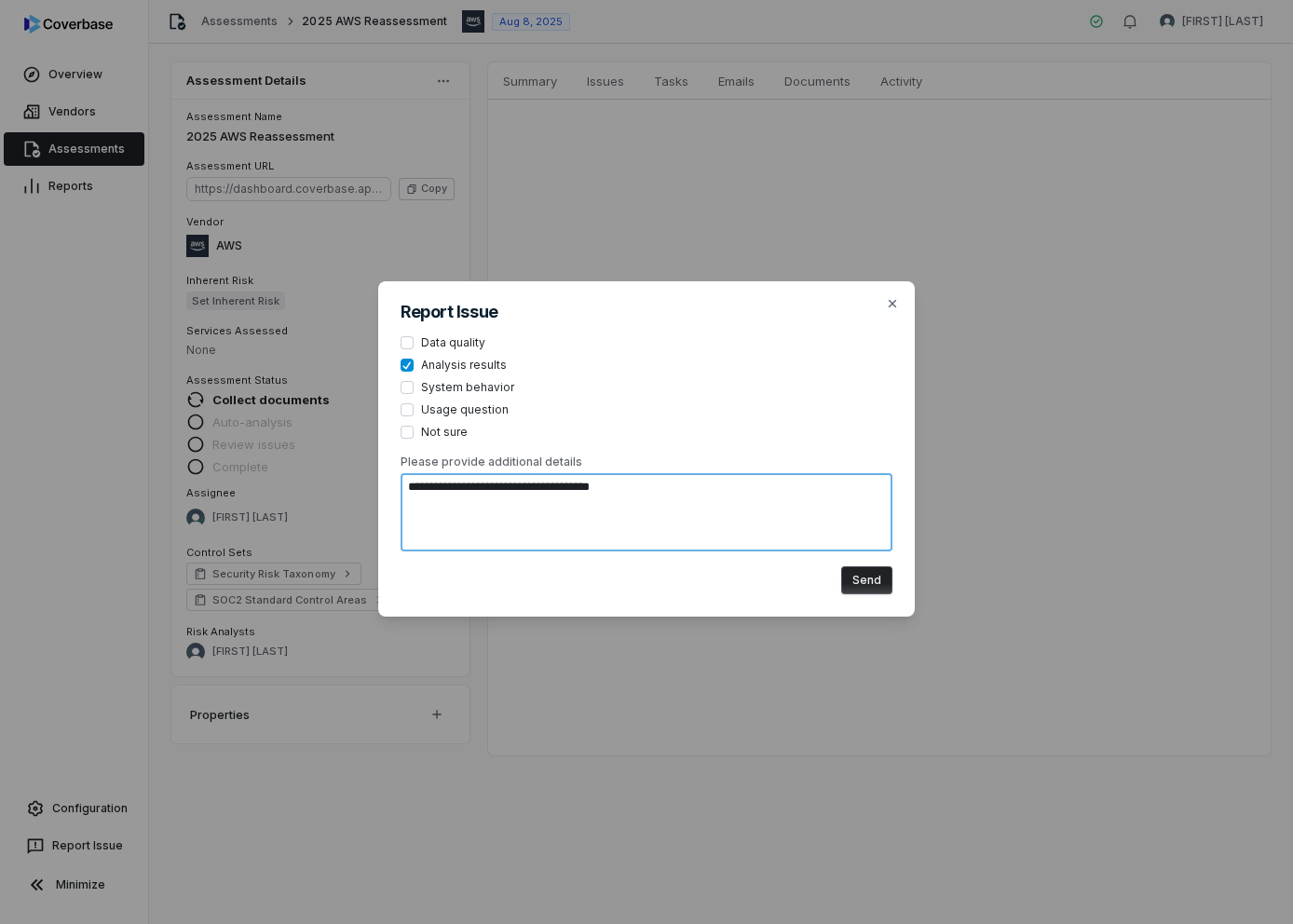 type on "**********" 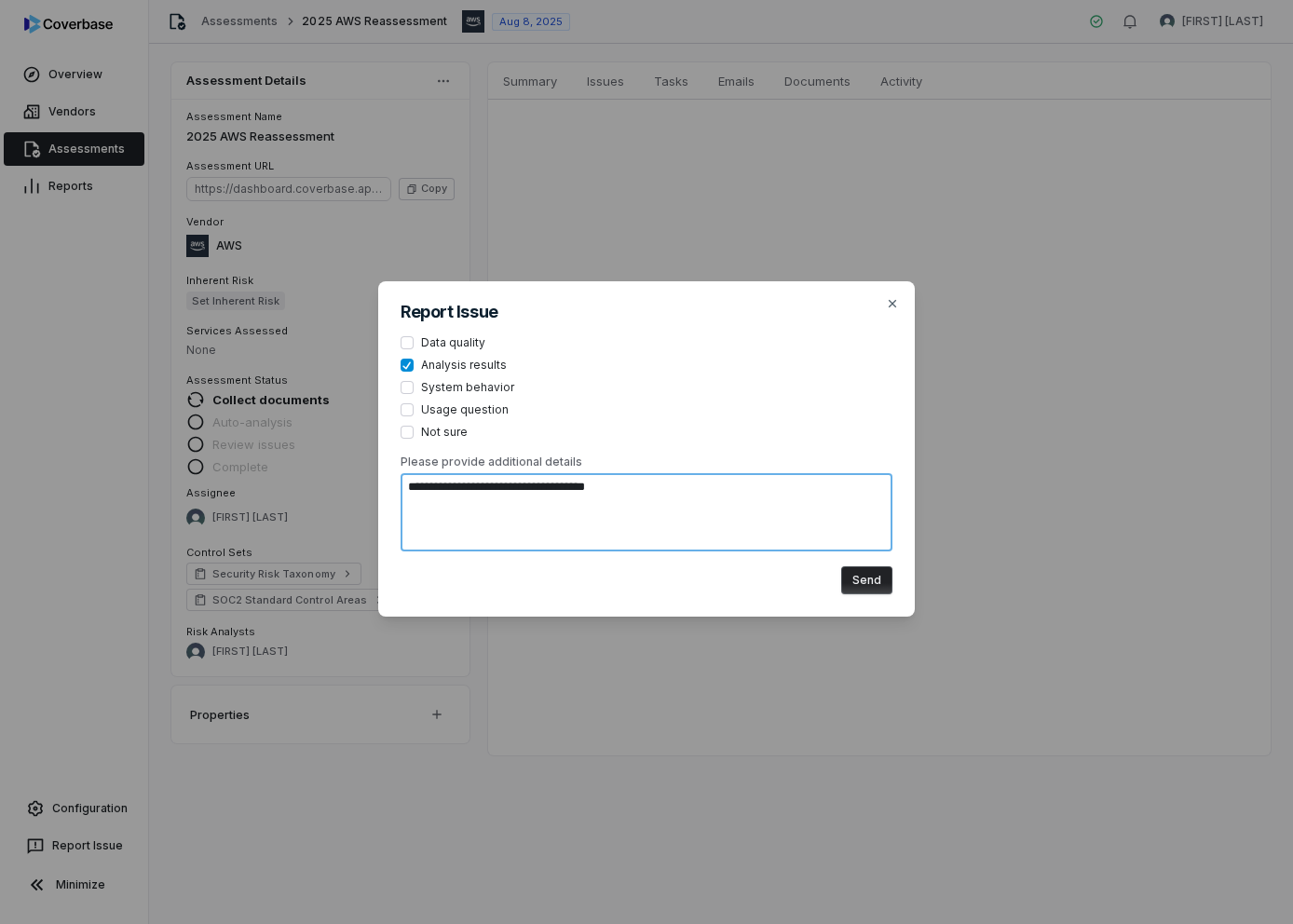 type on "**********" 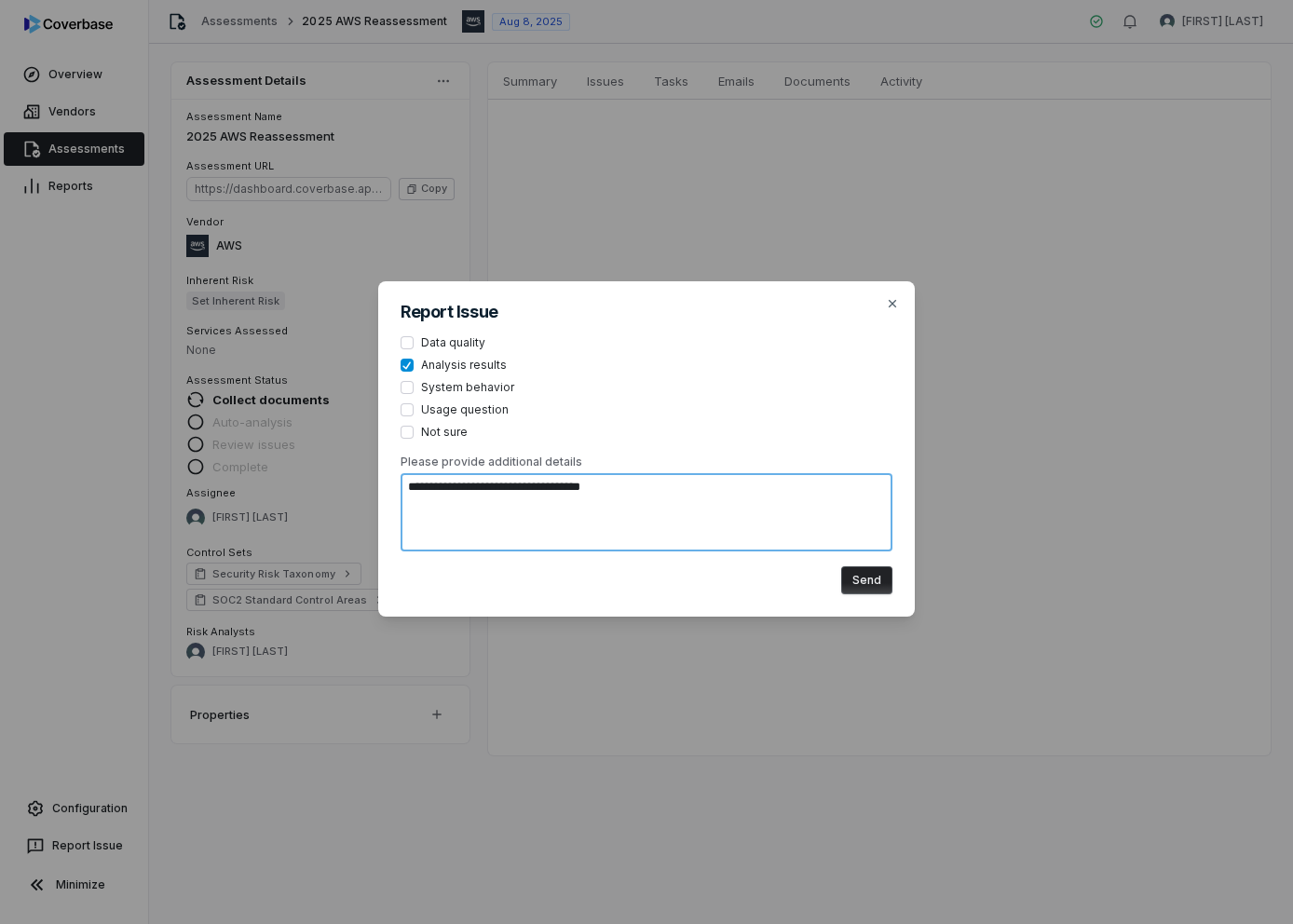 type on "**********" 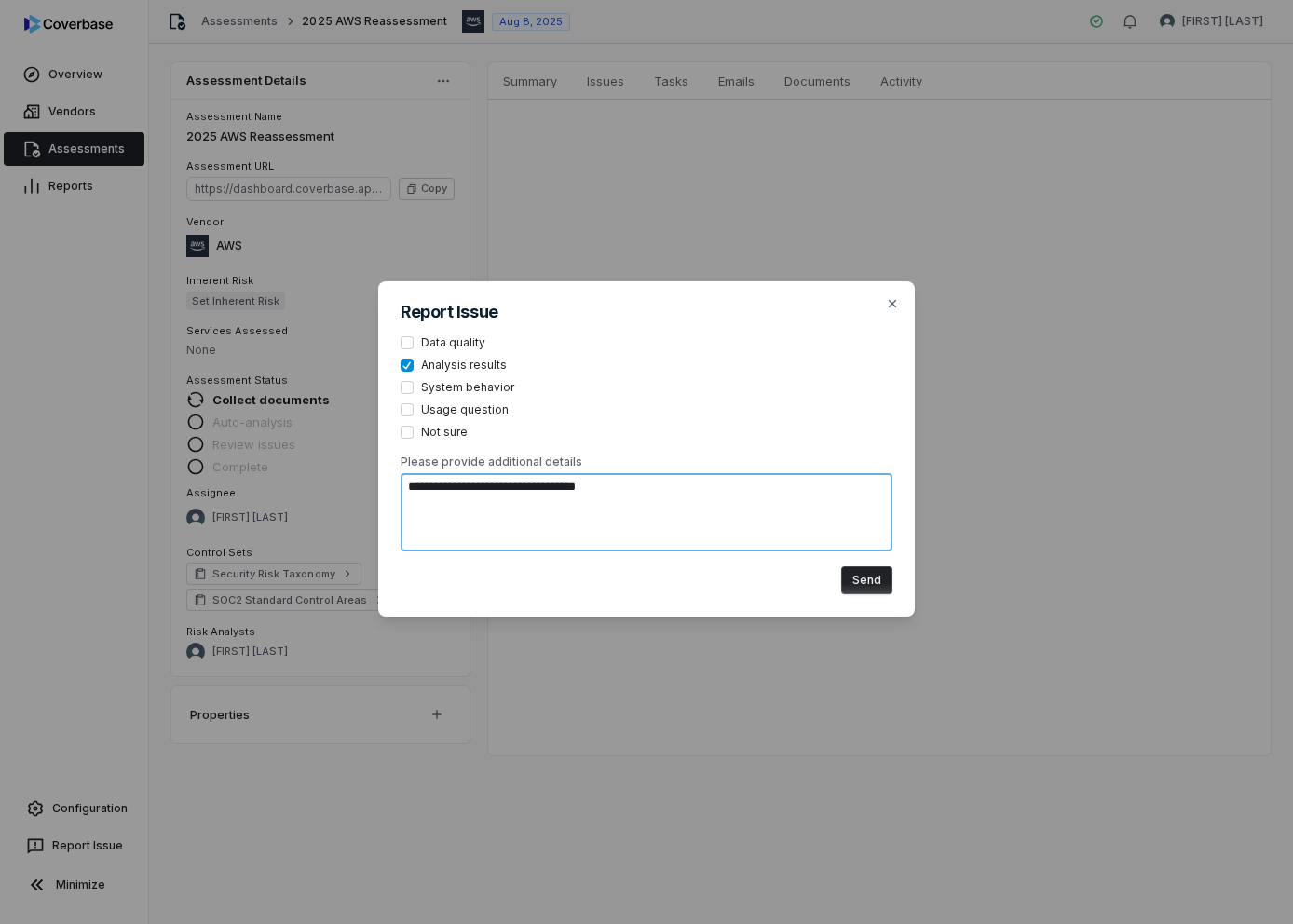 type on "**********" 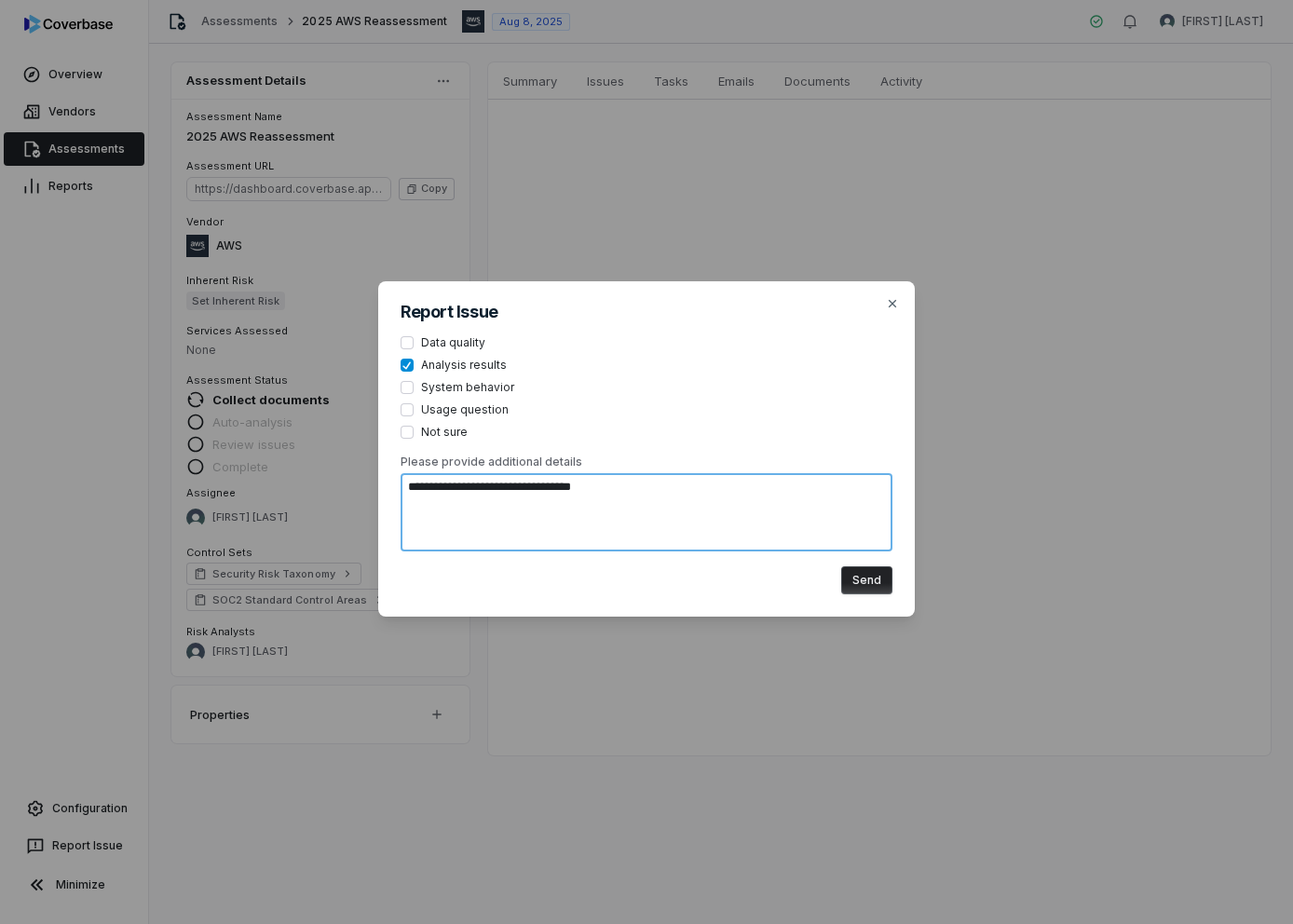 type on "**********" 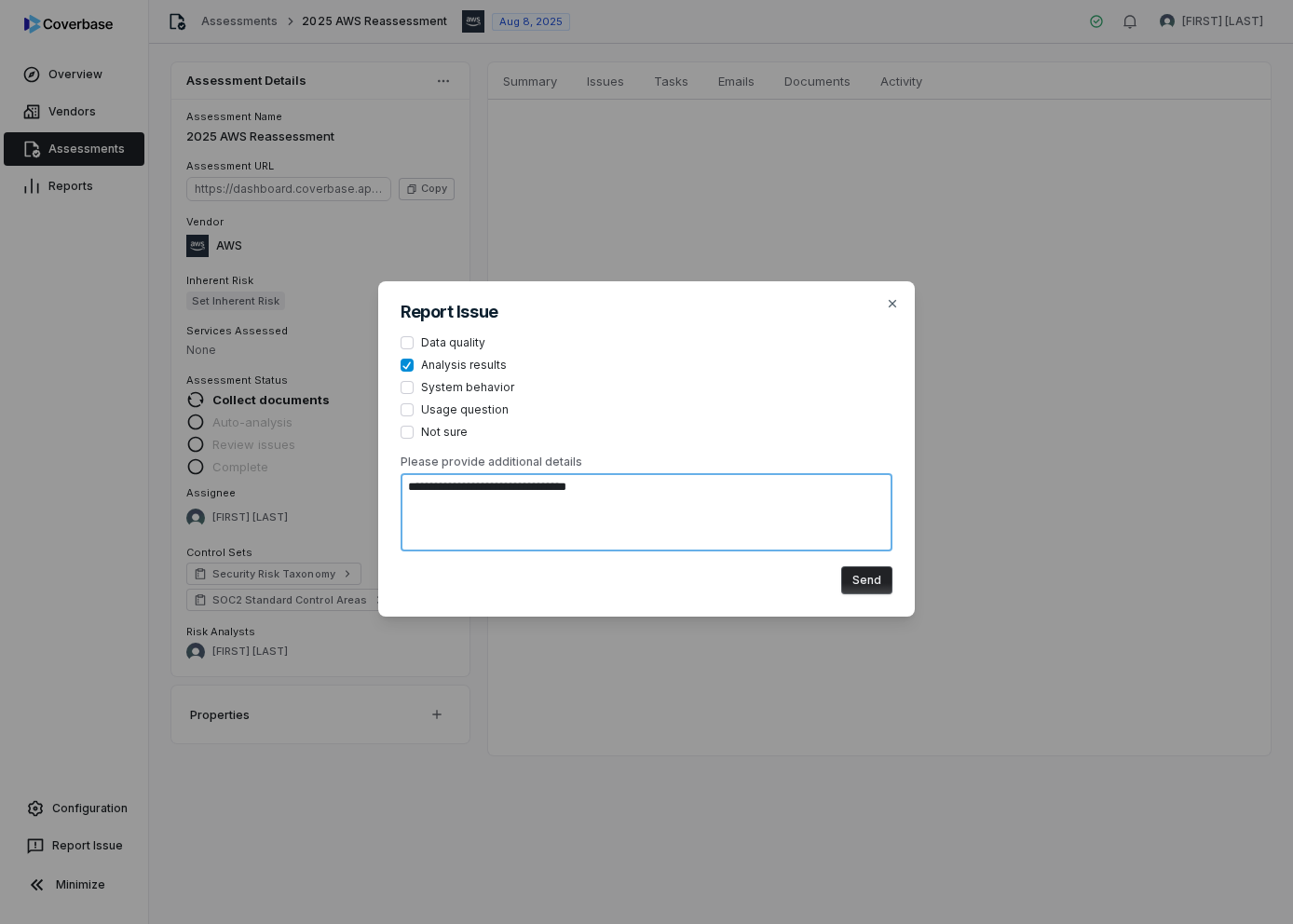 type on "**********" 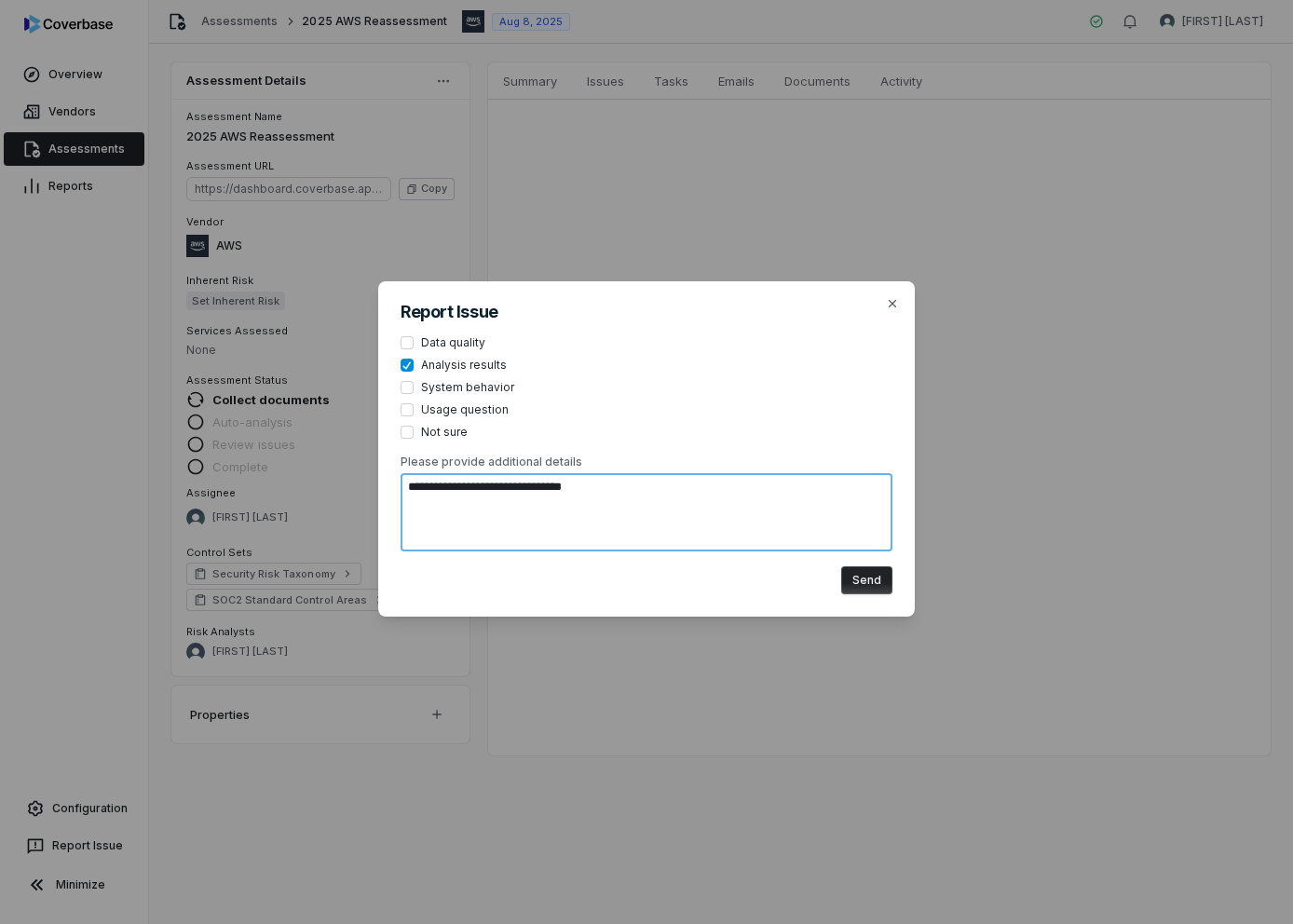 type on "**********" 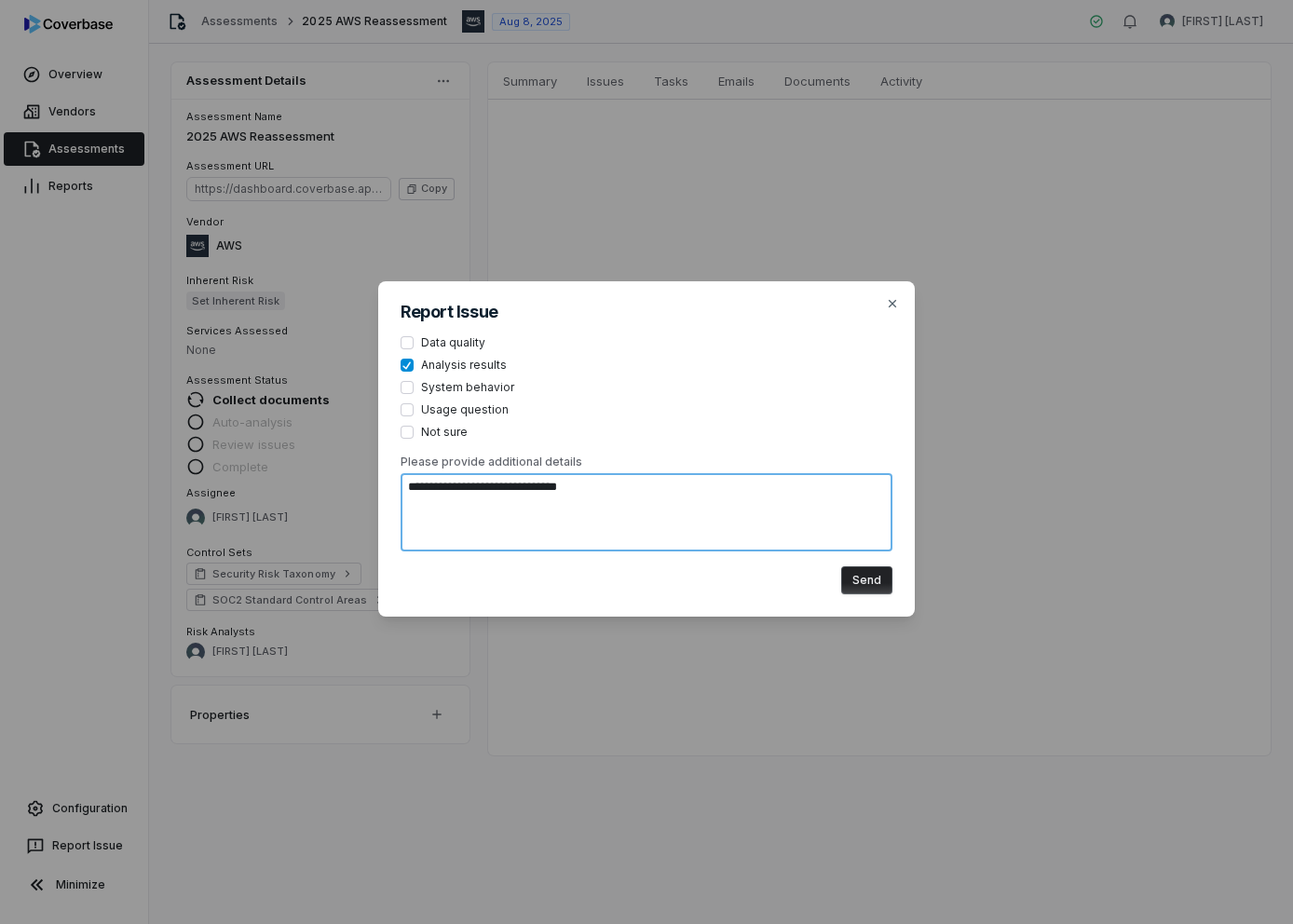 type on "**********" 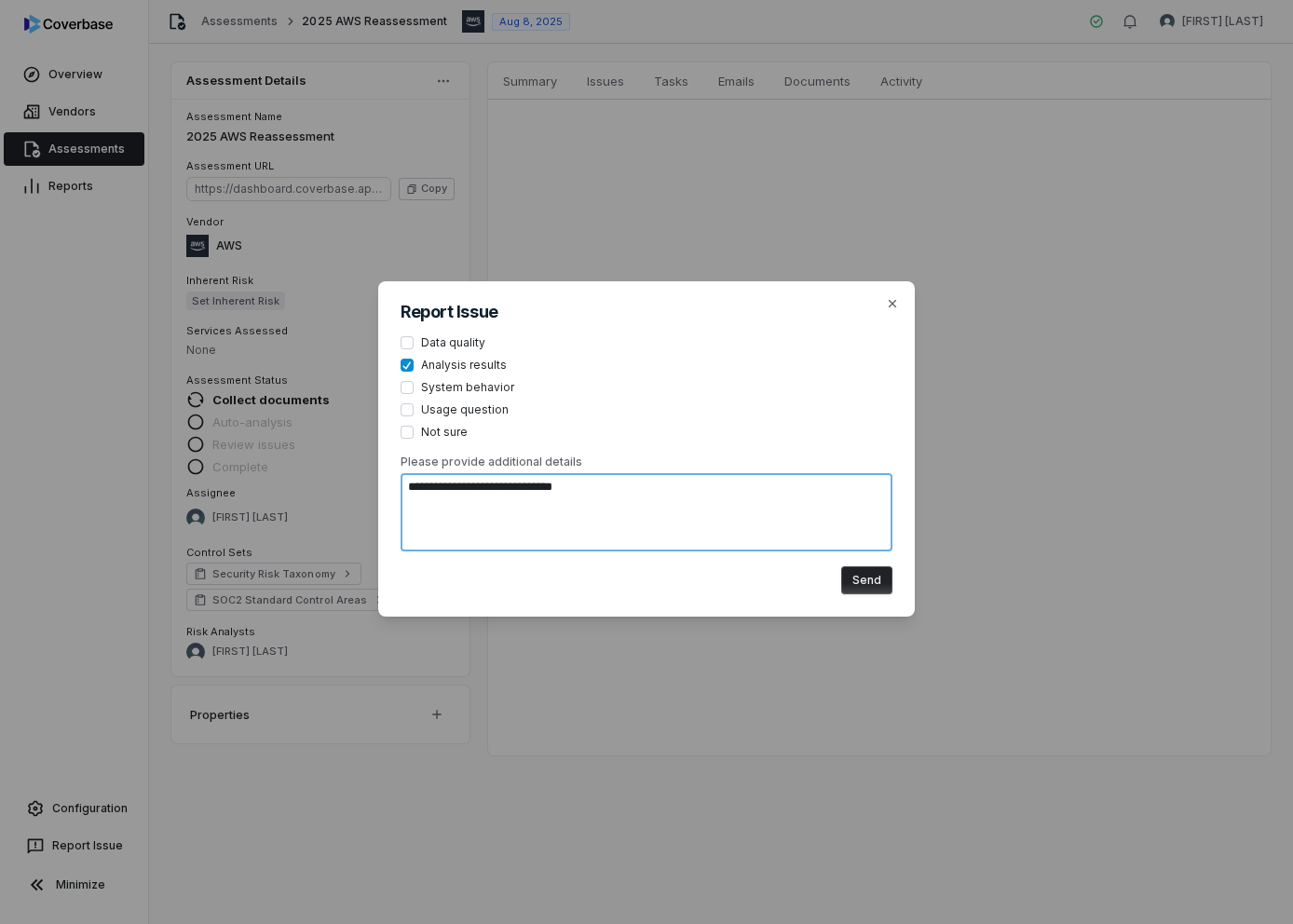 type on "**********" 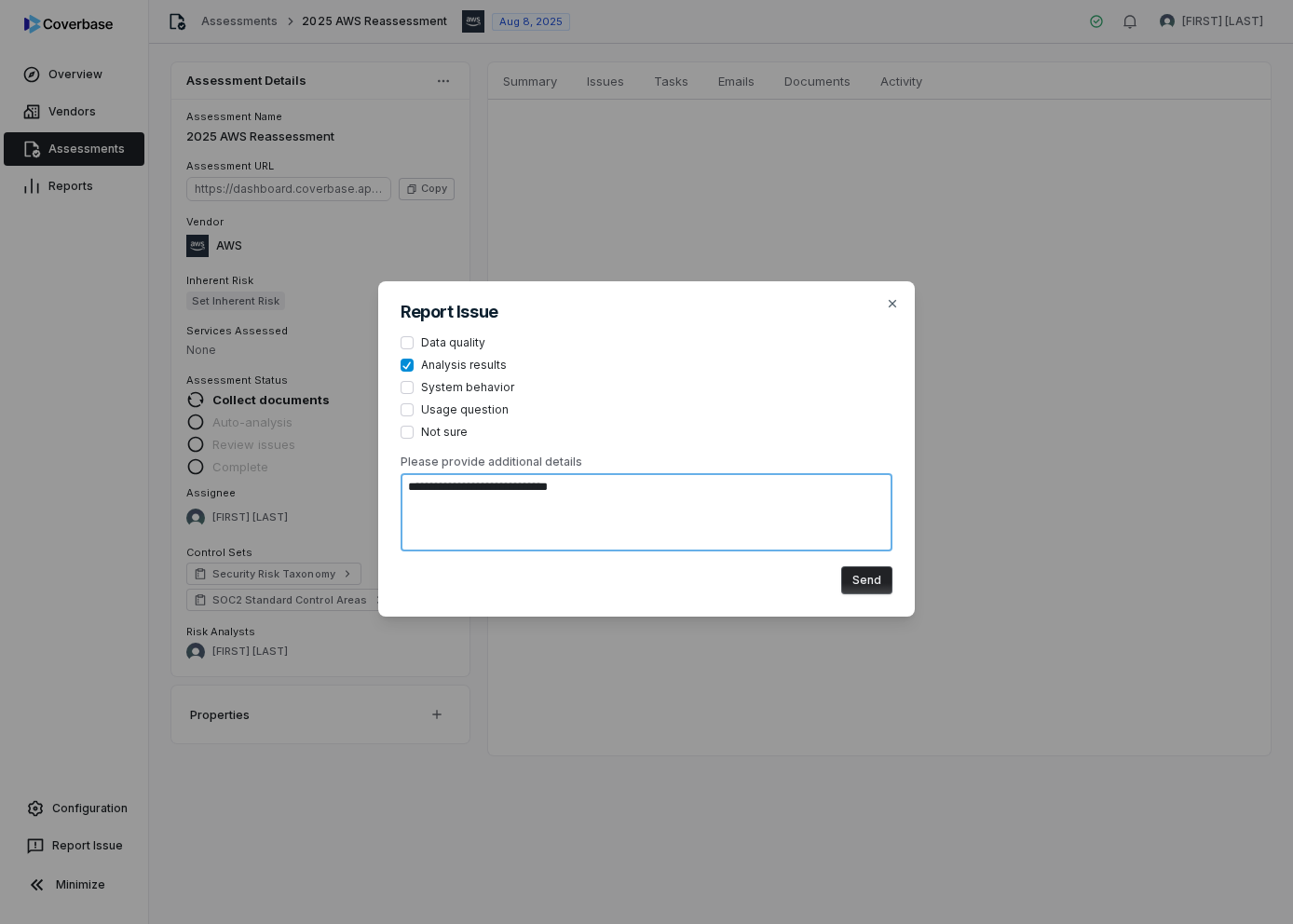 type on "**********" 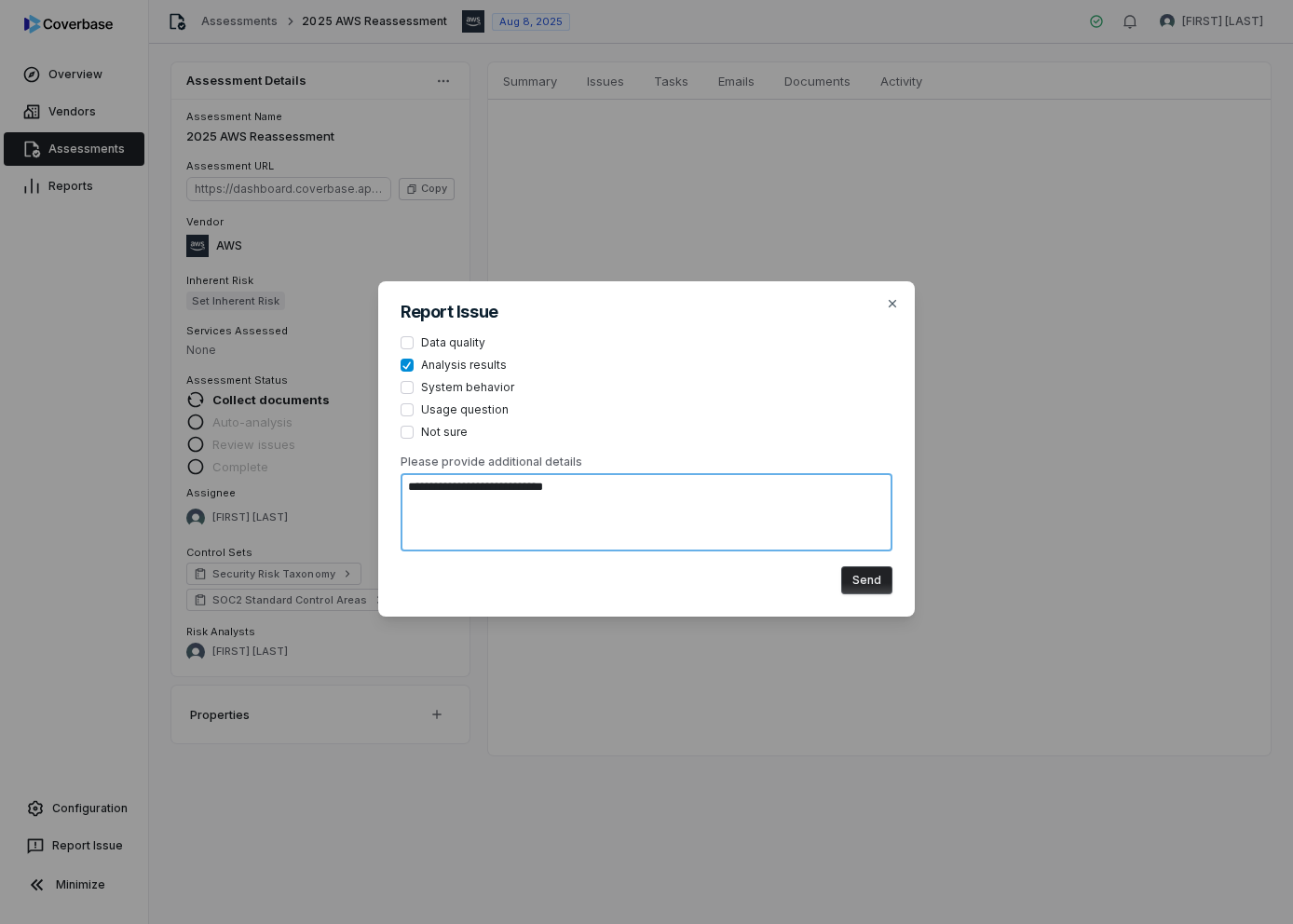 type on "**********" 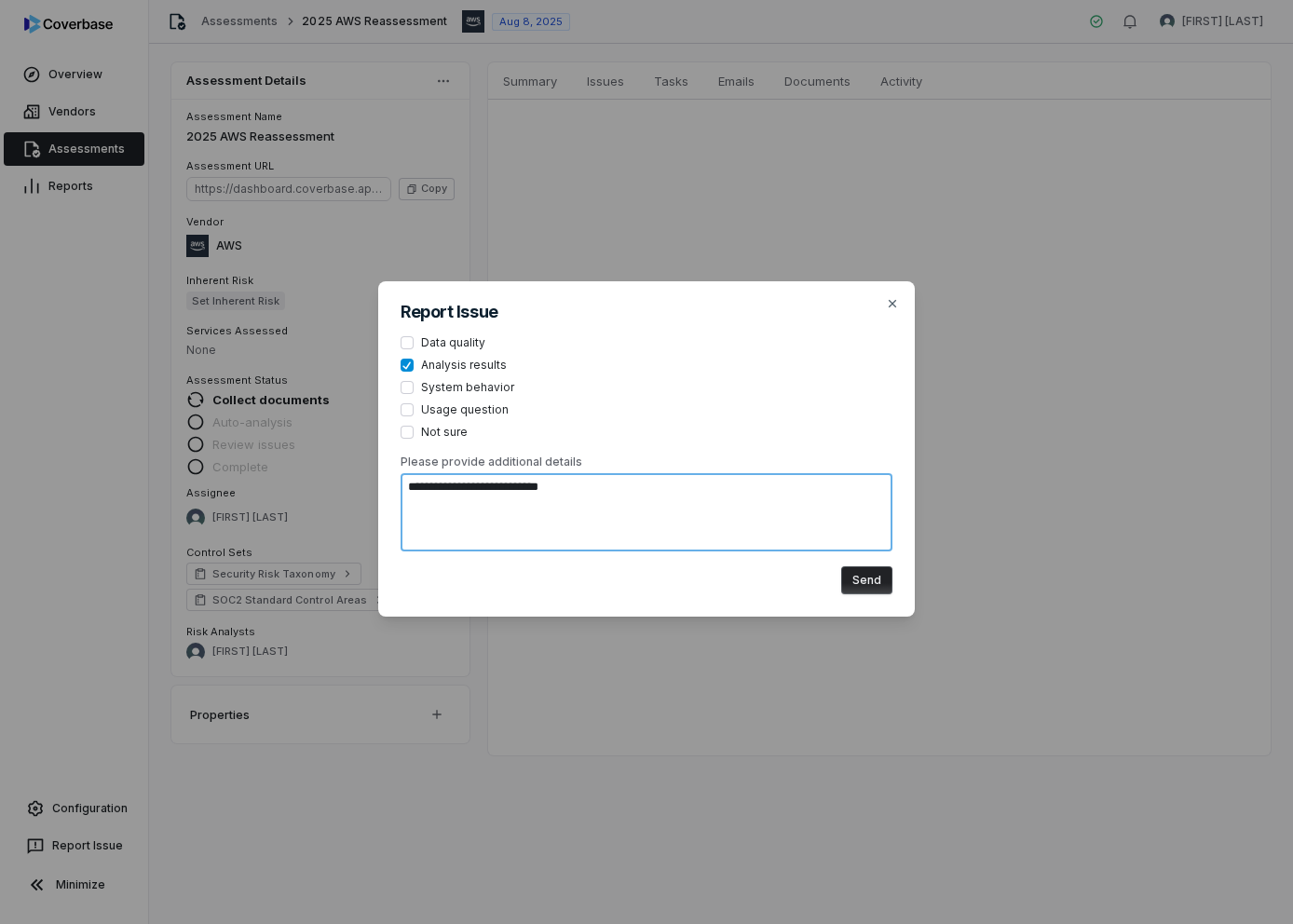 type on "**********" 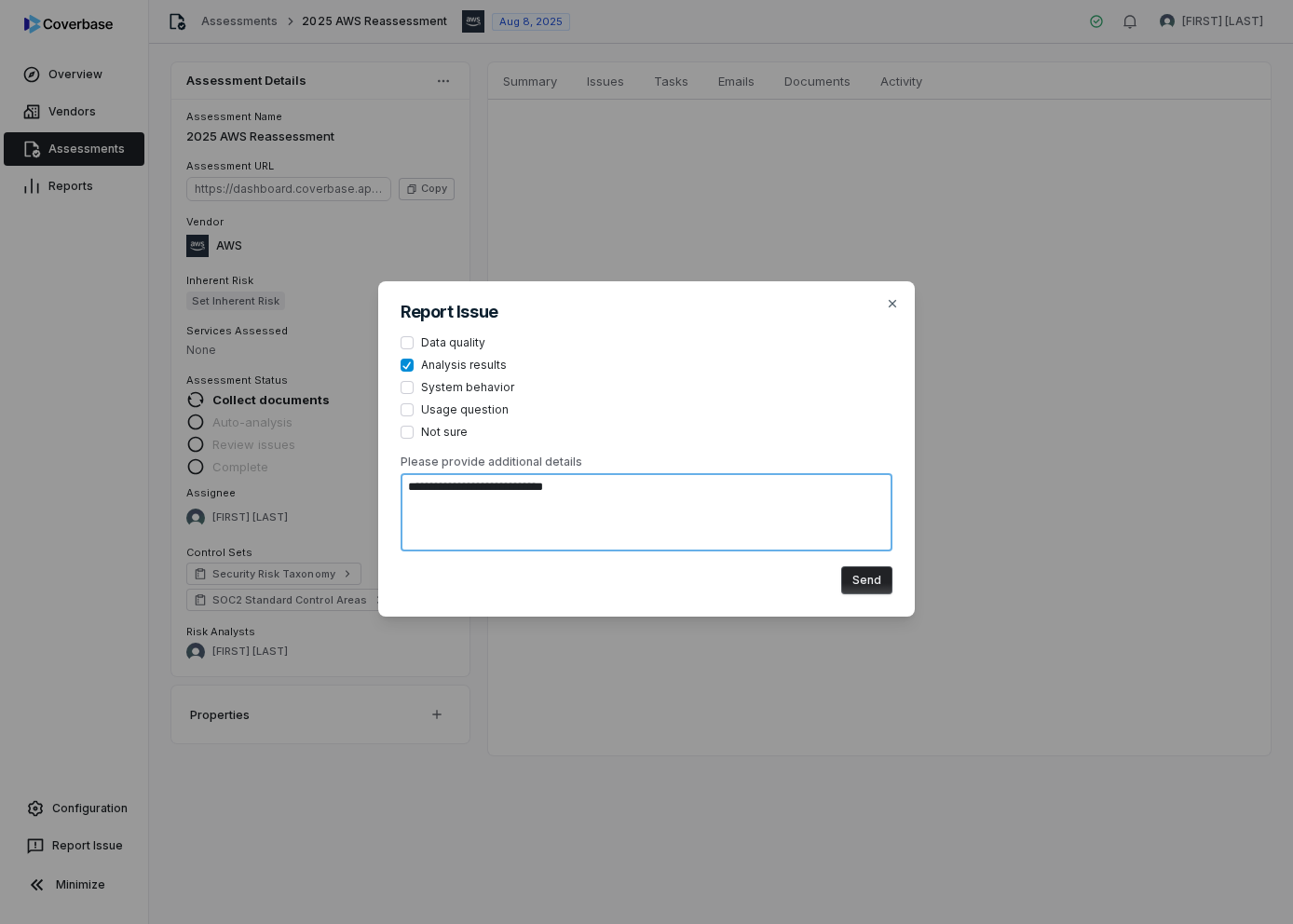 type on "**********" 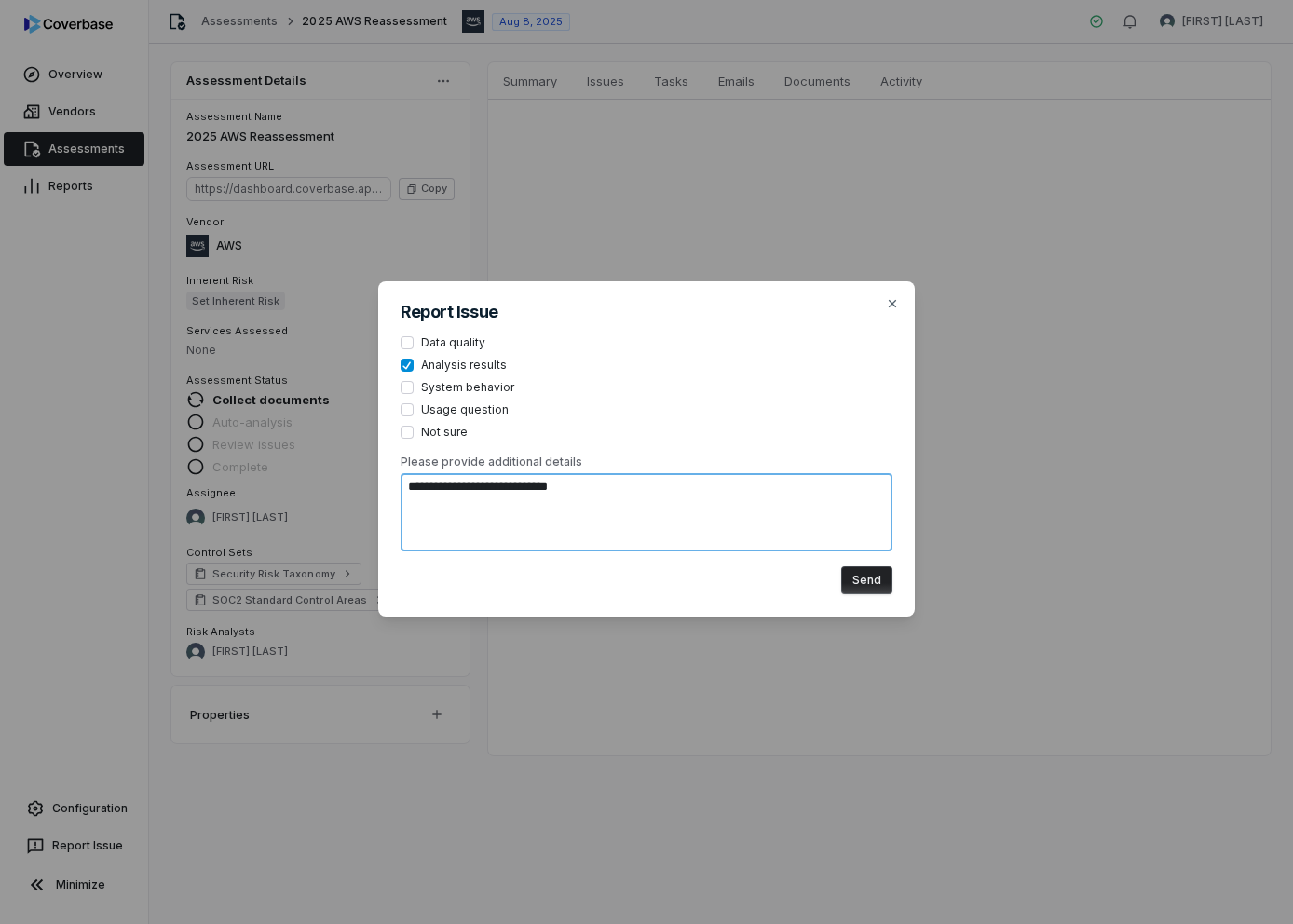 type on "**********" 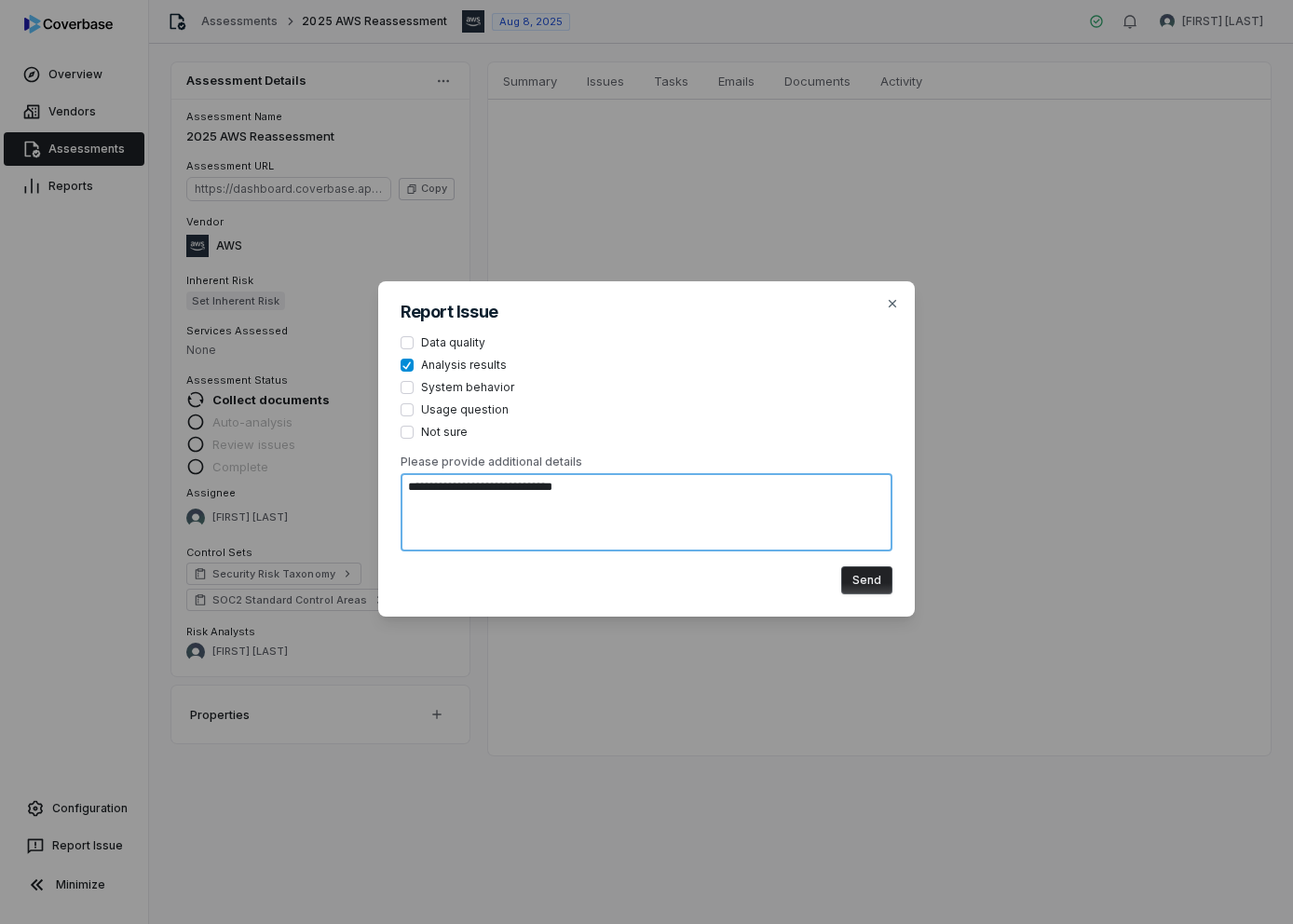type on "**********" 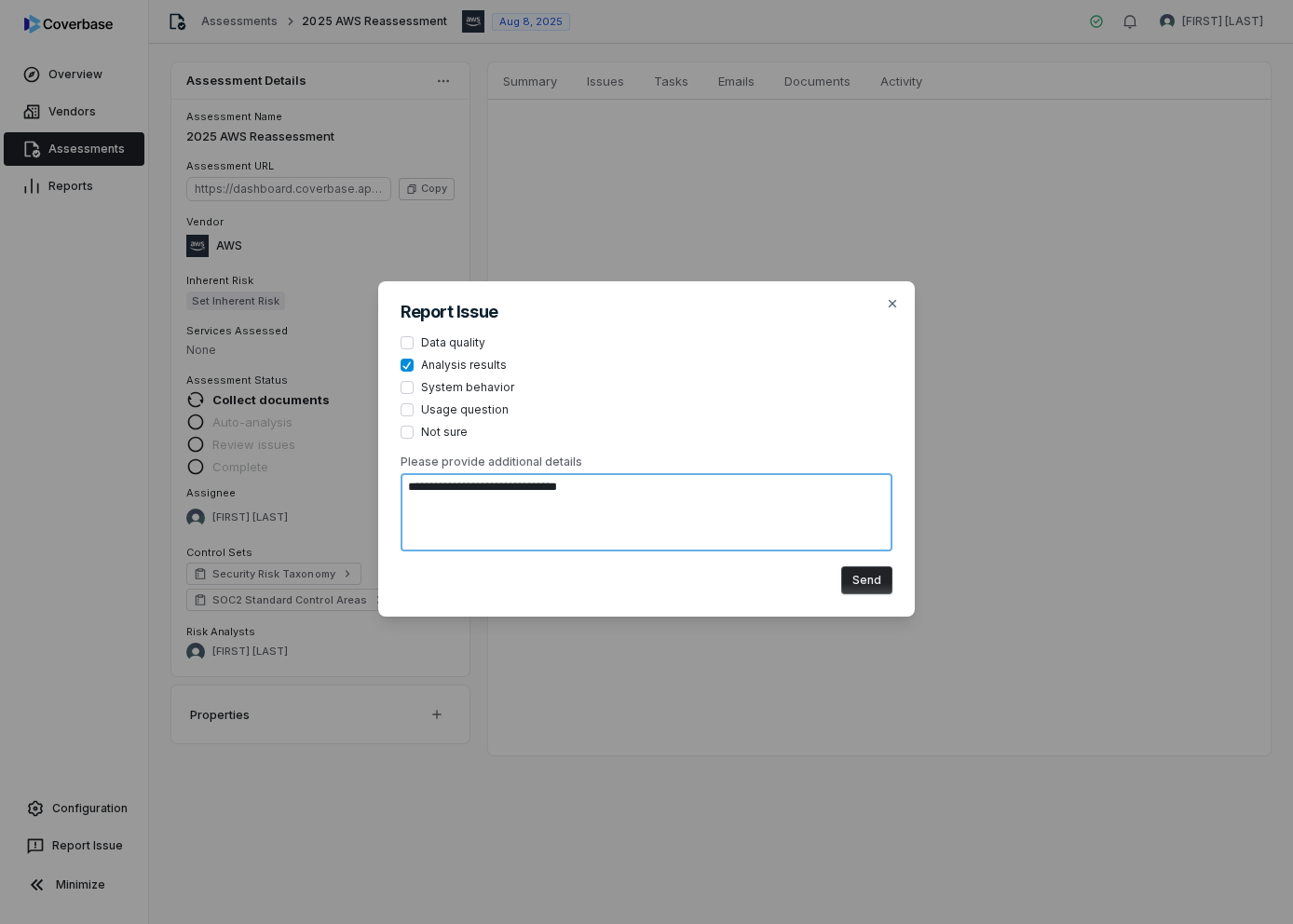 type on "**********" 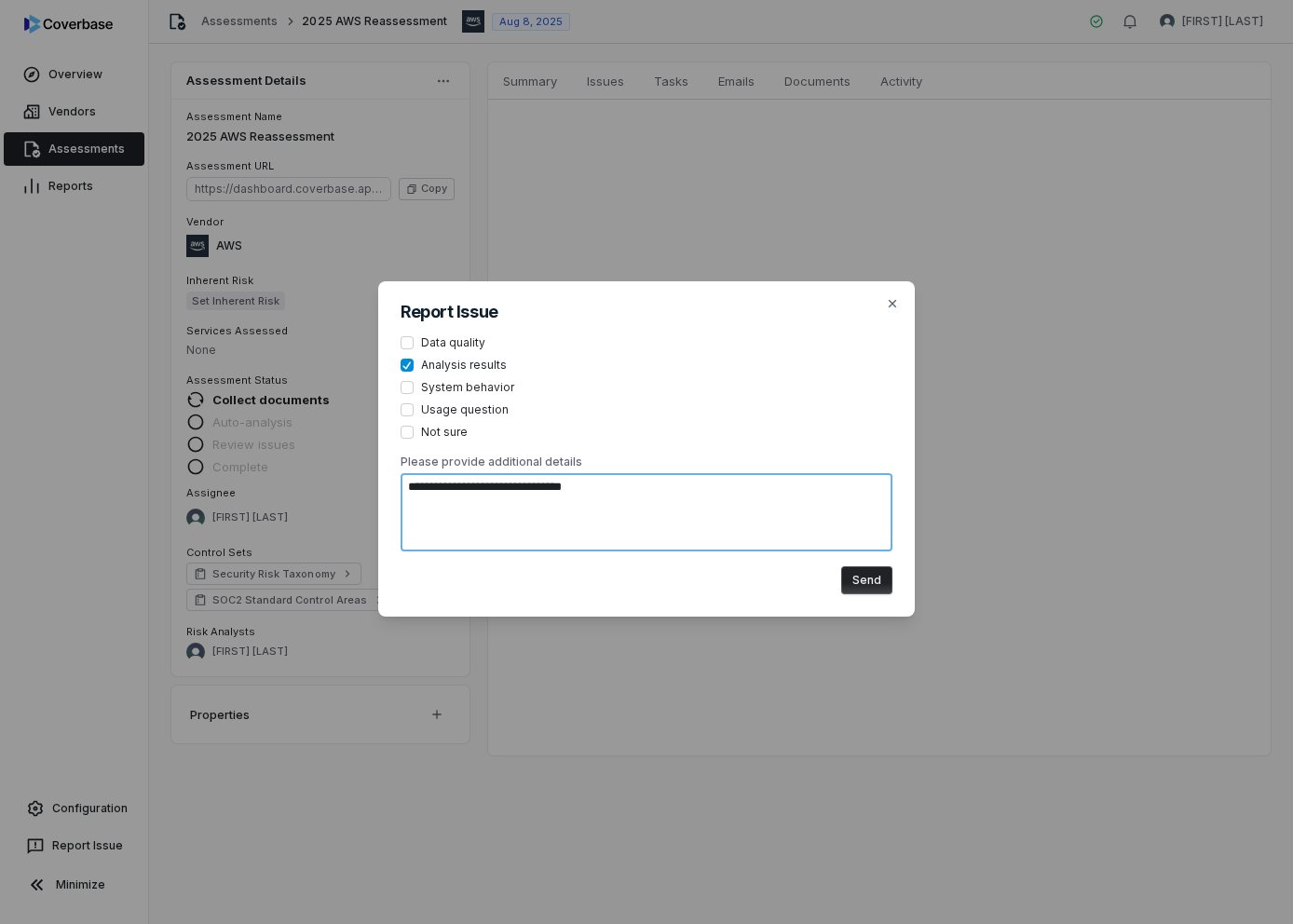 type on "**********" 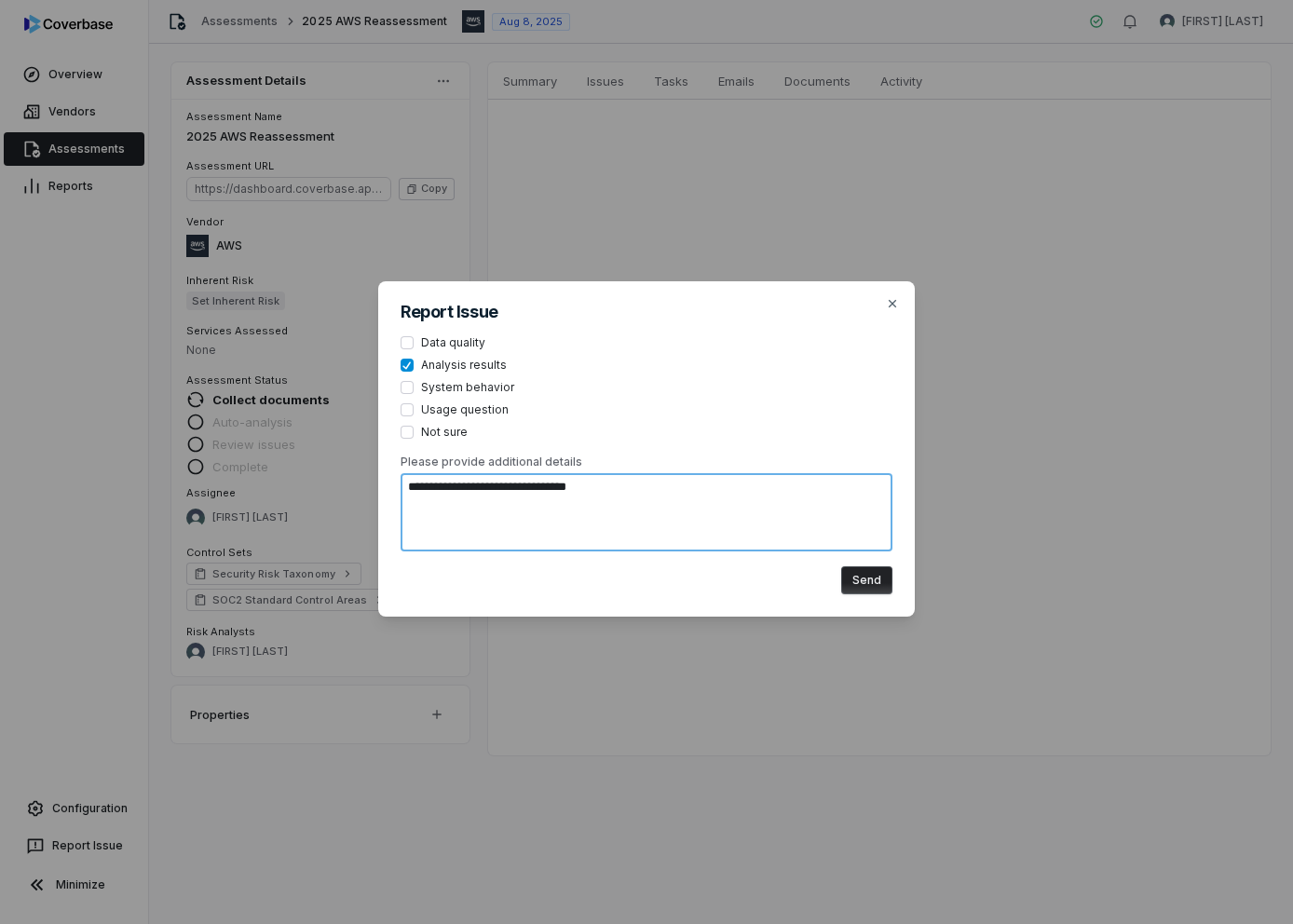 type on "**********" 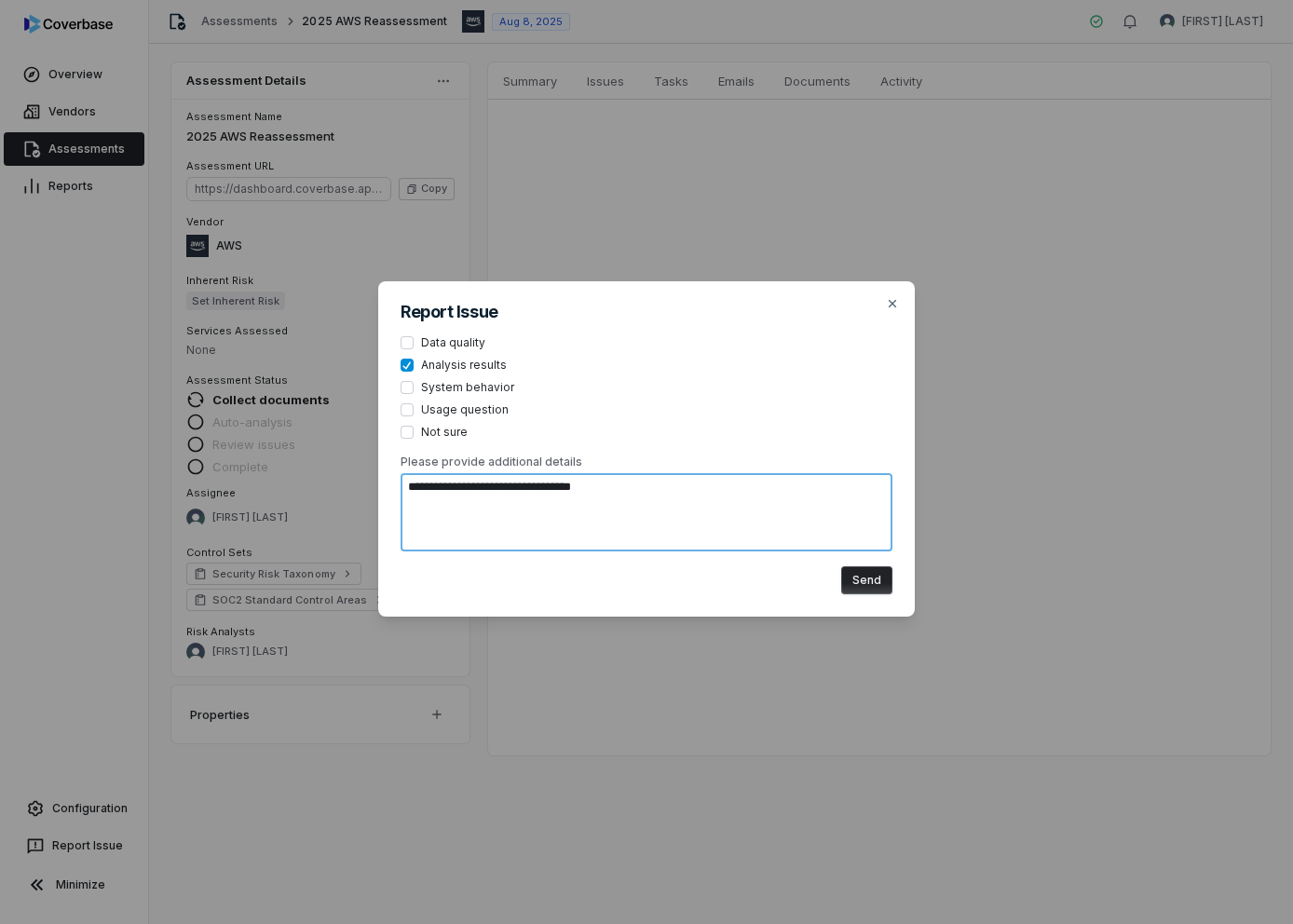 type on "**********" 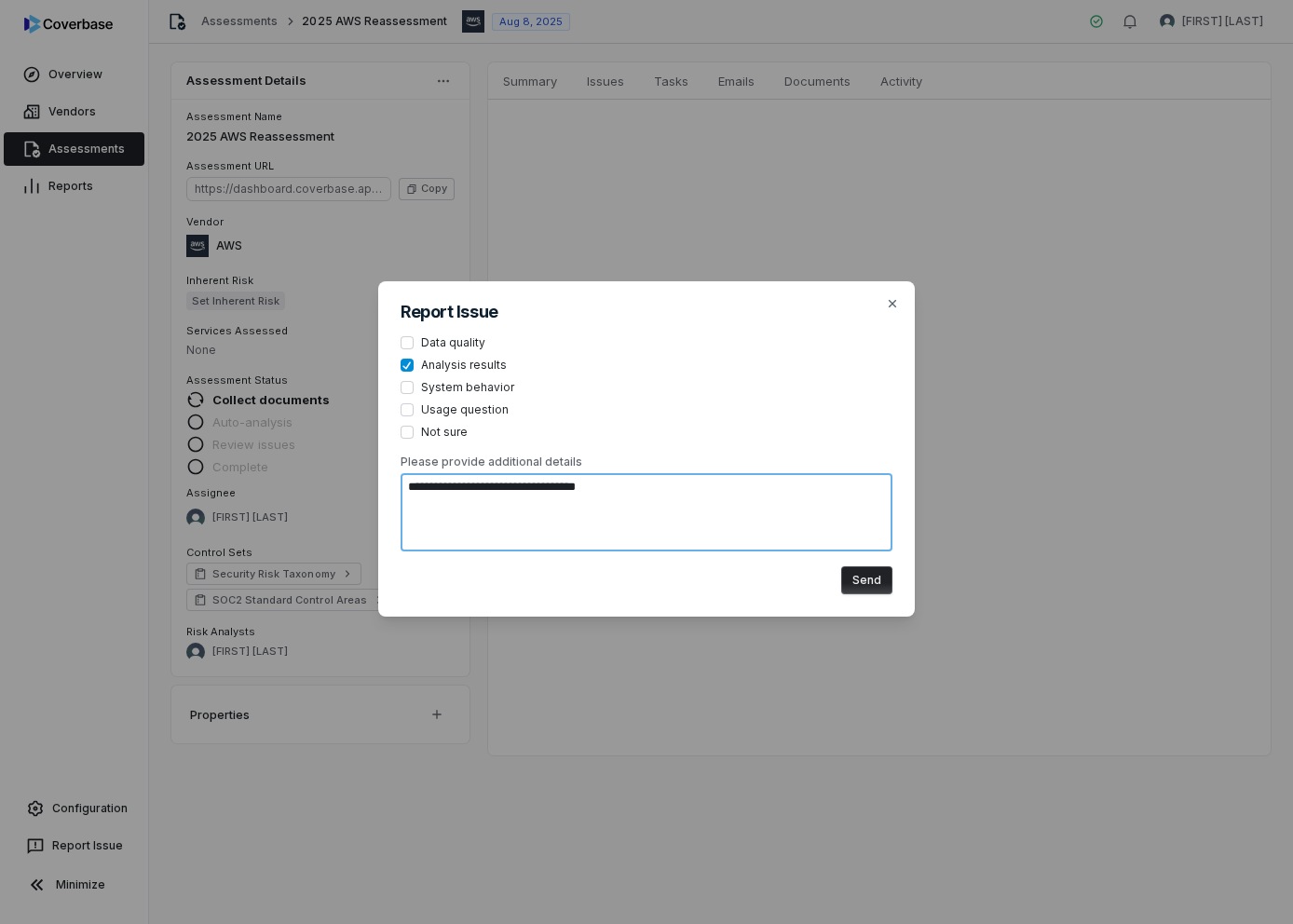 type on "**********" 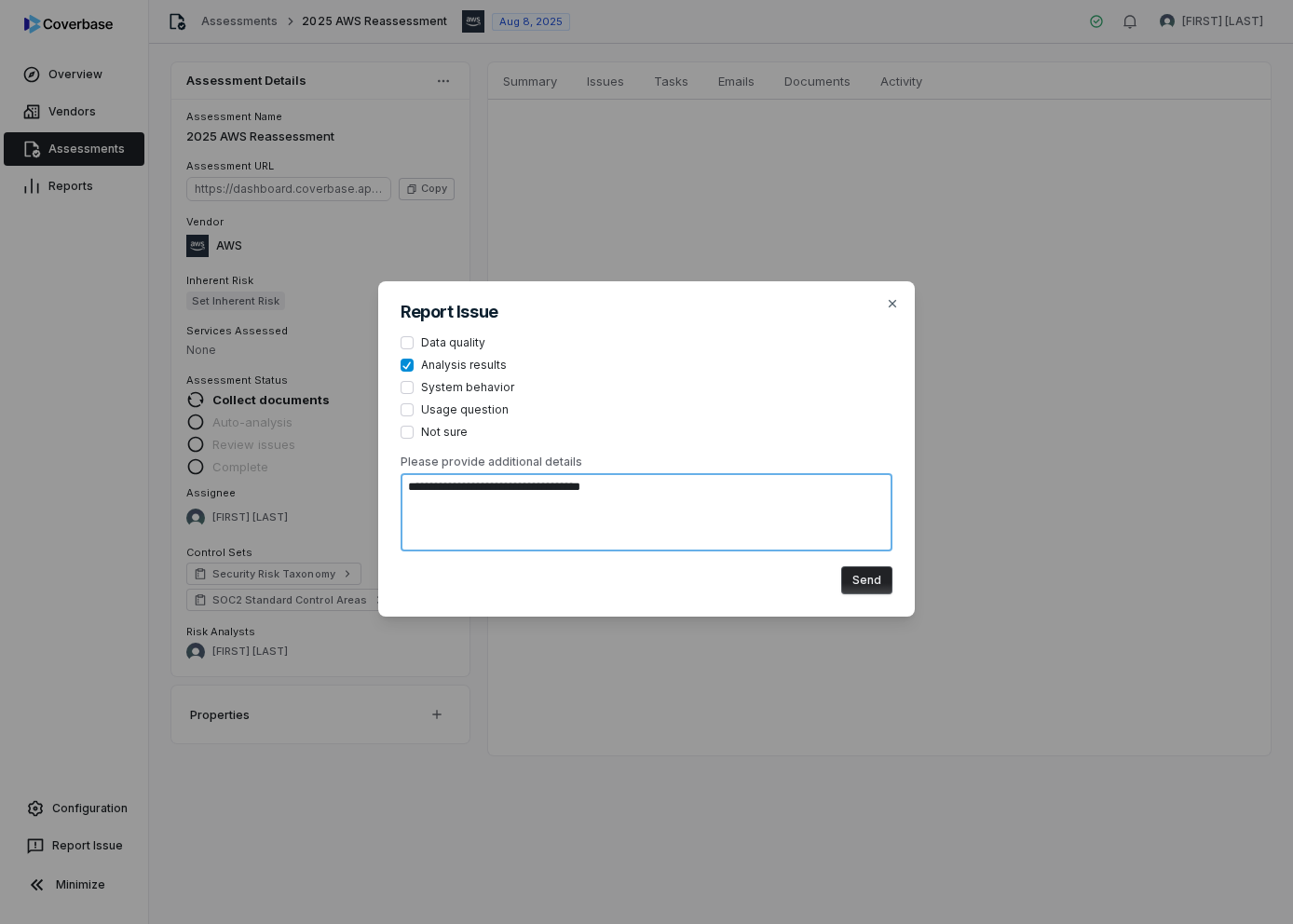 type on "**********" 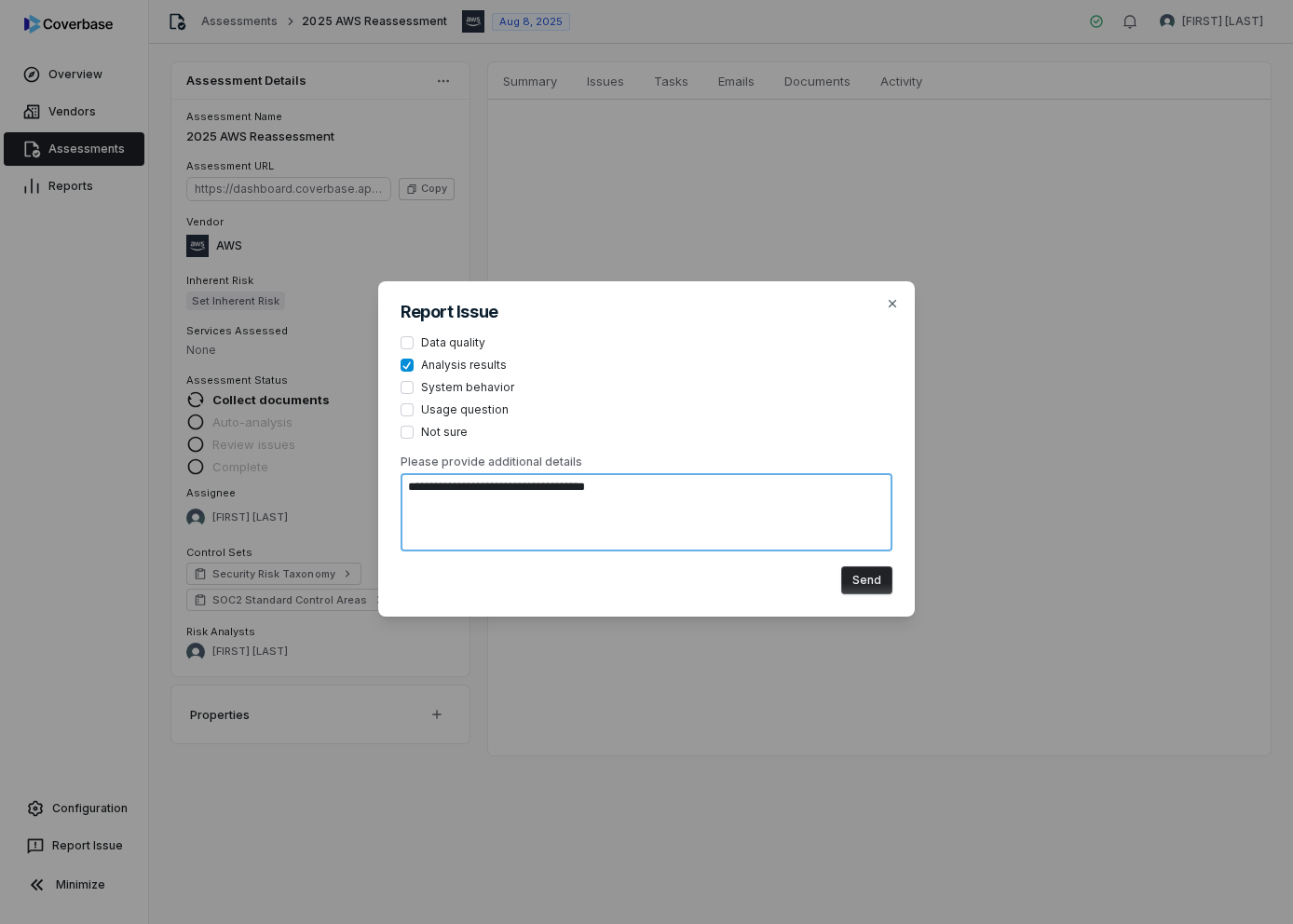 type on "**********" 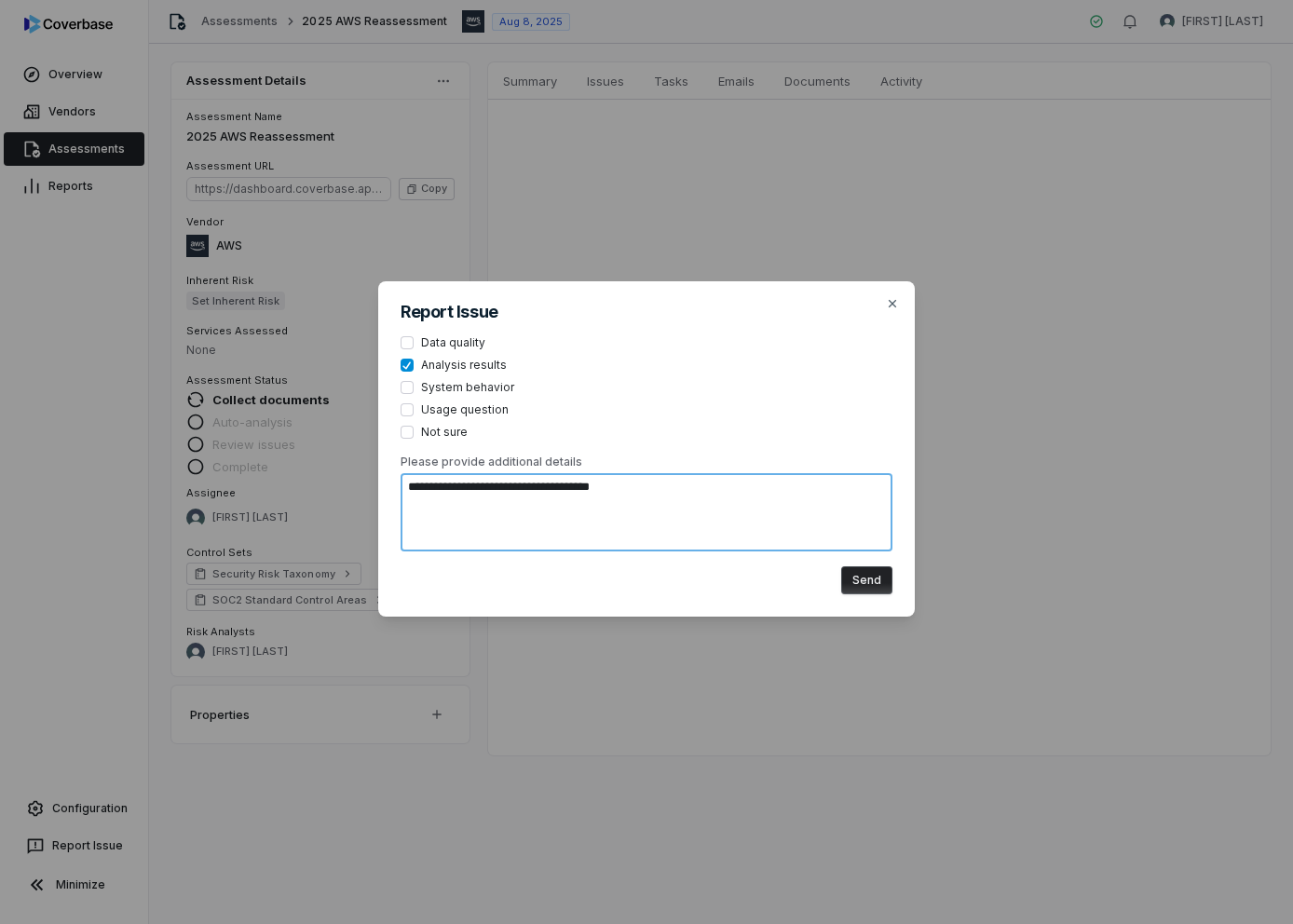 type on "**********" 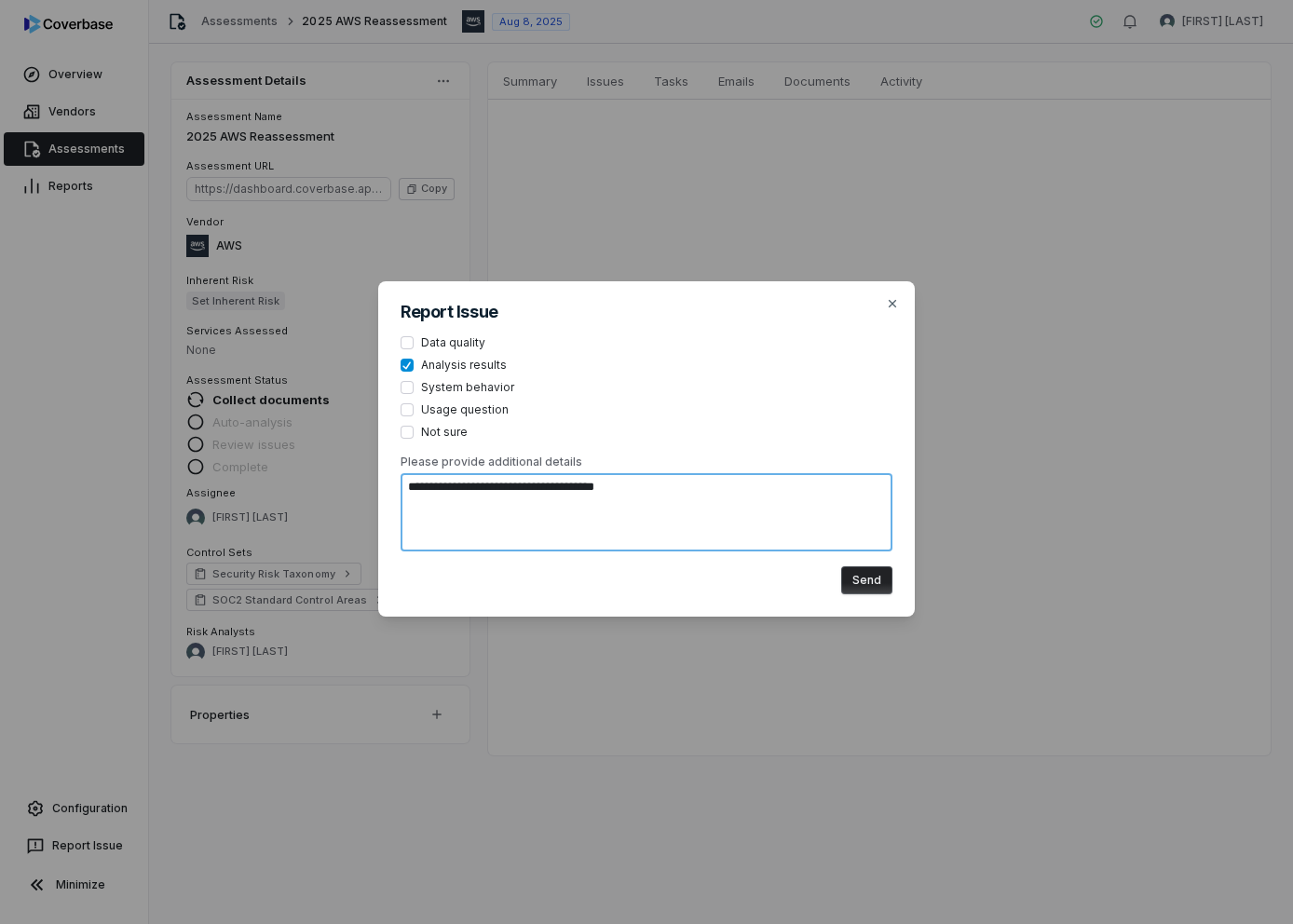 type on "**********" 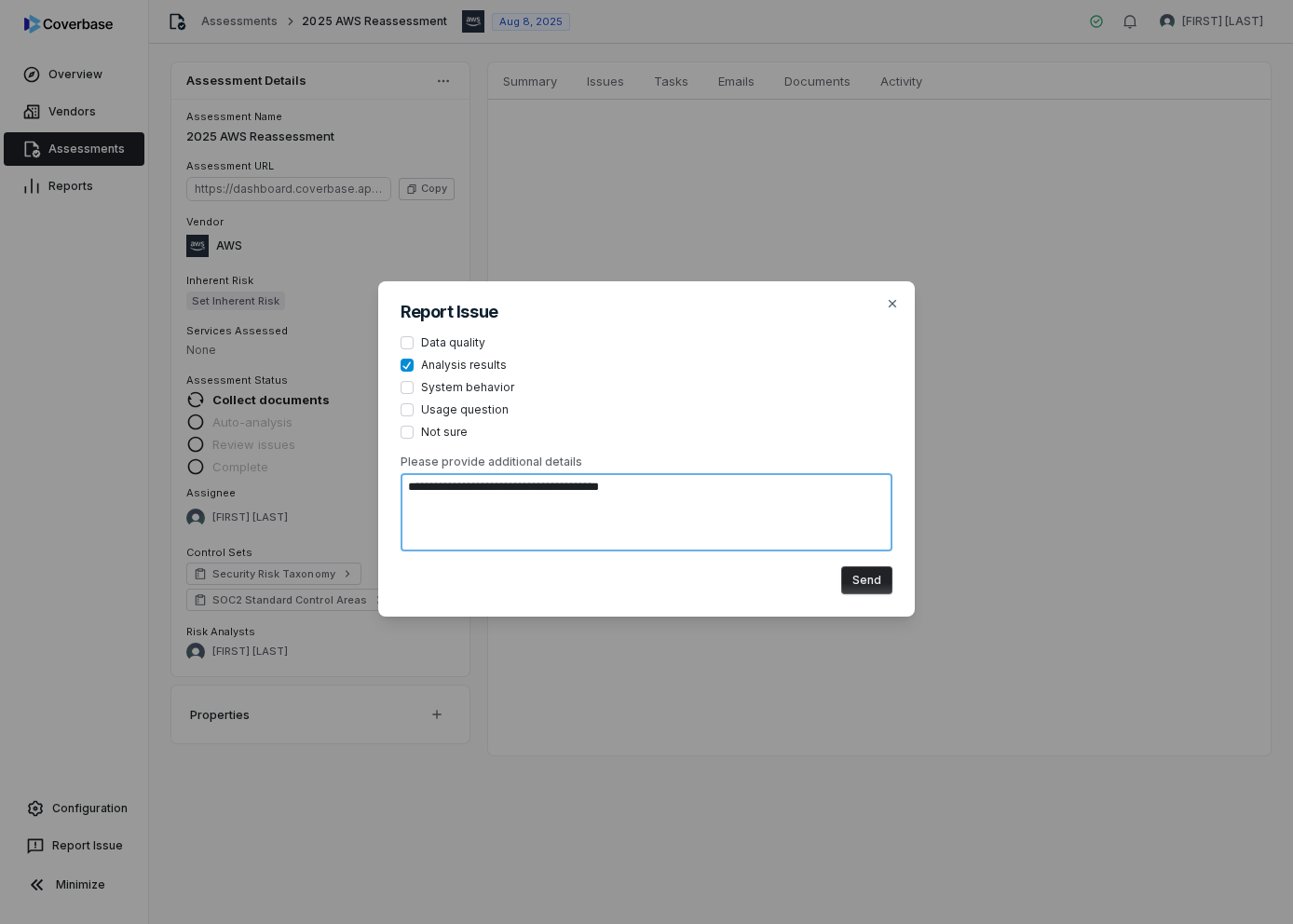 type on "*" 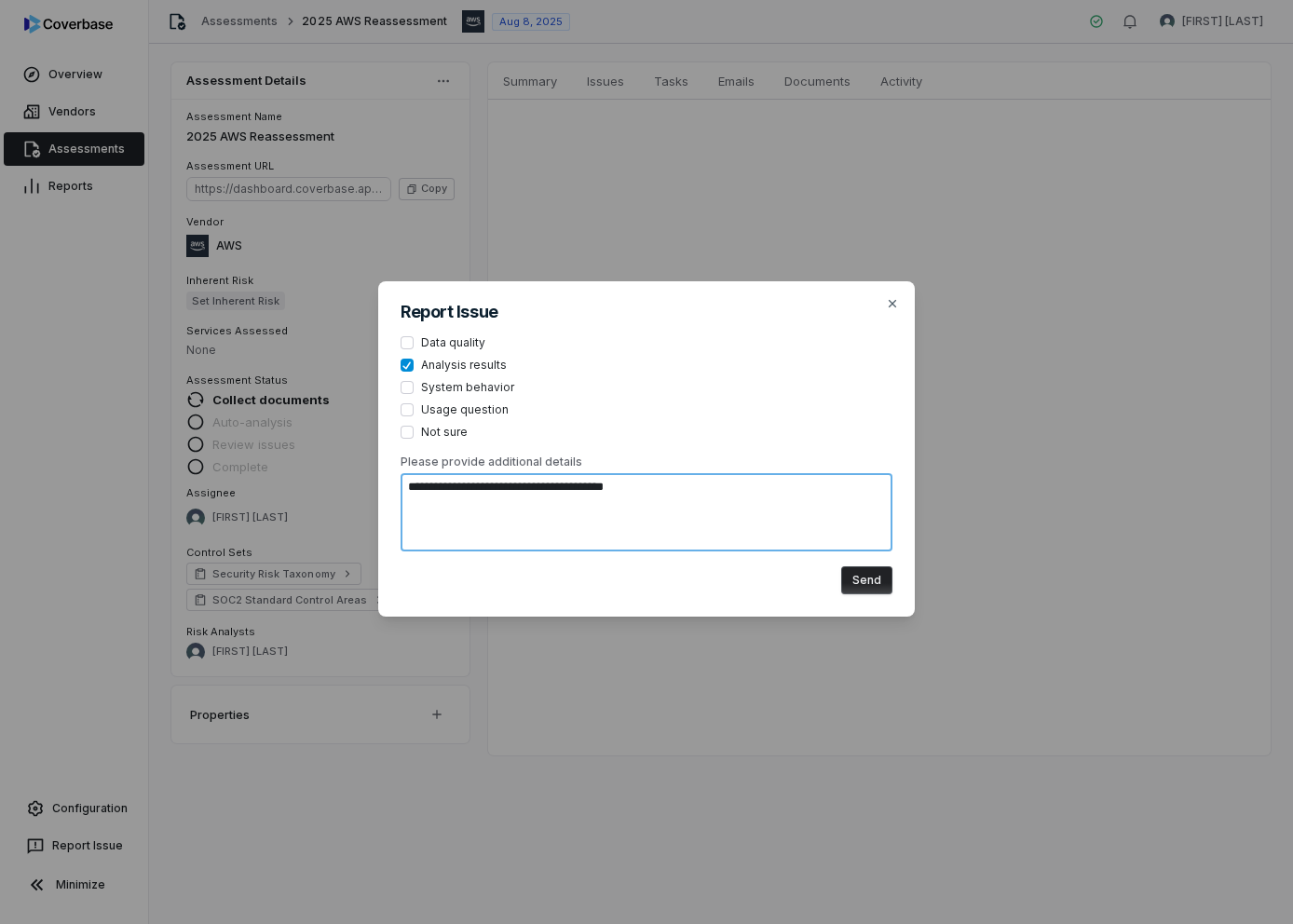 type on "**********" 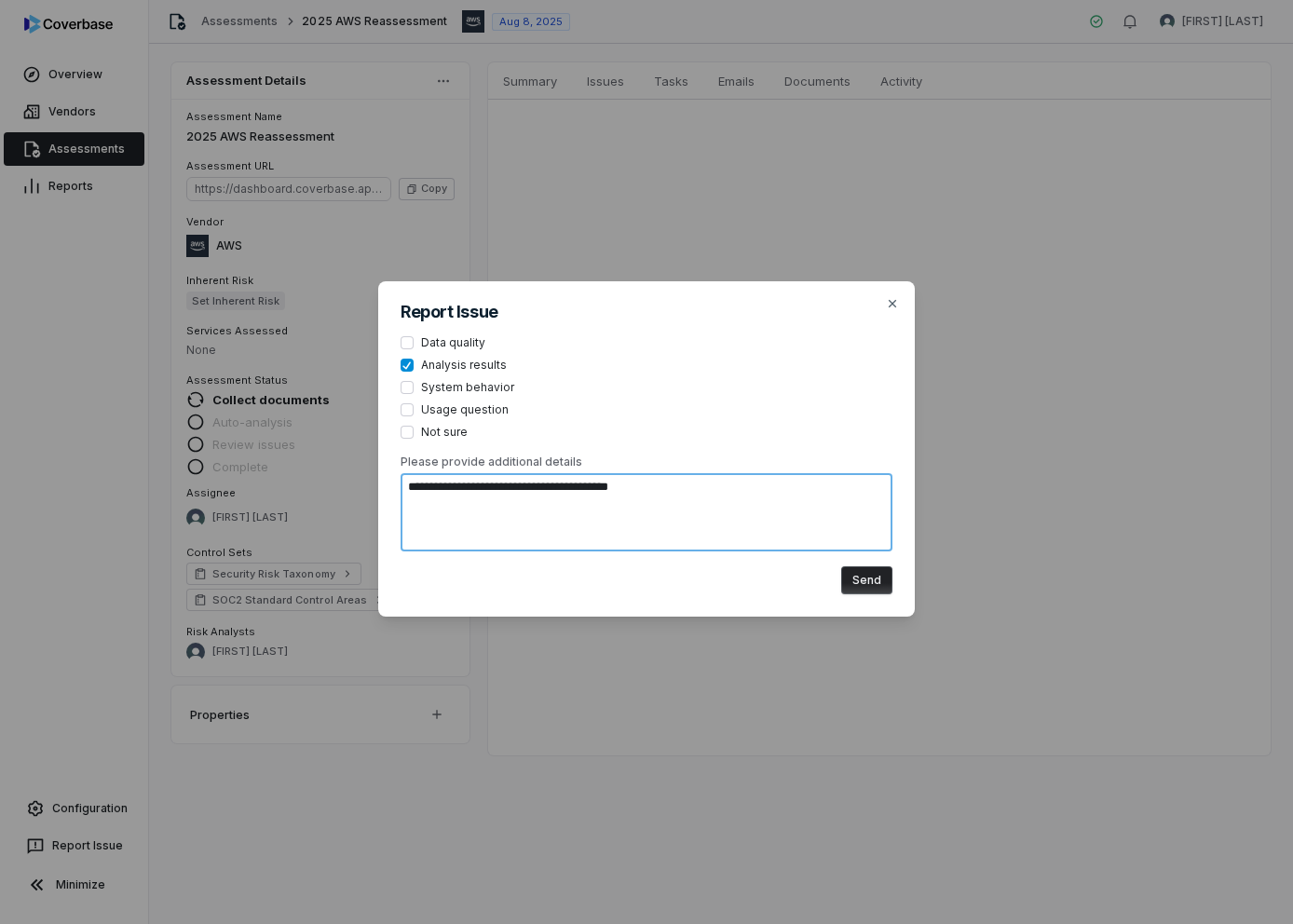 type on "**********" 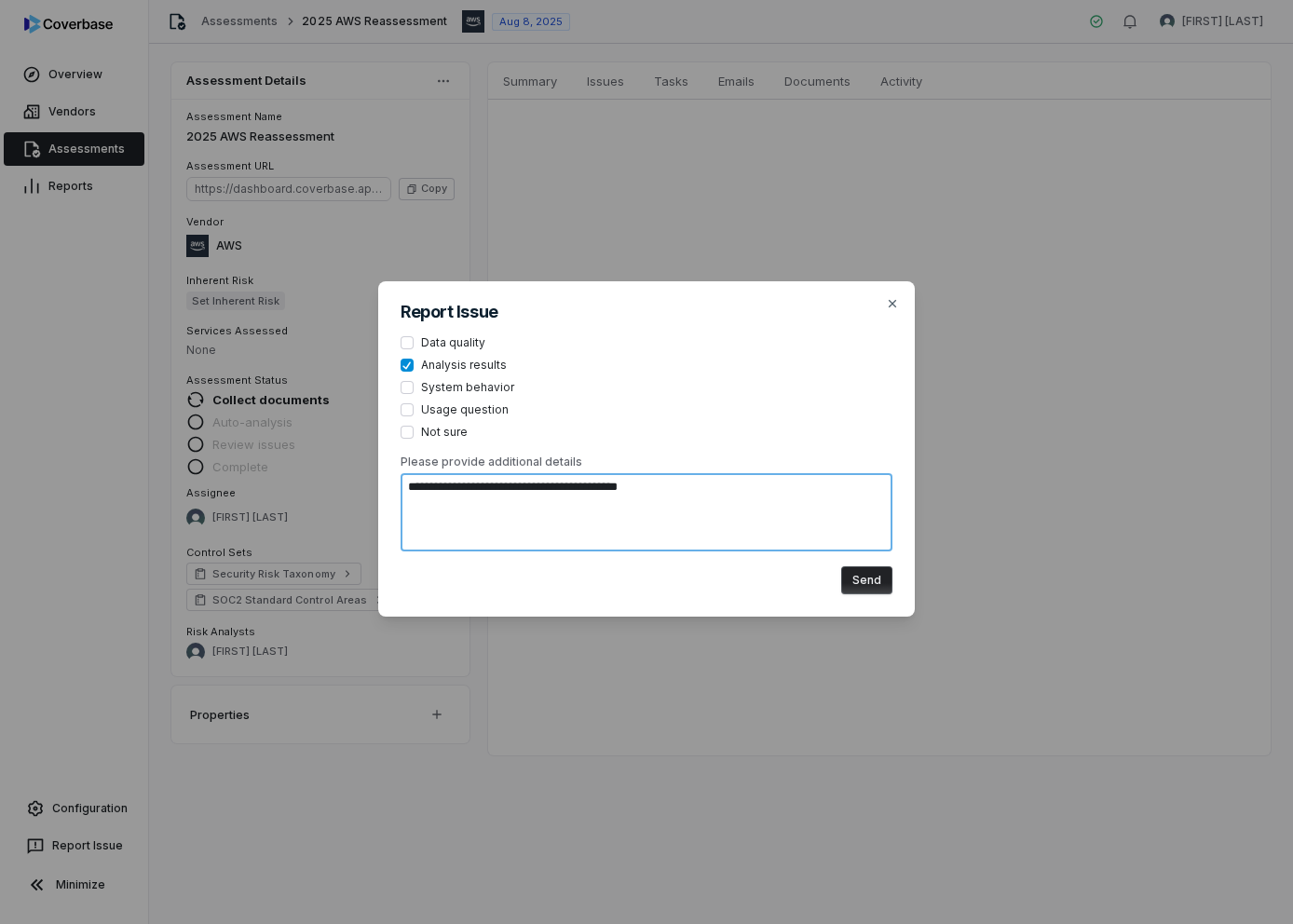 type on "**********" 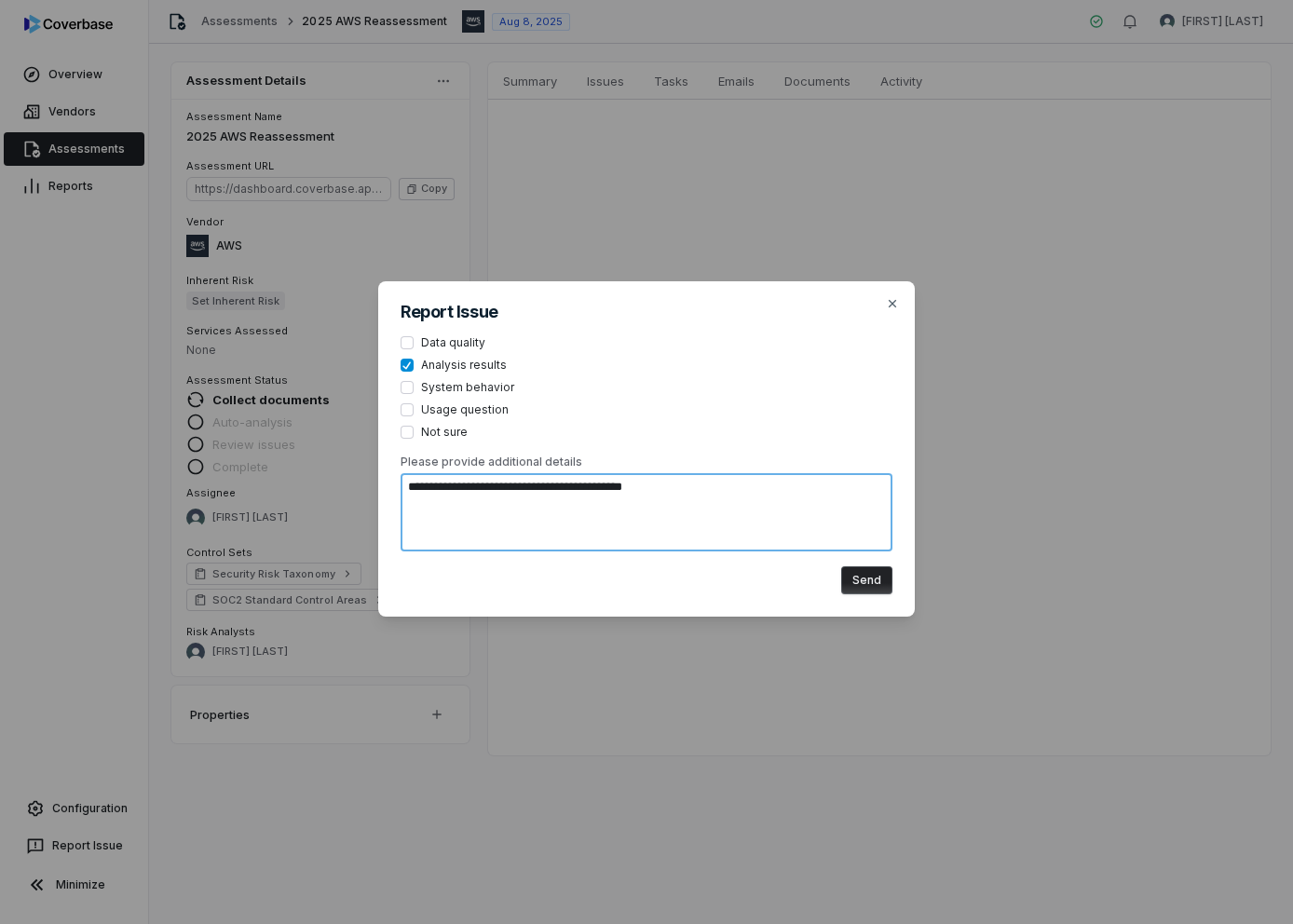type on "**********" 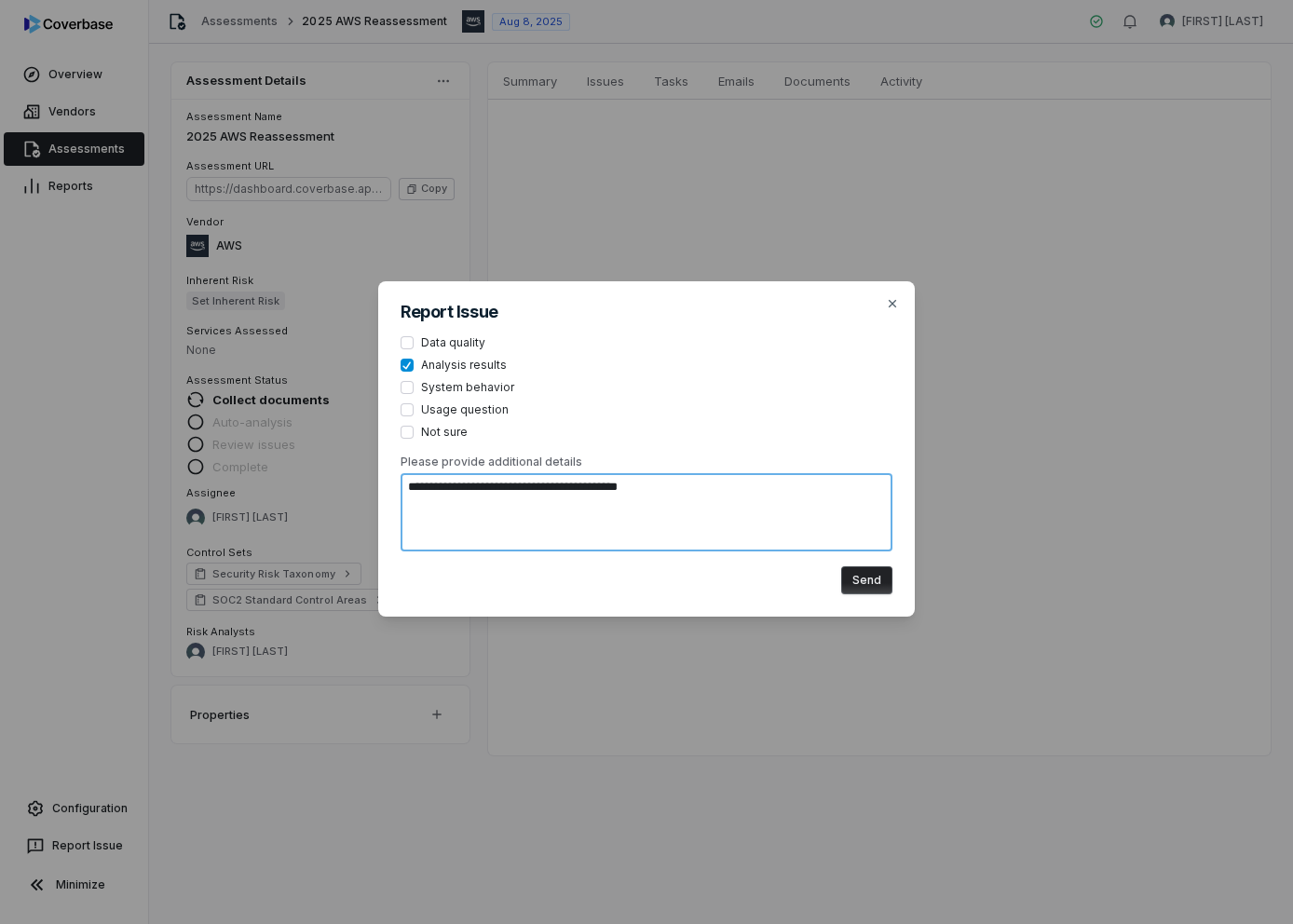 type on "**********" 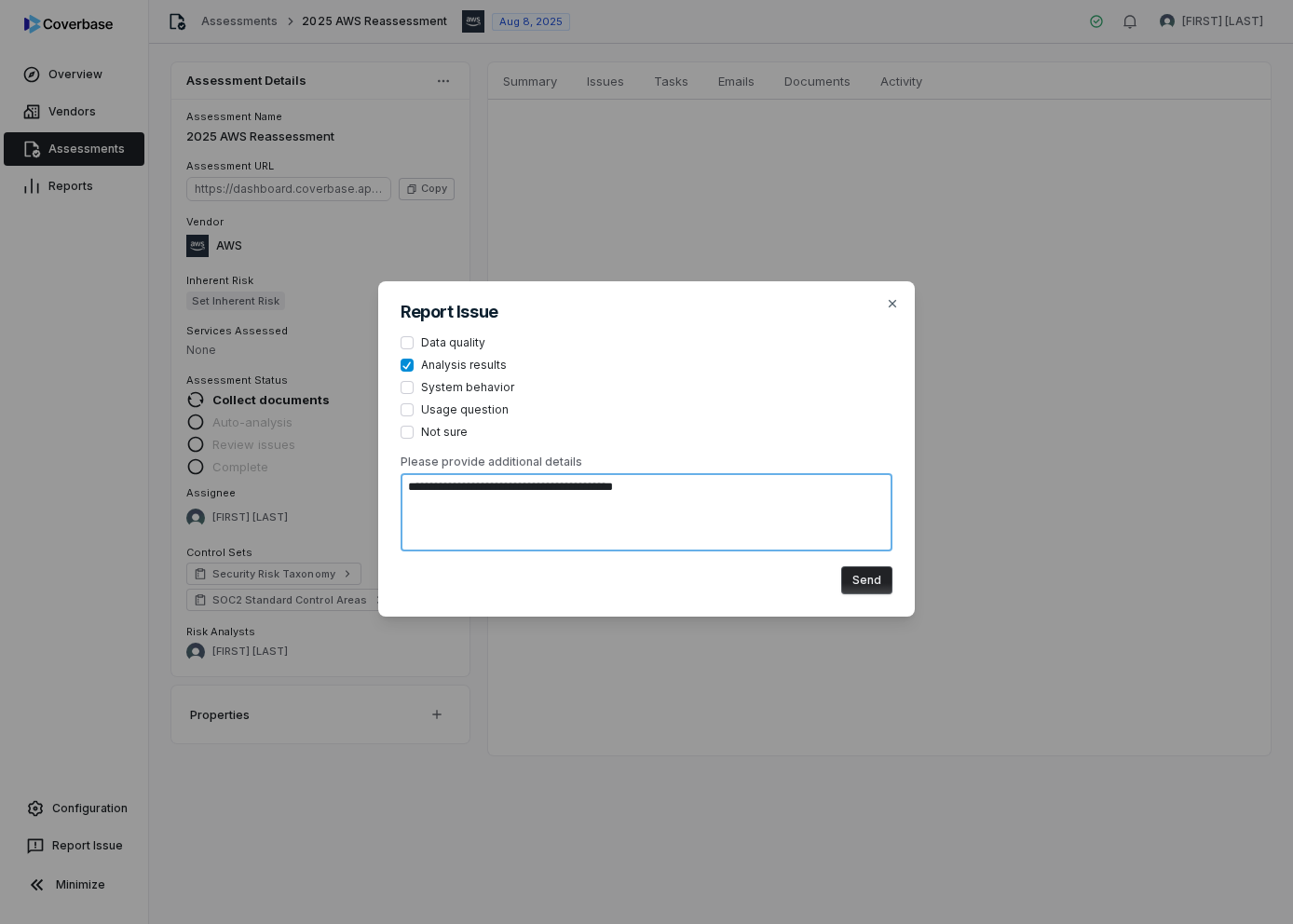 type on "**********" 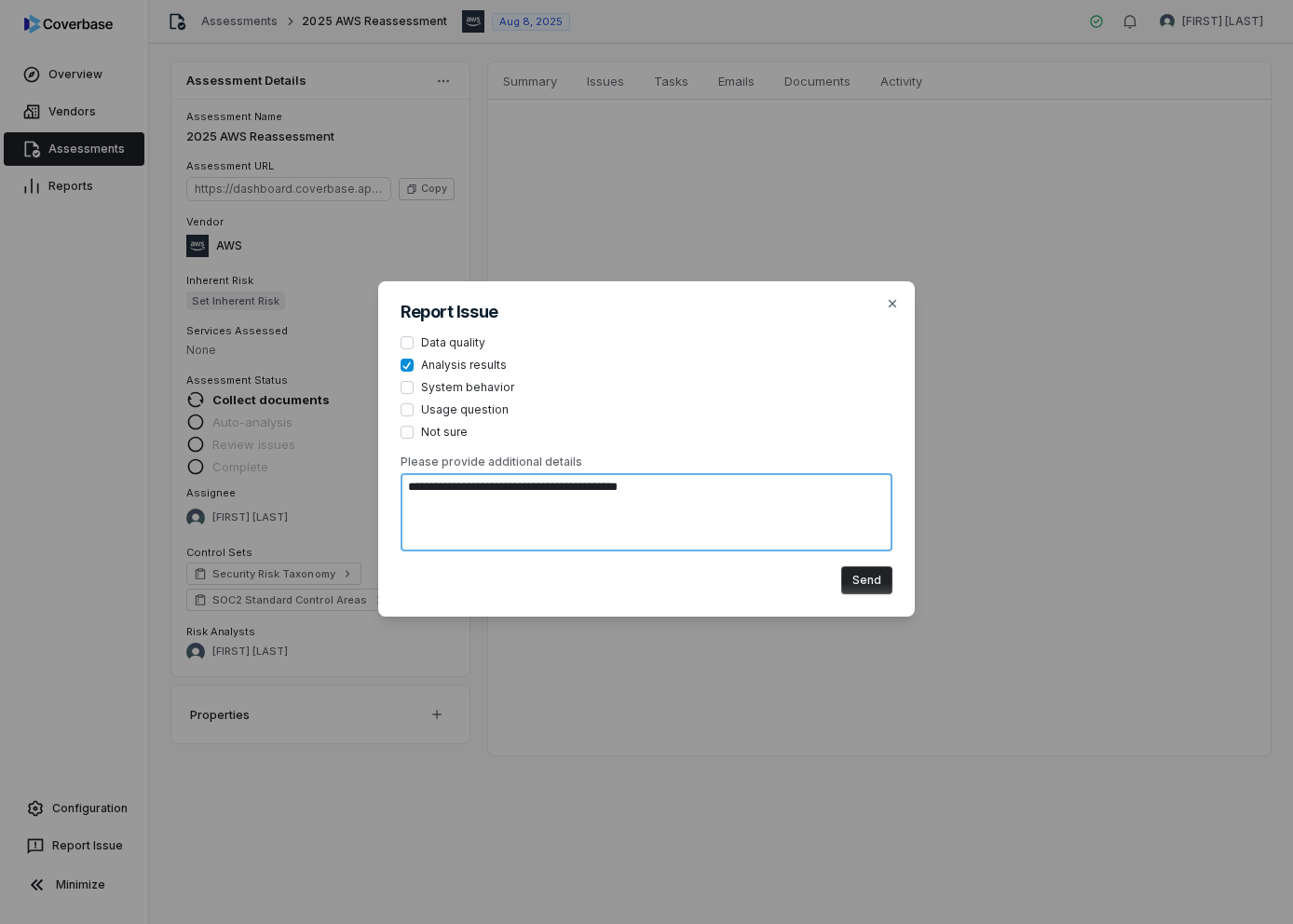 type on "**********" 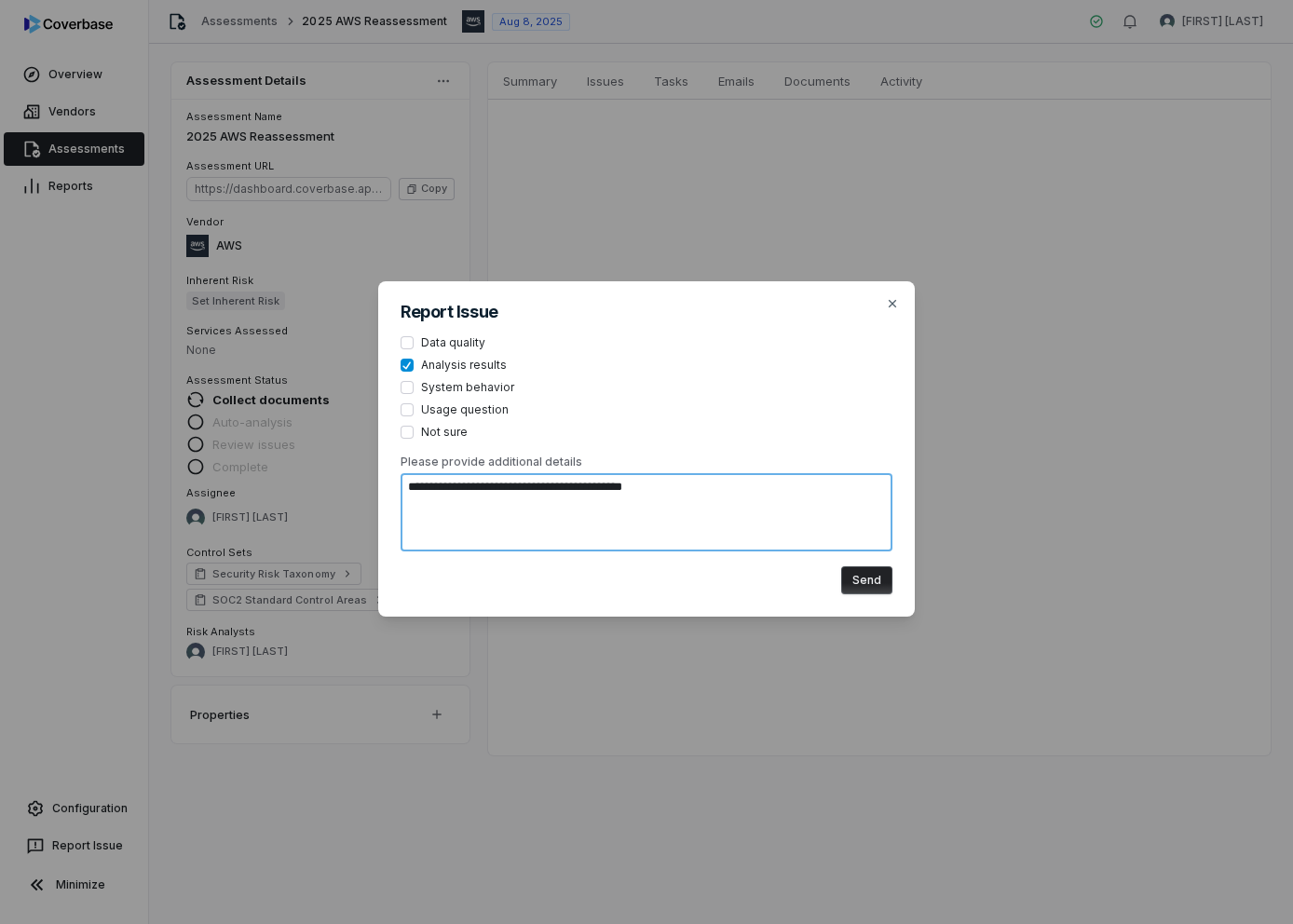 type on "**********" 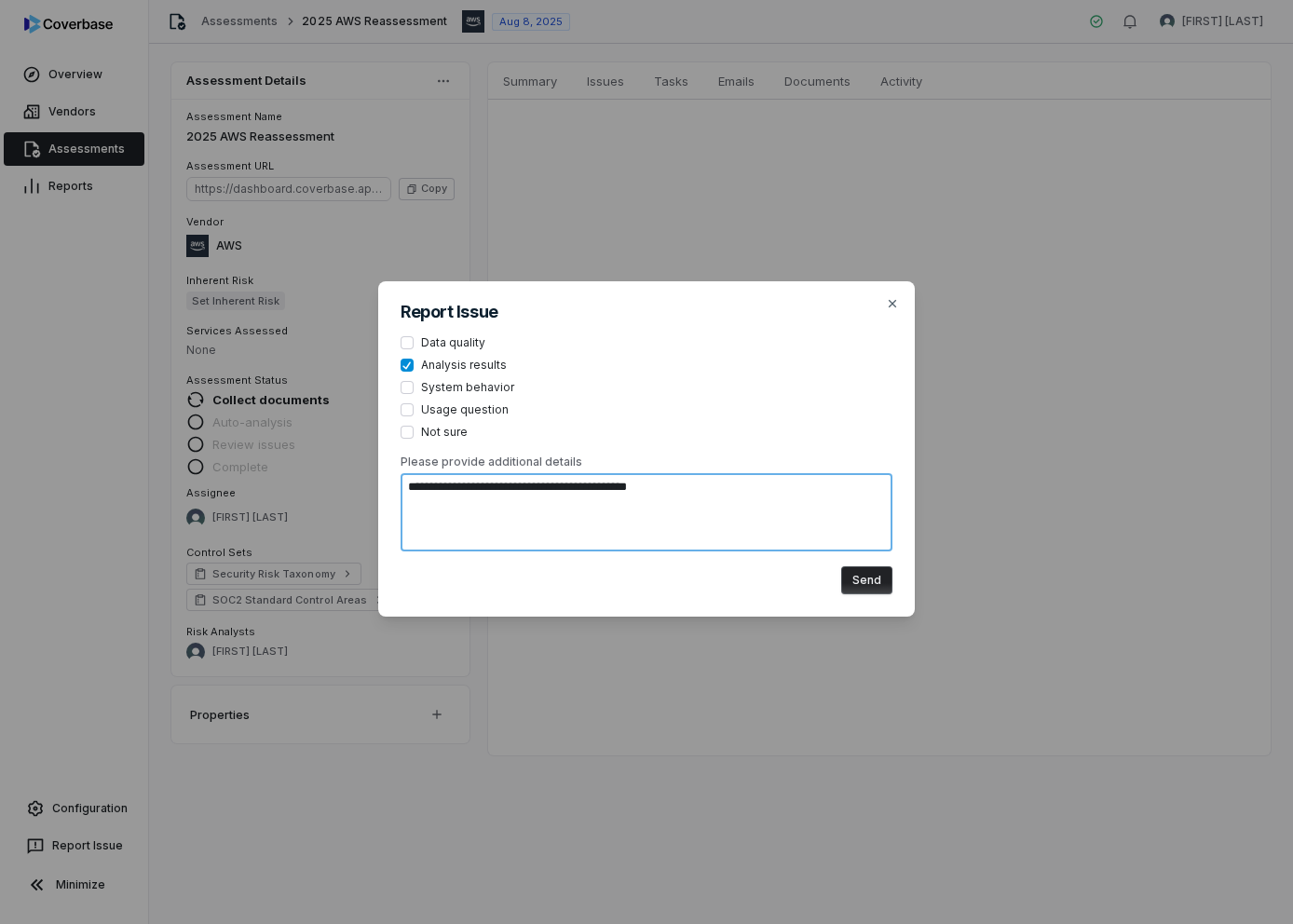 type on "**********" 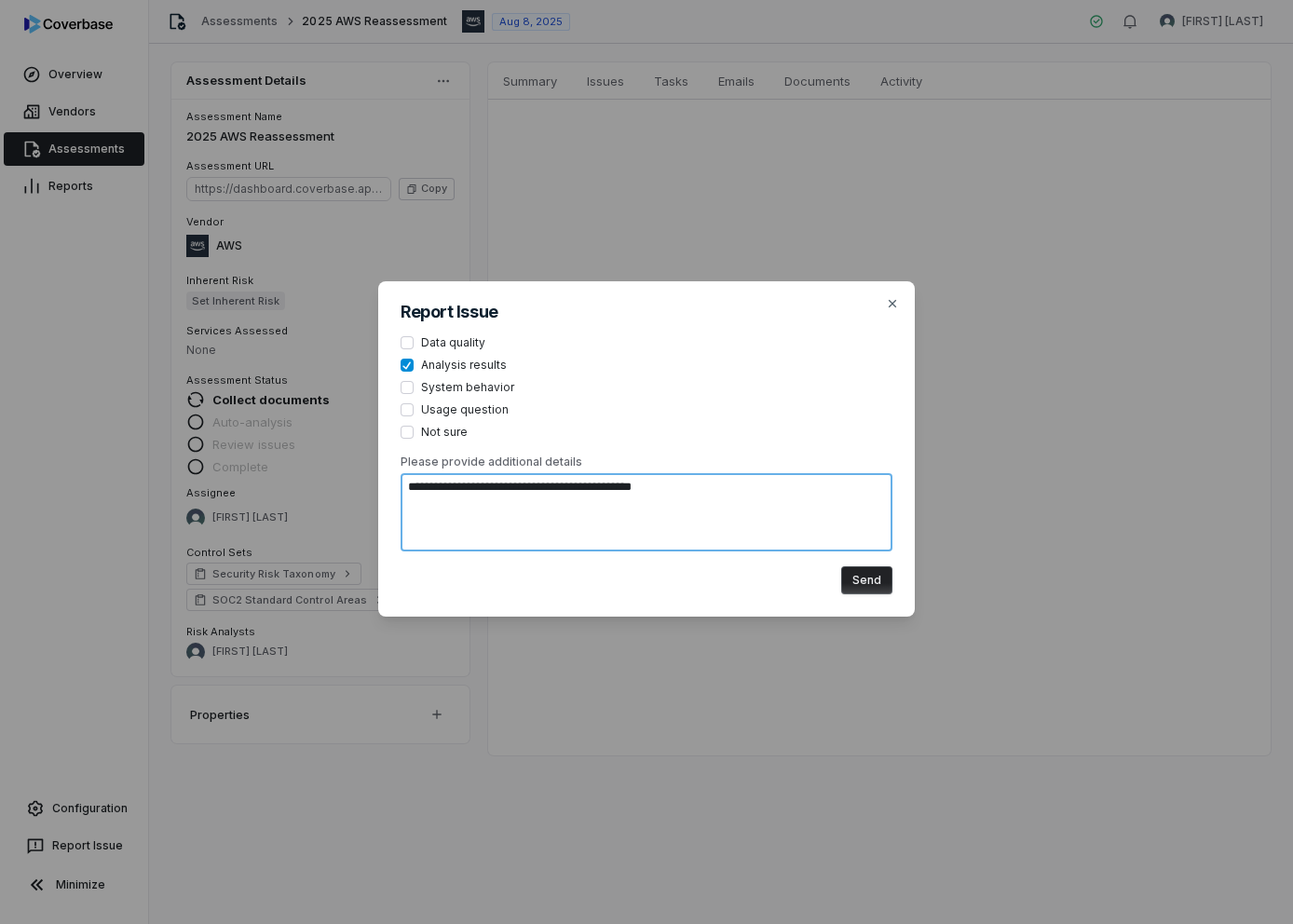 type on "**********" 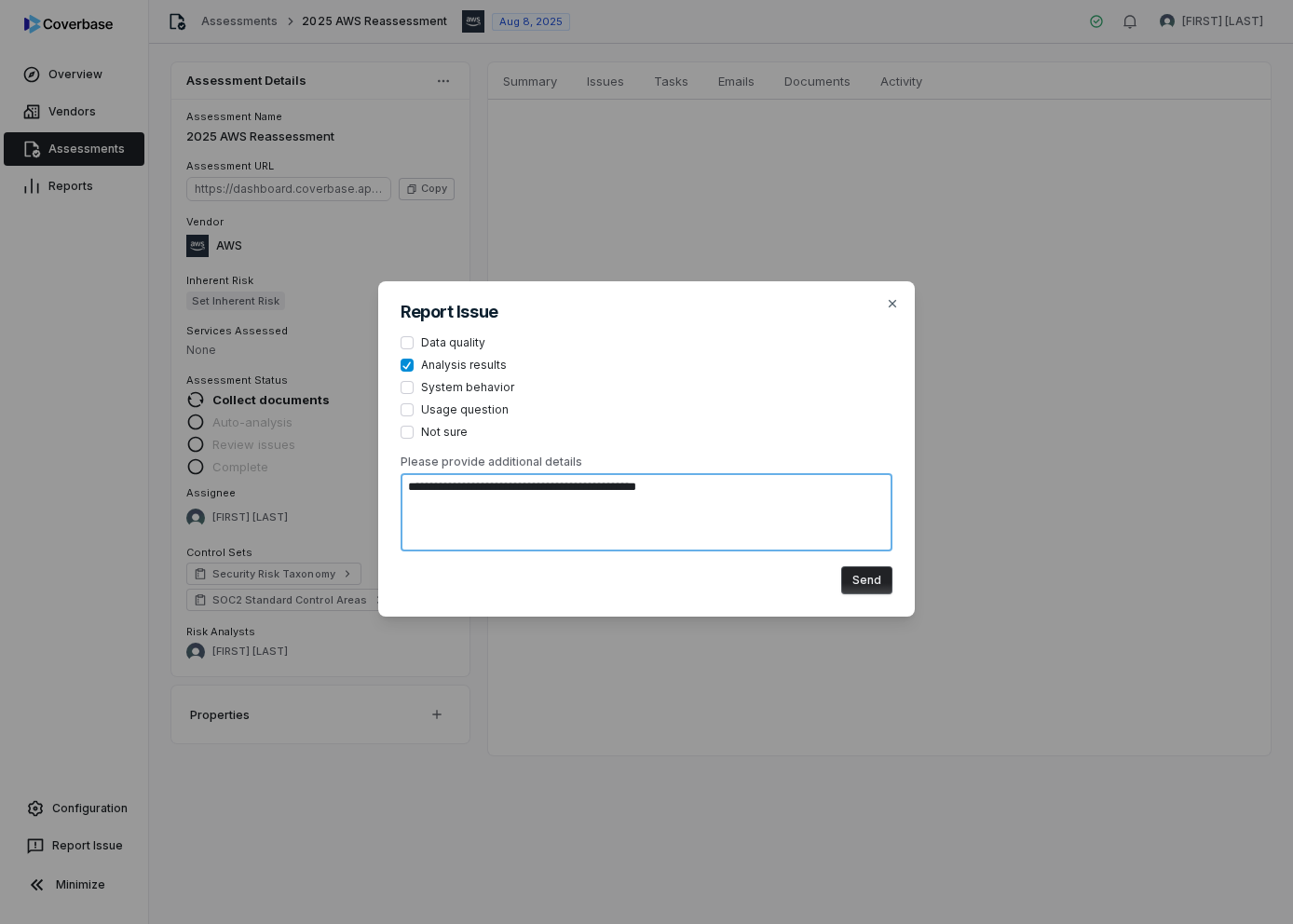type on "**********" 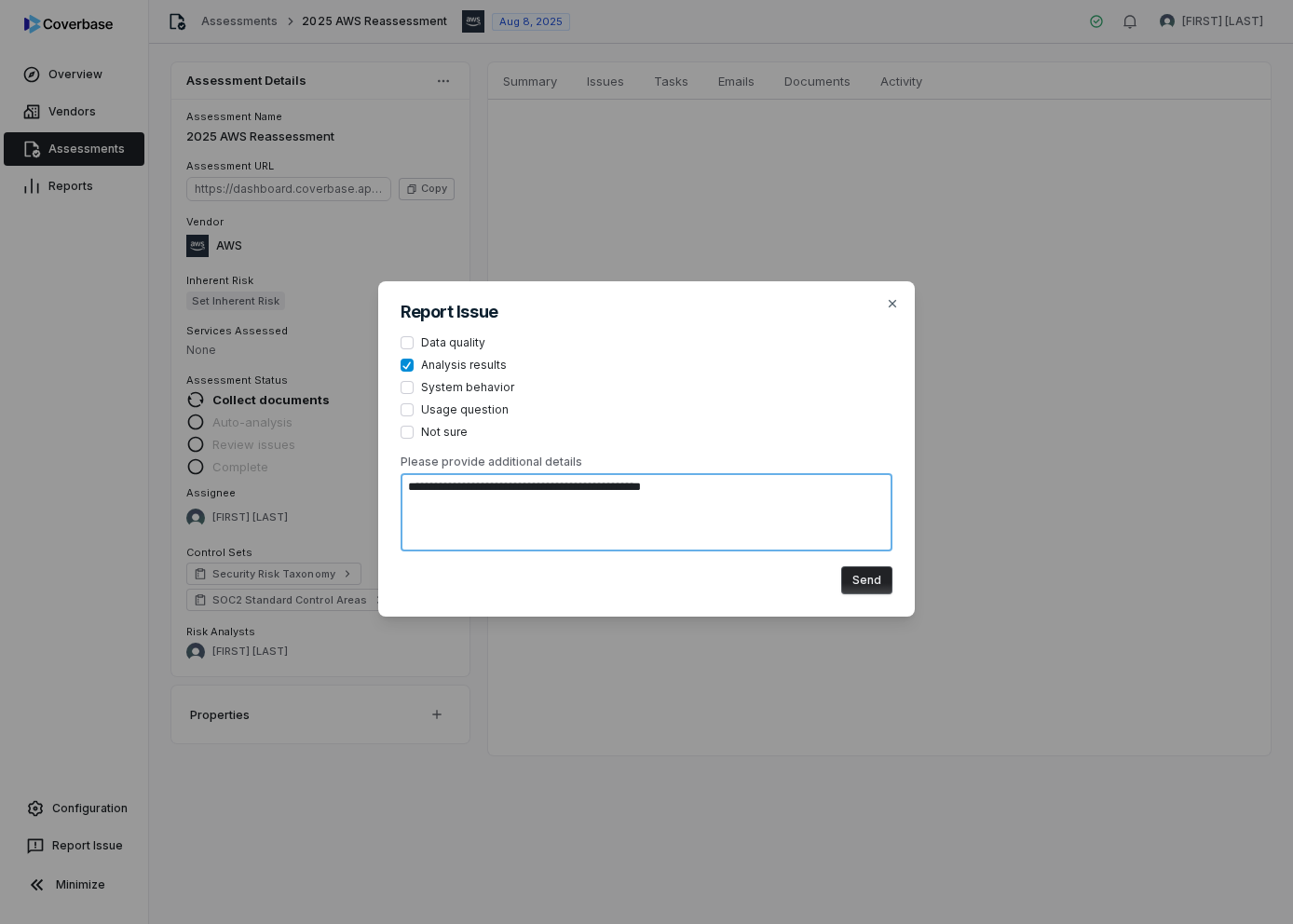 type on "**********" 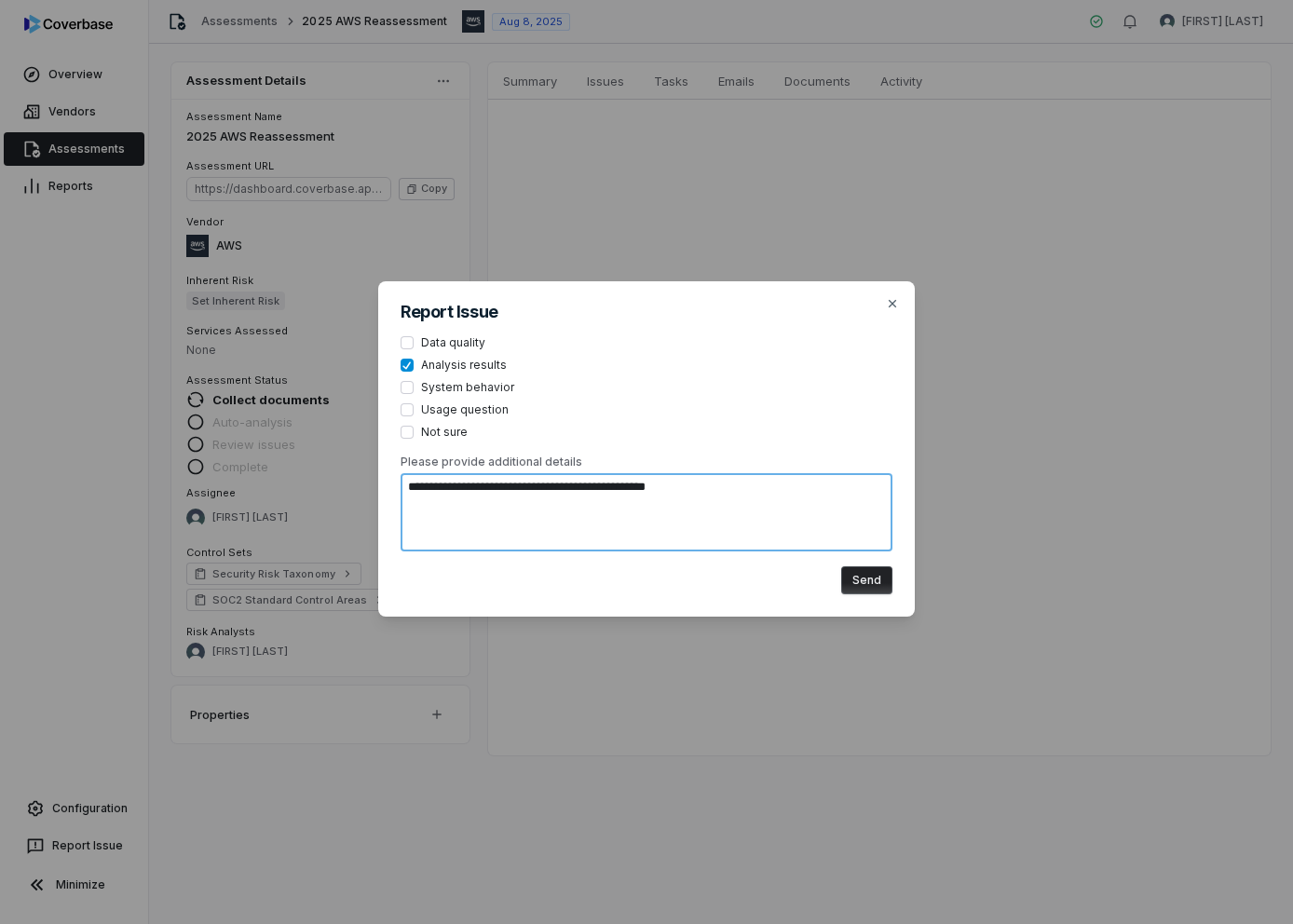 type on "**********" 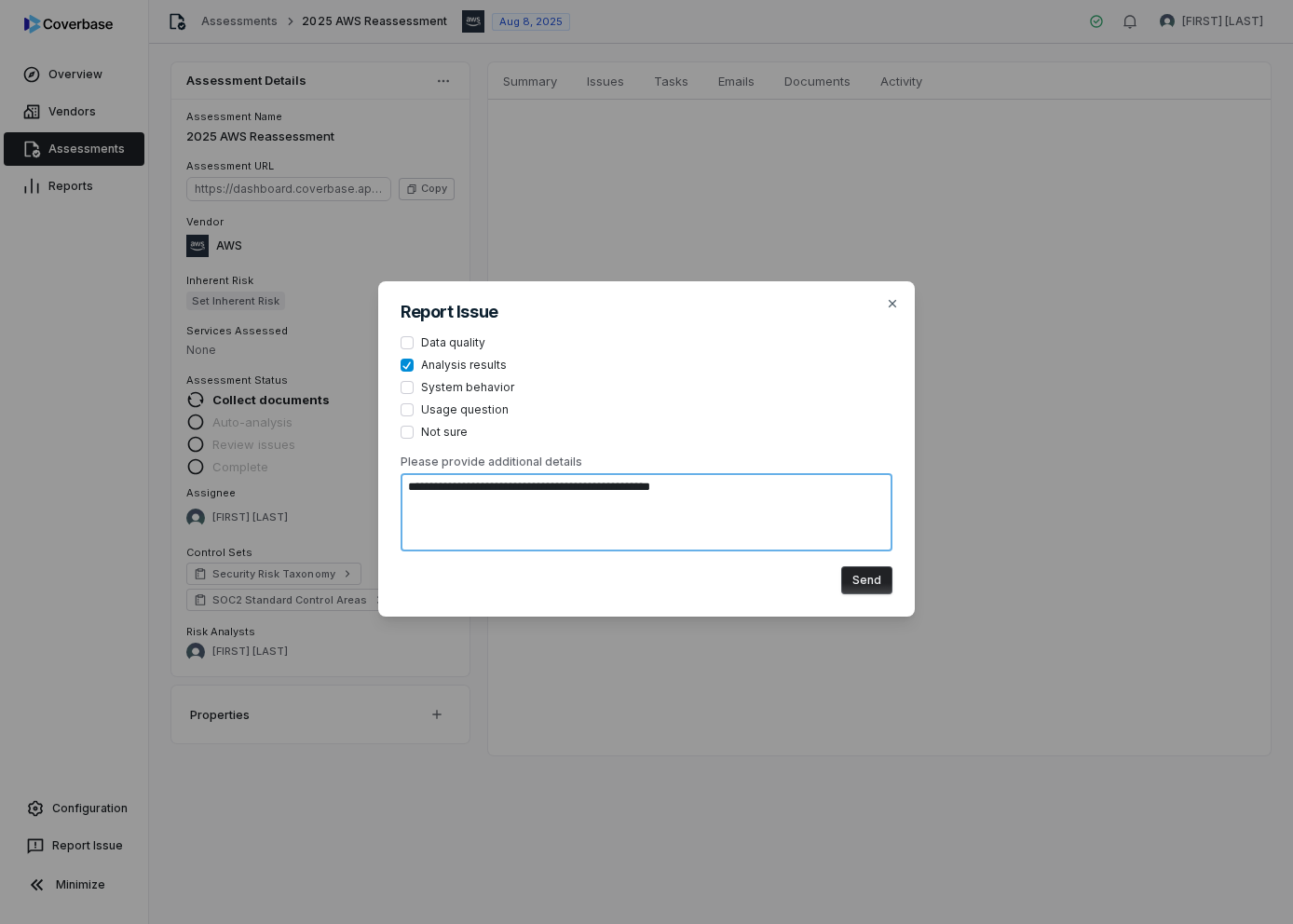 type on "**********" 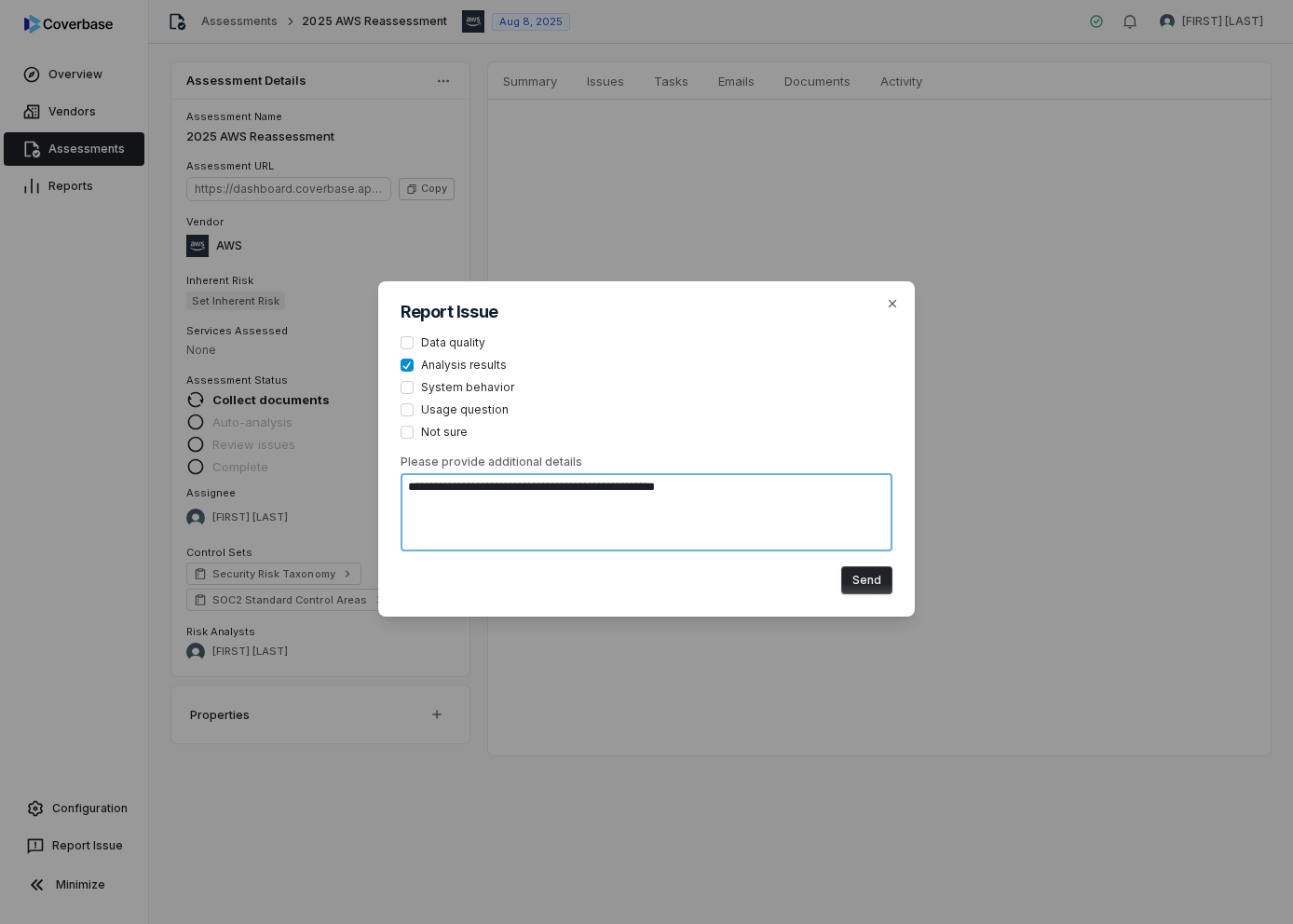 type on "**********" 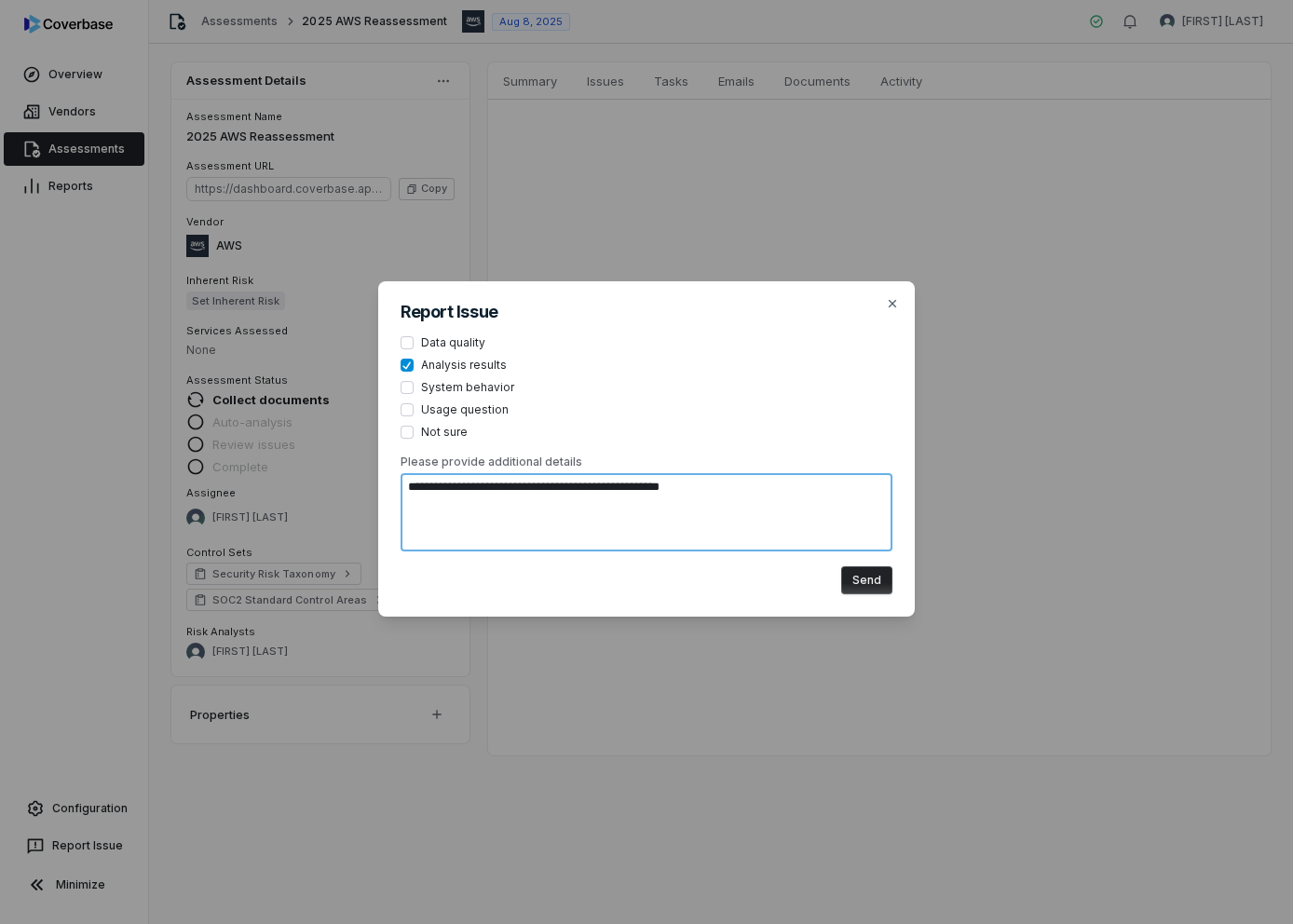 type 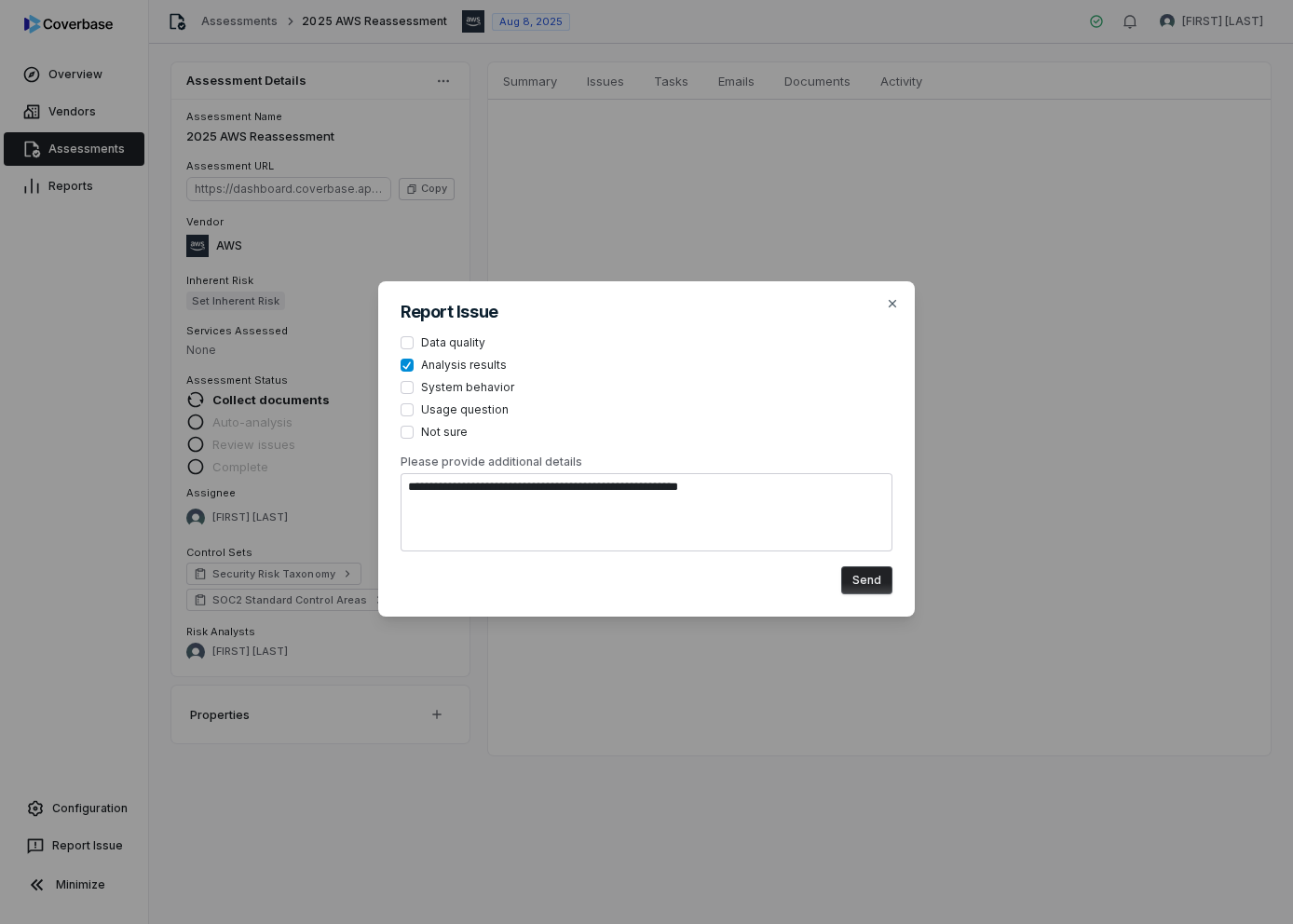 click on "Send" at bounding box center (866, 580) 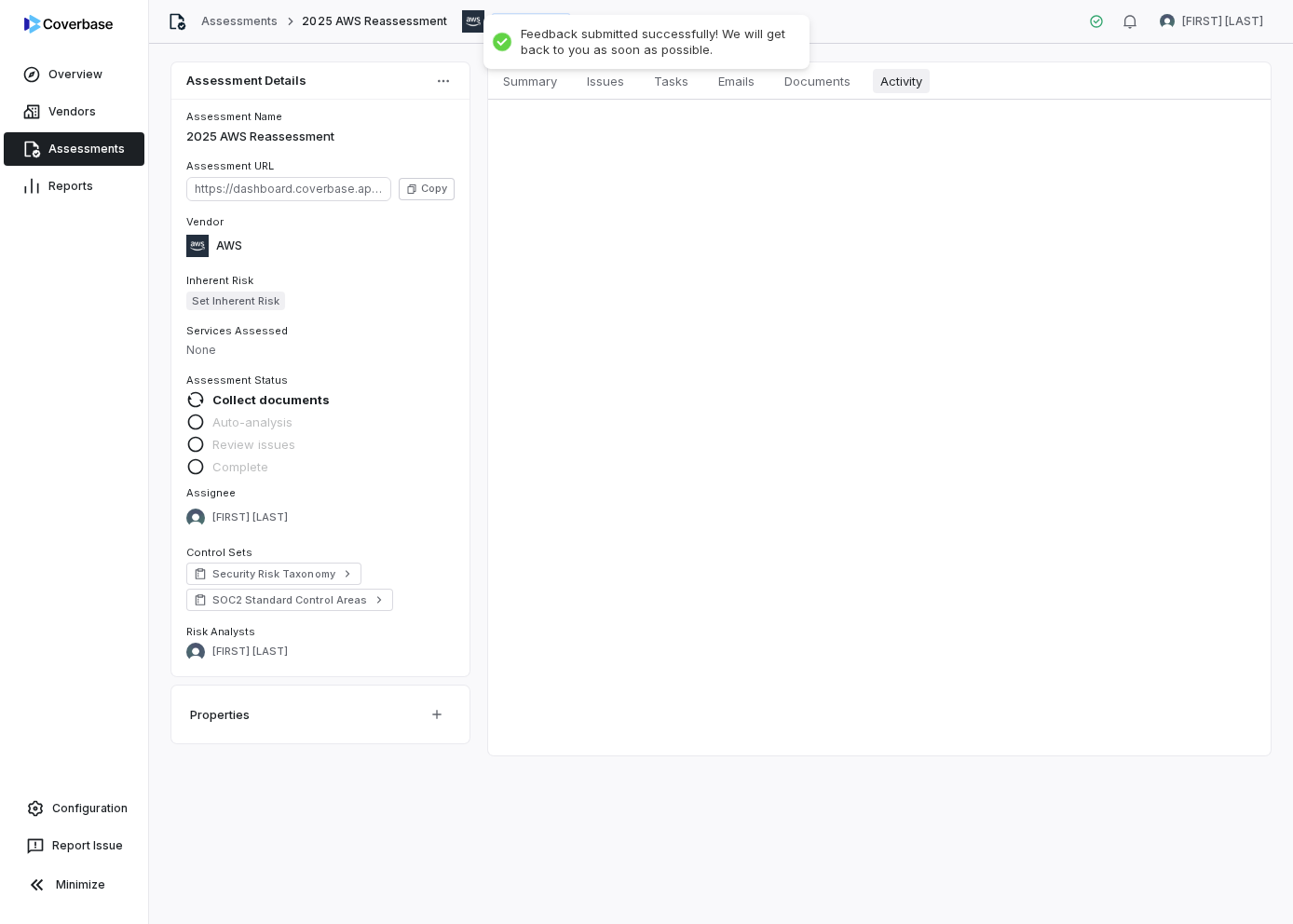 click on "Activity" at bounding box center [901, 81] 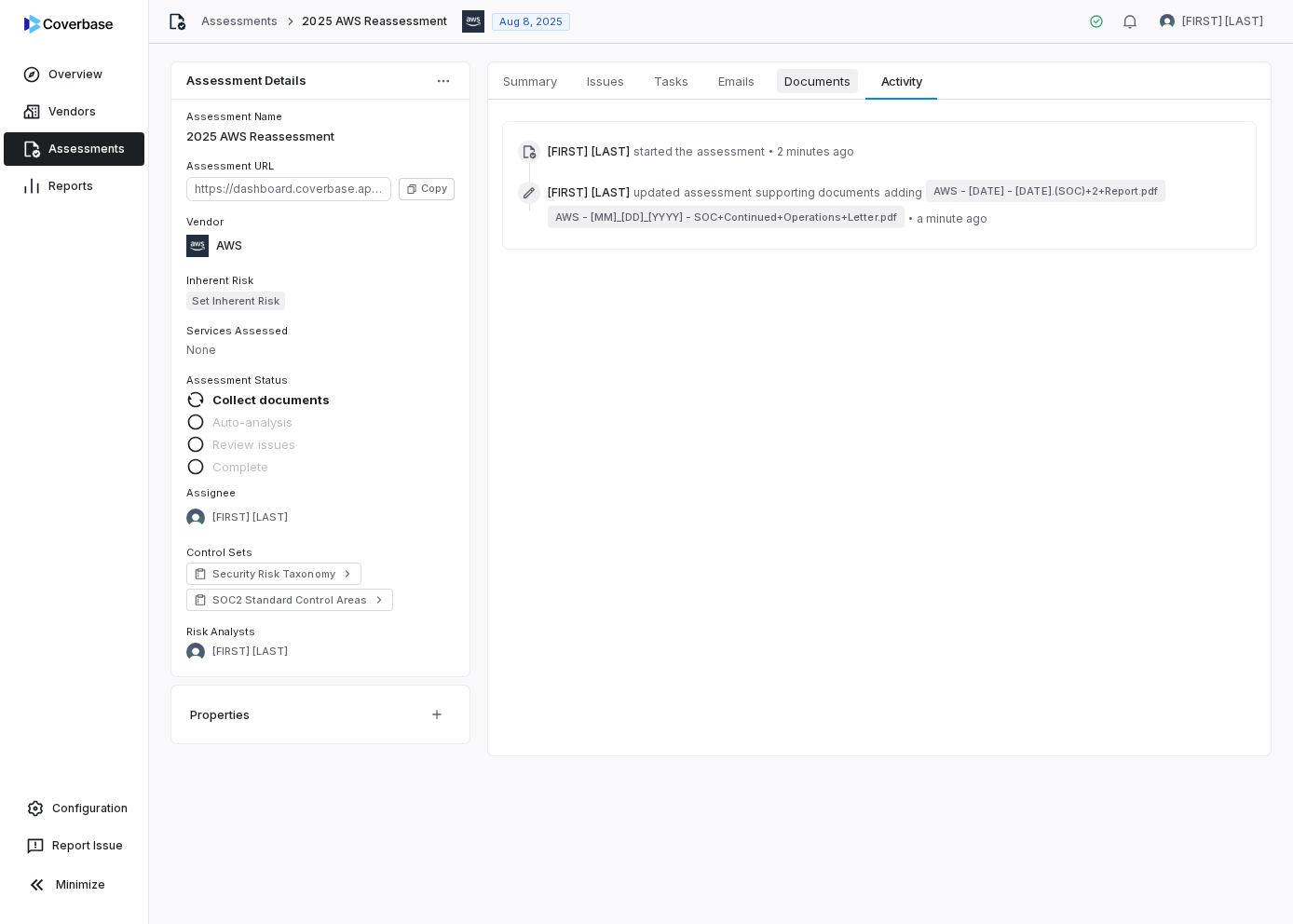click on "Documents" at bounding box center [817, 81] 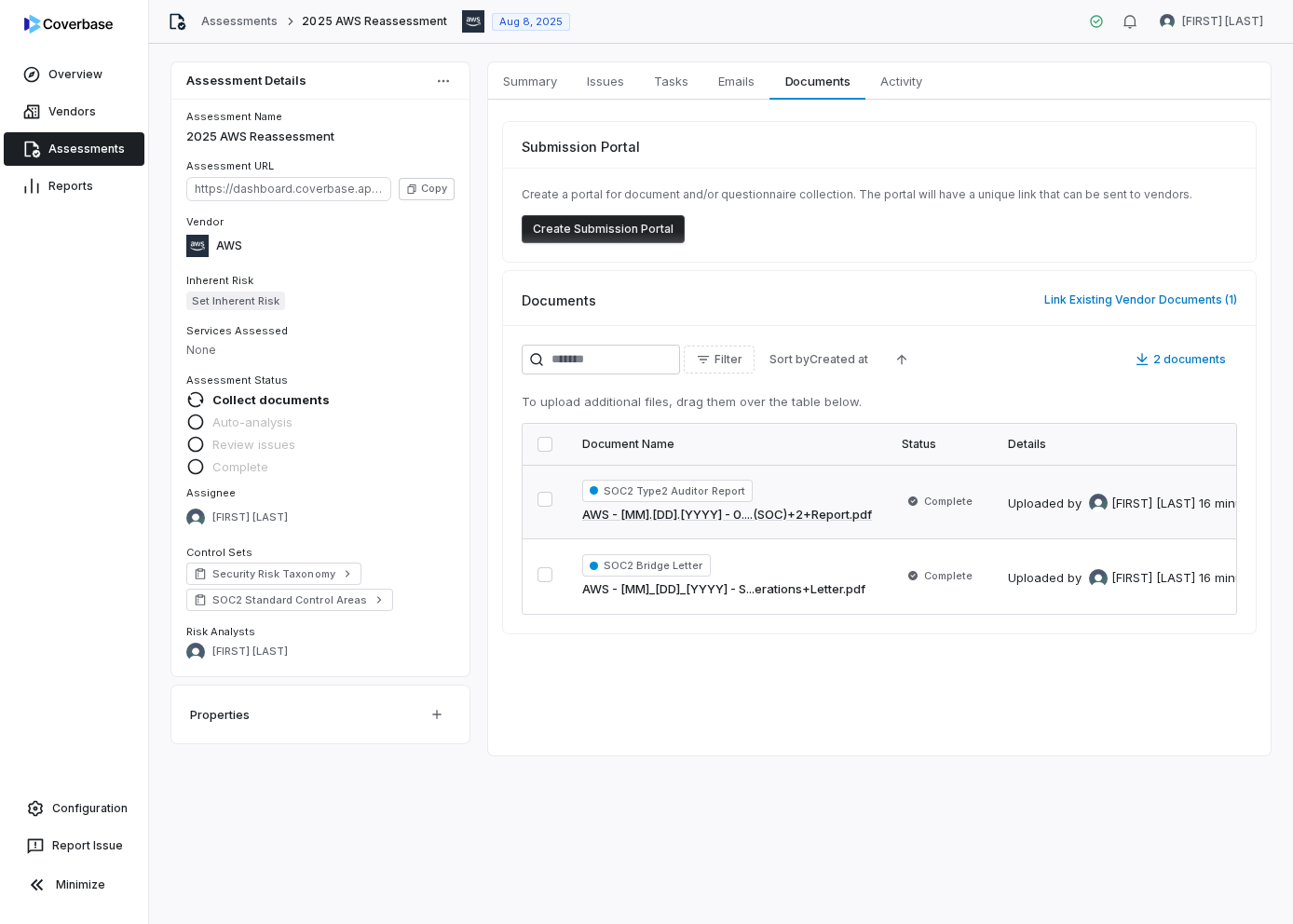 click on "AWS - [MM].[DD].[YYYY] - 0....(SOC)+2+Report.pdf" at bounding box center (727, 515) 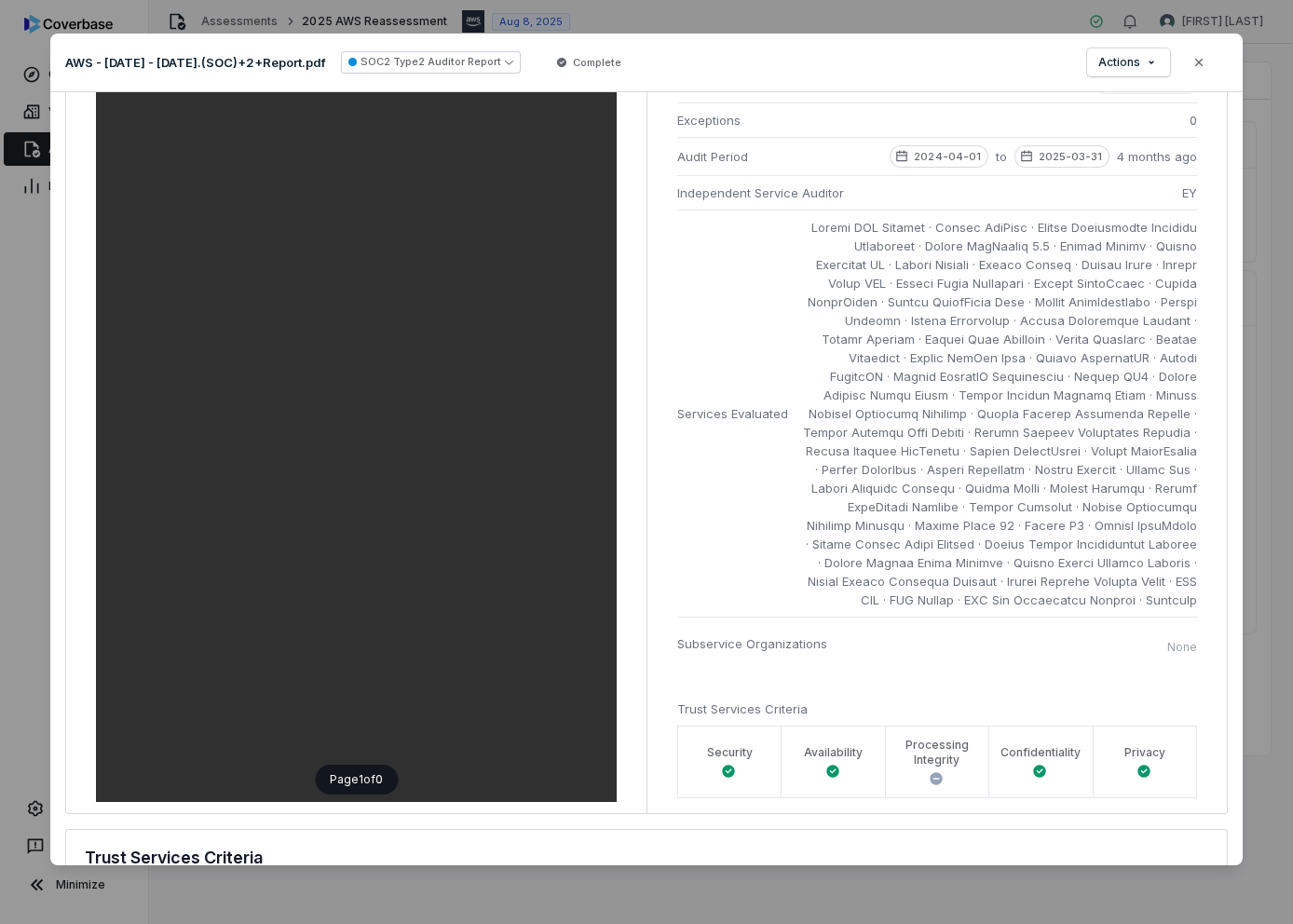 scroll, scrollTop: 341, scrollLeft: 0, axis: vertical 